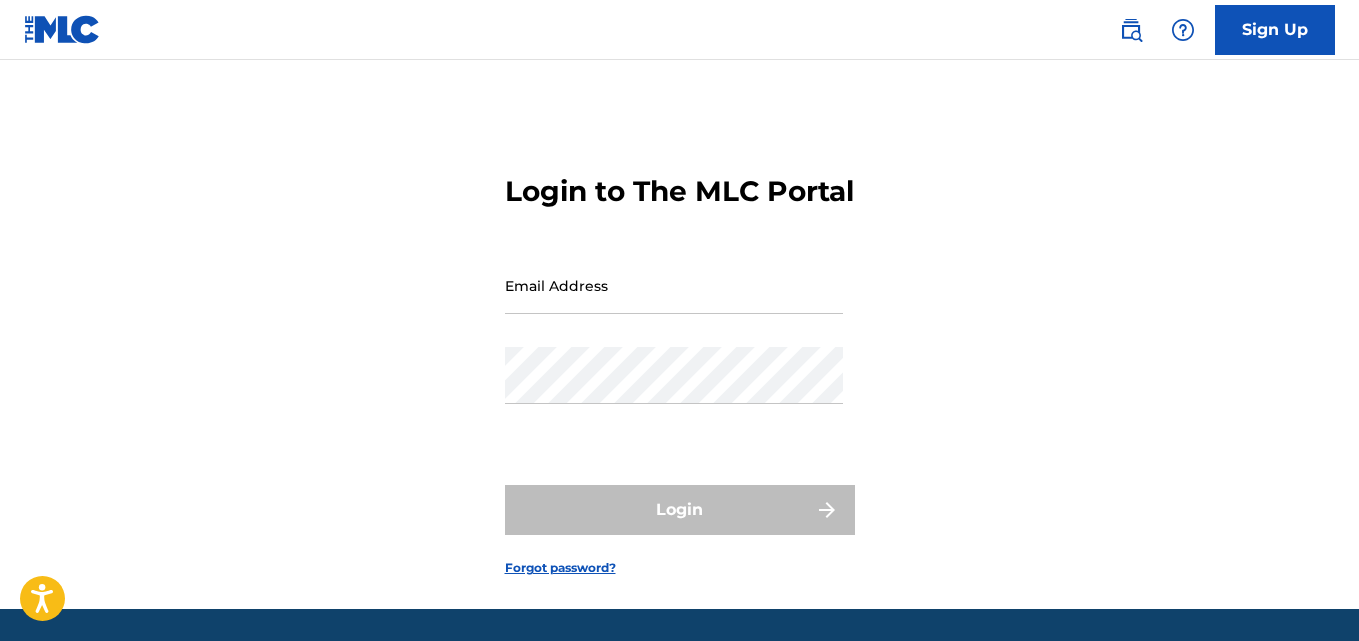 scroll, scrollTop: 0, scrollLeft: 0, axis: both 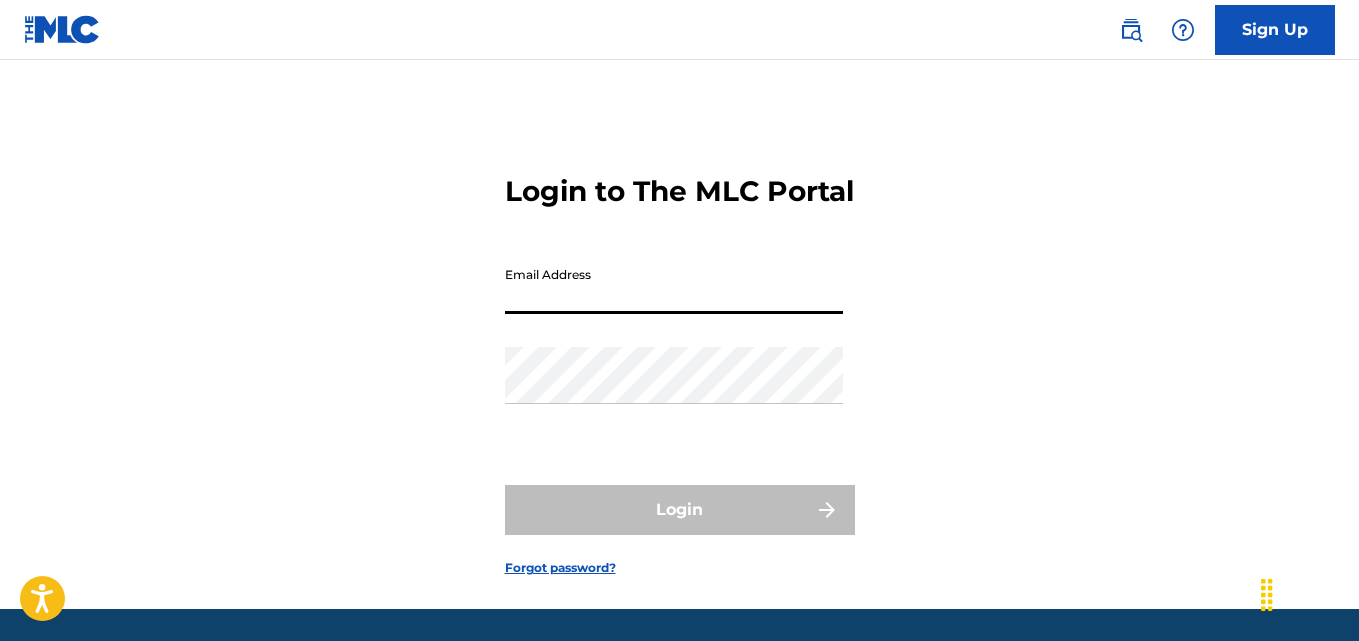 click on "Email Address" at bounding box center [674, 285] 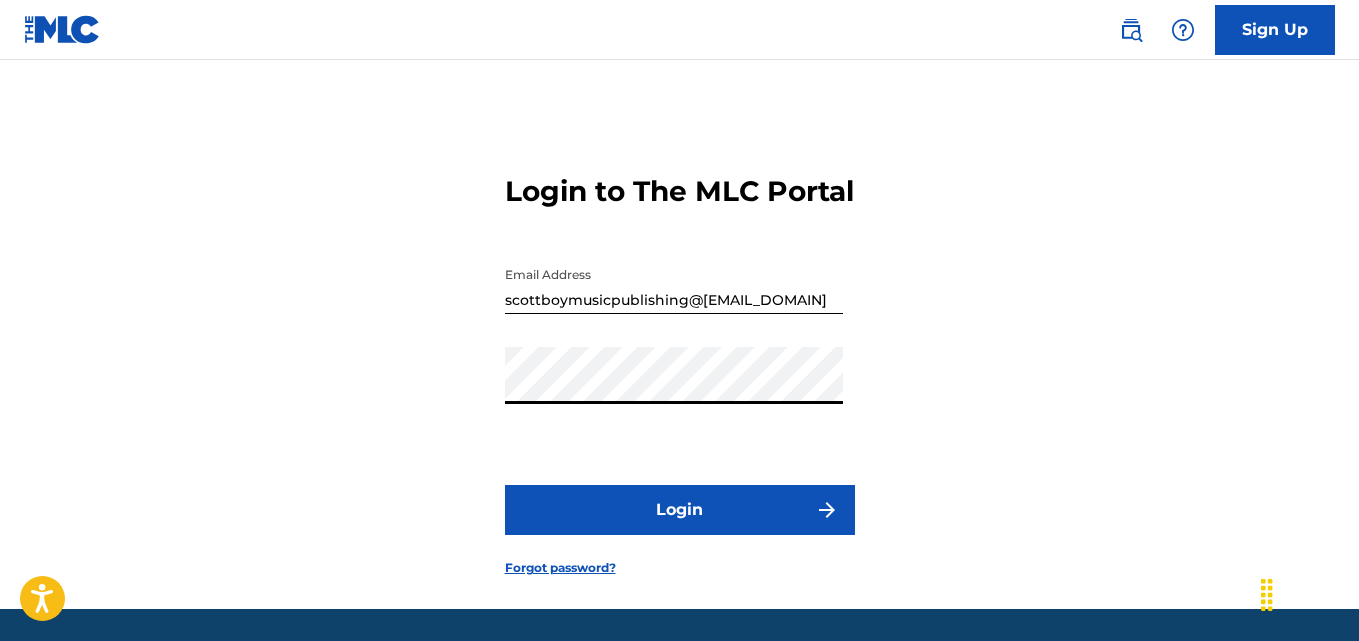 click on "Login" at bounding box center (680, 510) 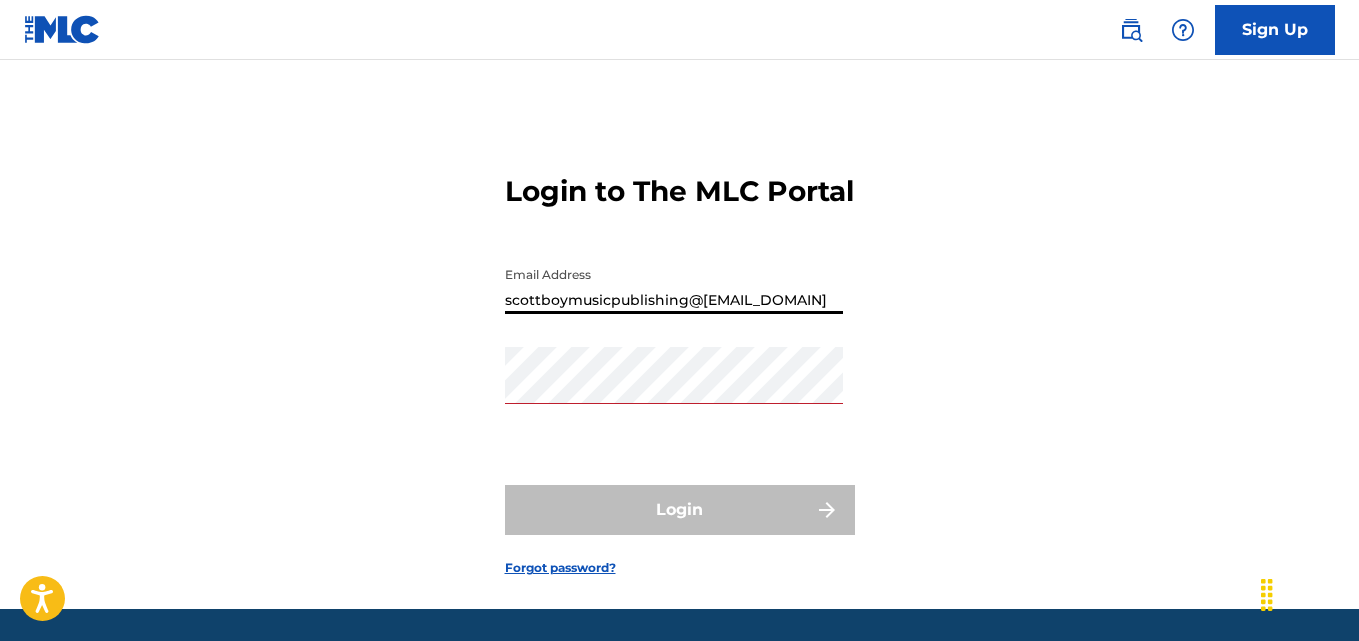 click on "scottboymusicpublishing@[EMAIL_DOMAIN]" at bounding box center (674, 285) 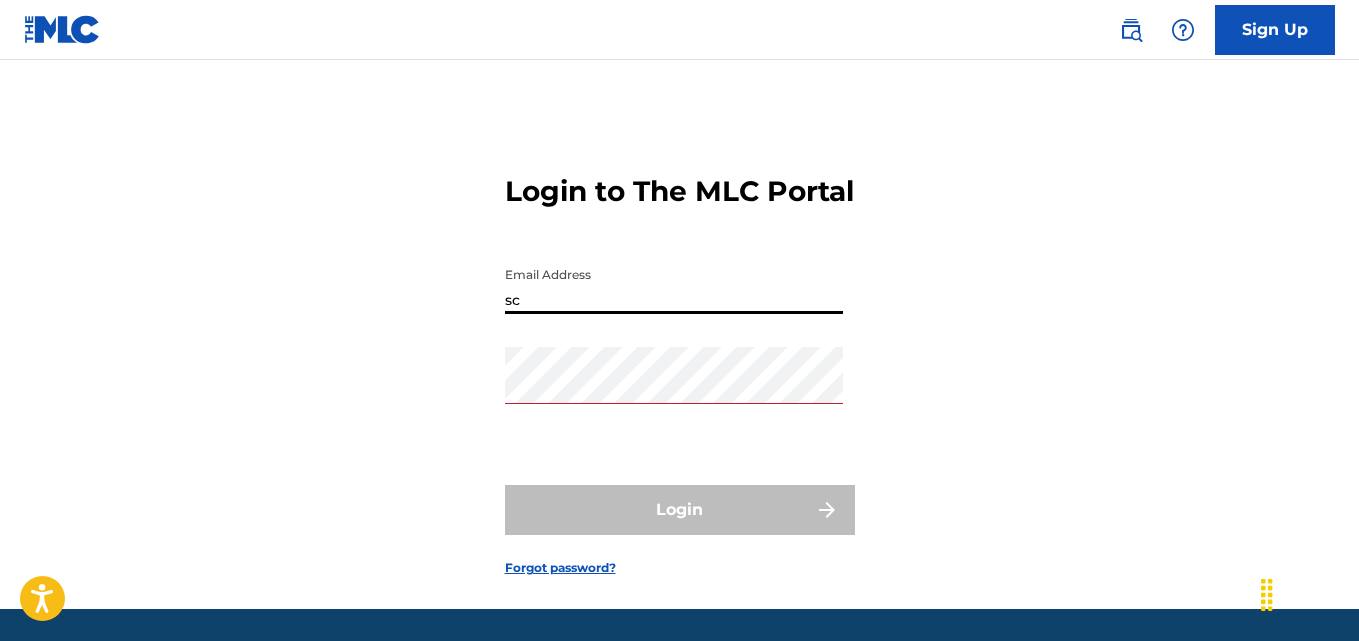type on "s" 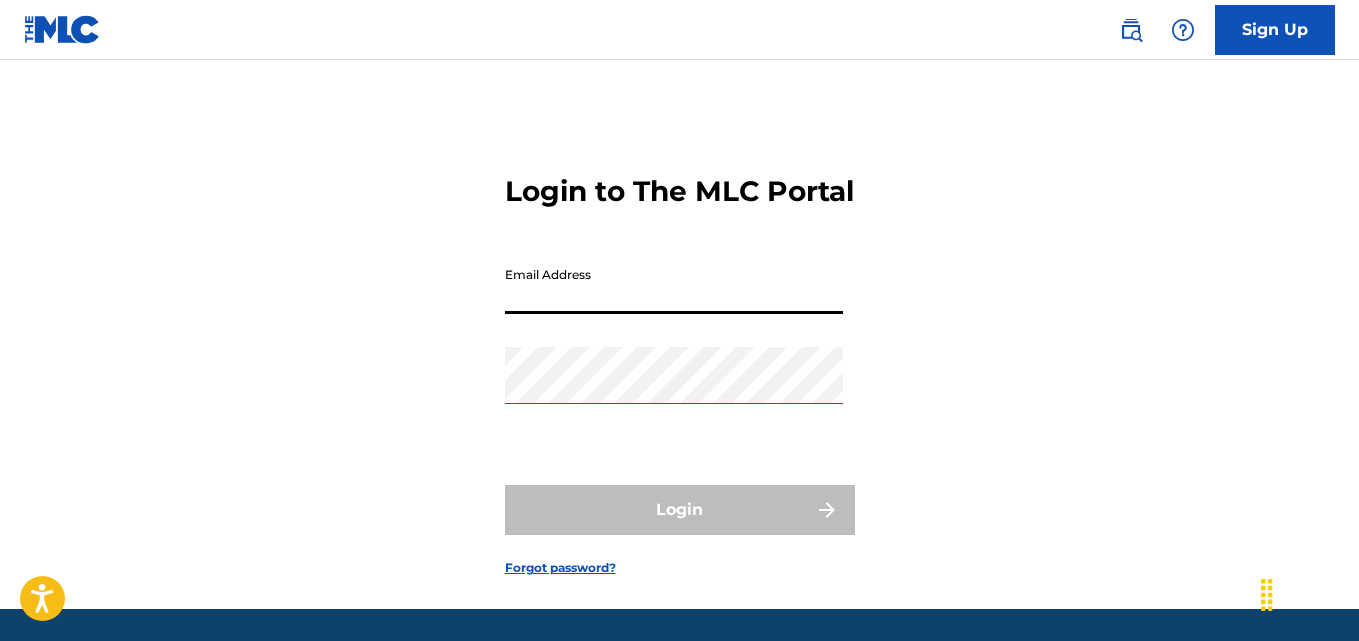 click on "Email Address" at bounding box center (674, 285) 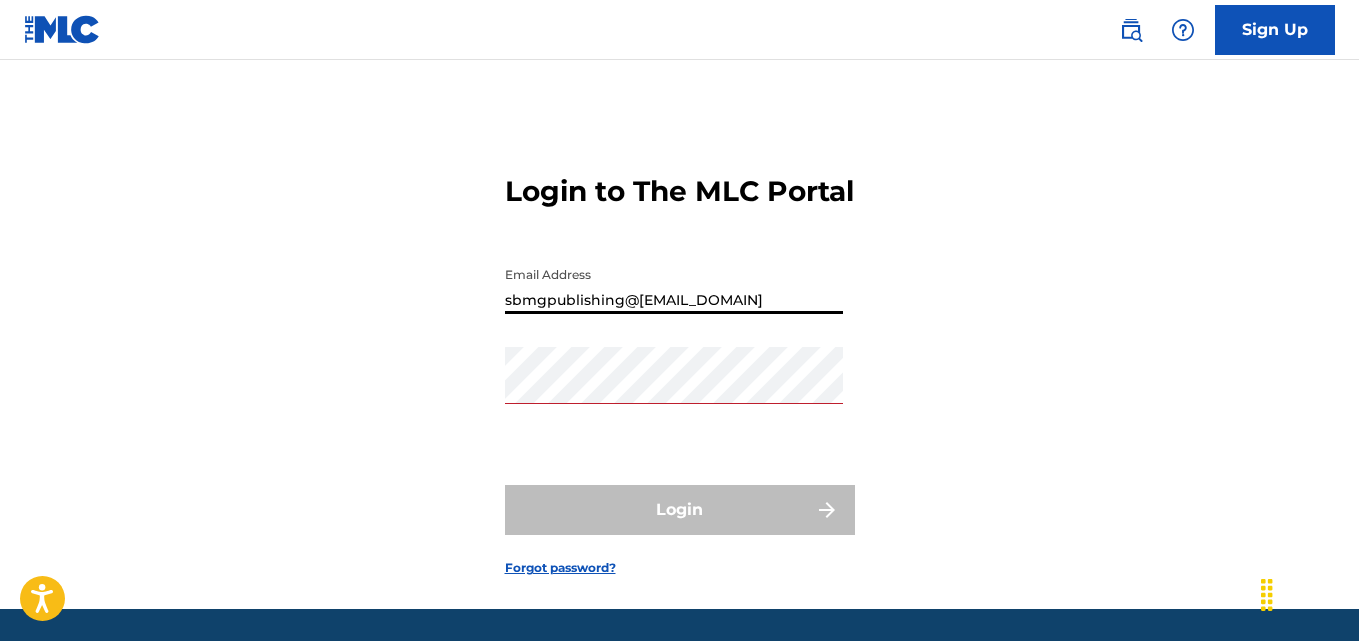click on "sbmgpublishing@[EMAIL_DOMAIN]" at bounding box center (674, 285) 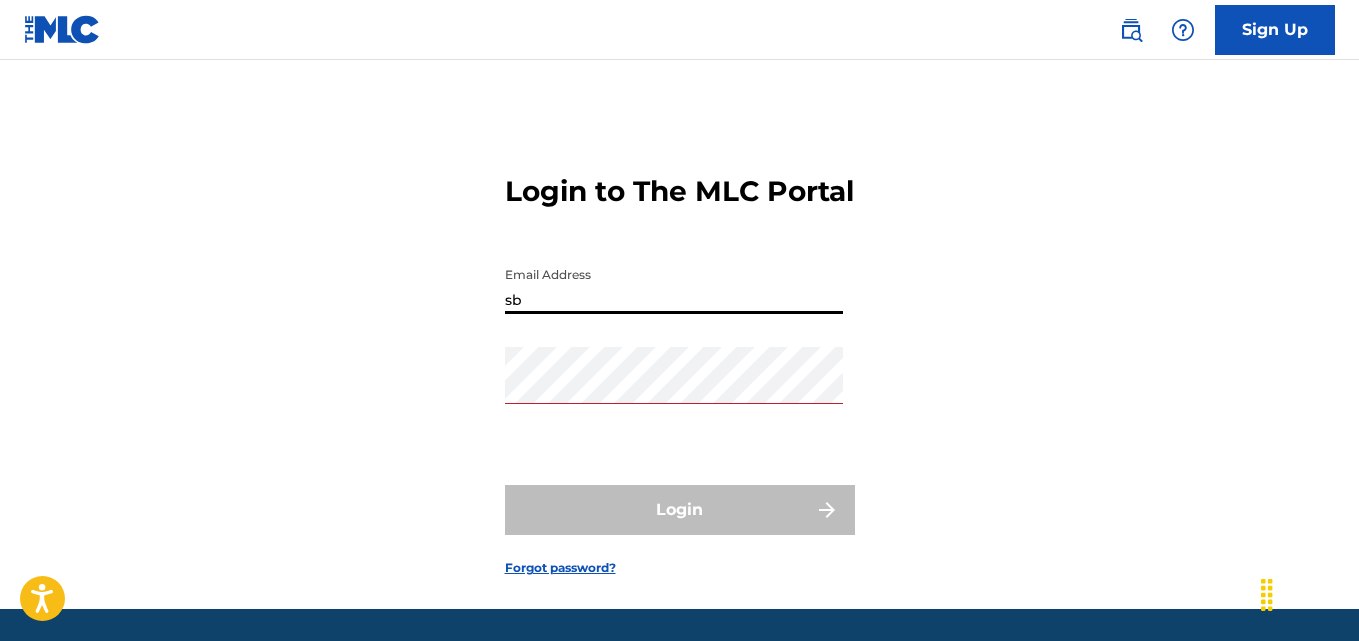 type on "s" 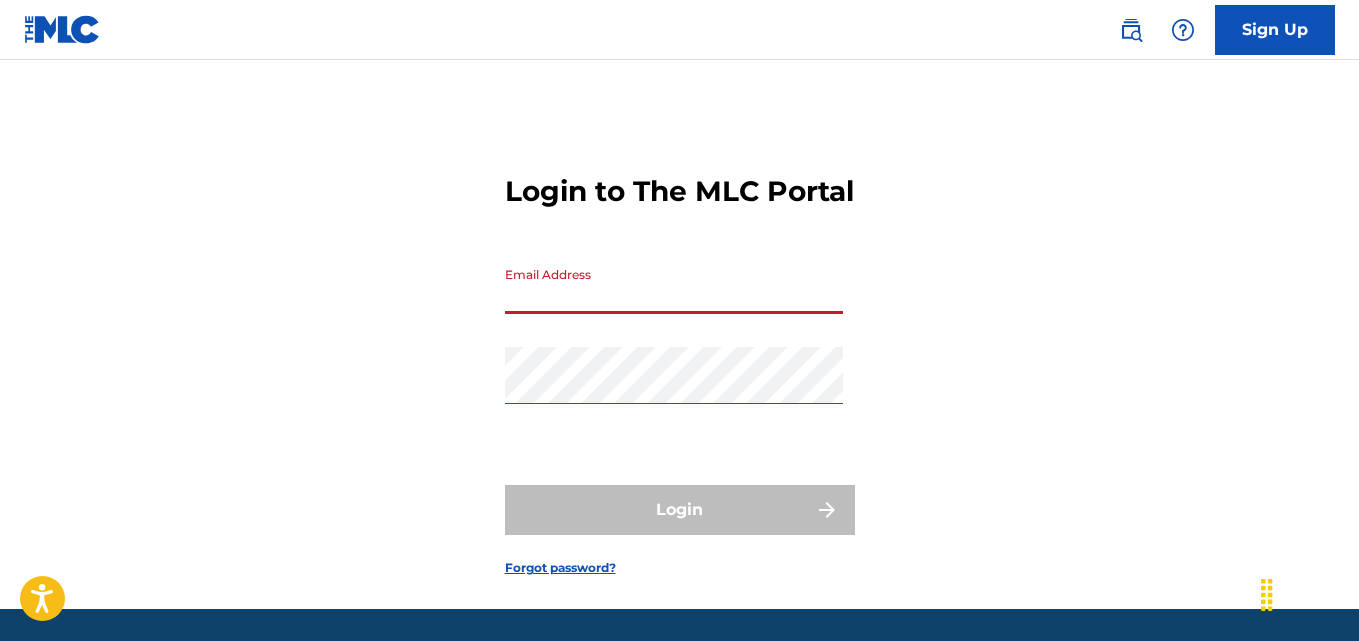 click on "Email Address" at bounding box center [674, 285] 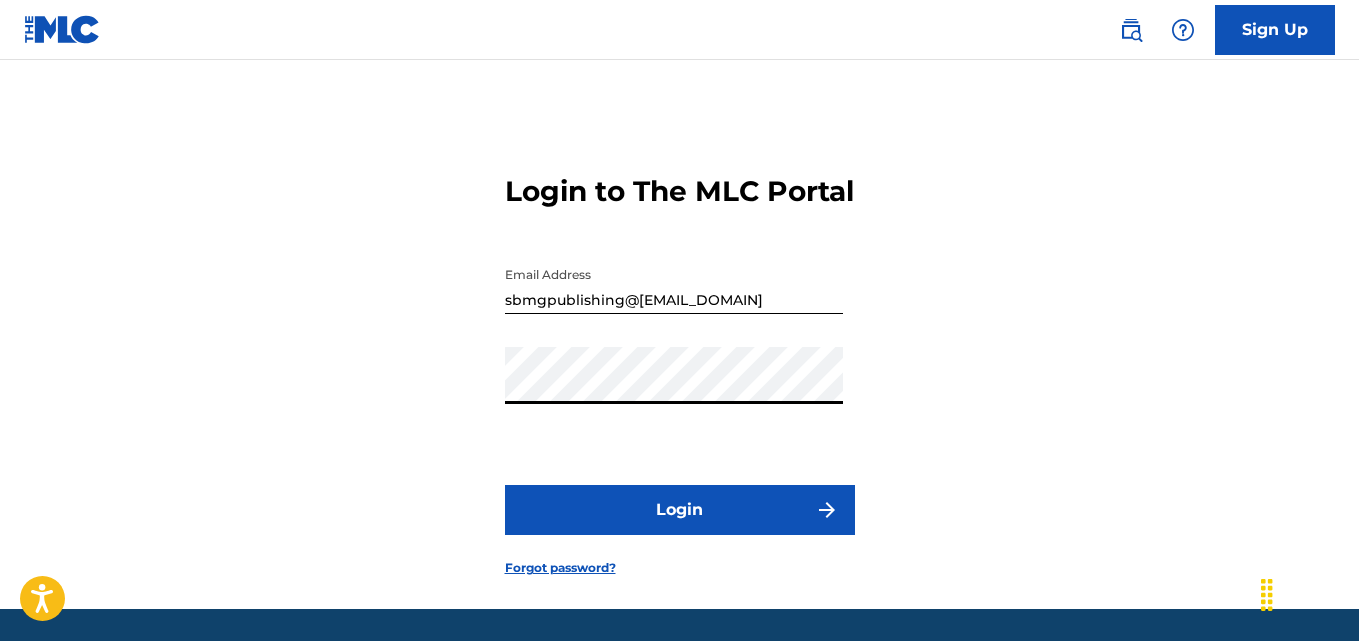 click on "Login" at bounding box center [680, 510] 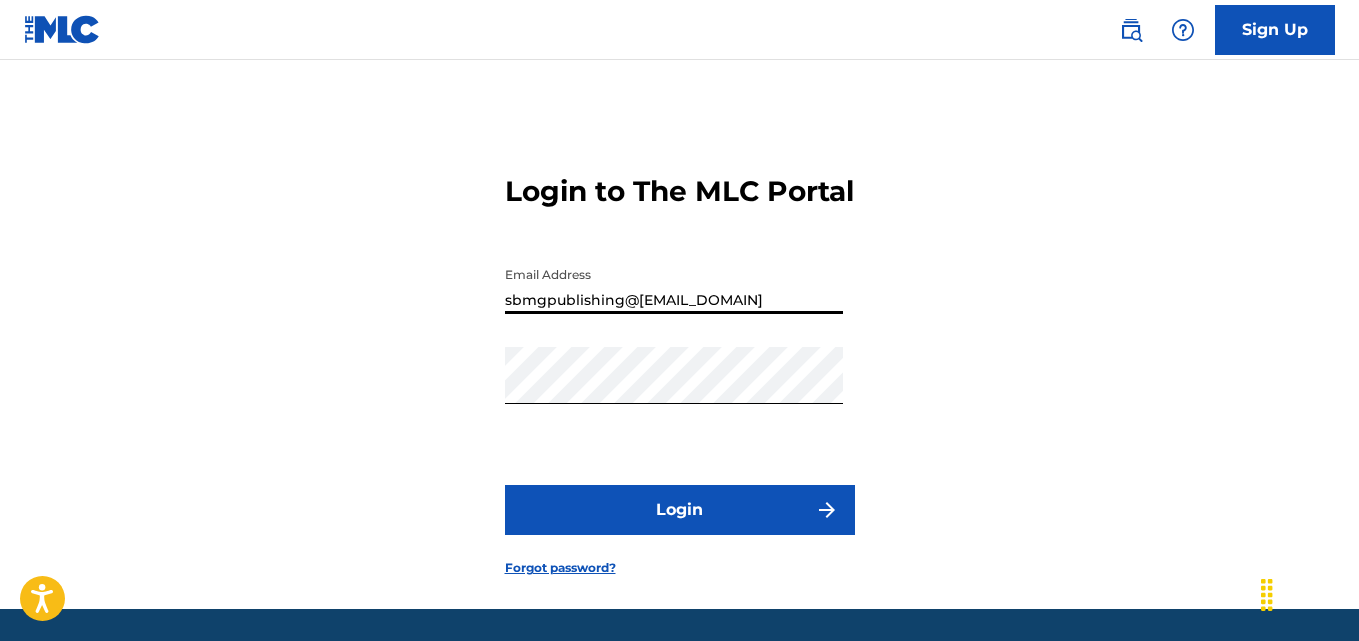click on "sbmgpublishing@[EMAIL_DOMAIN]" at bounding box center [674, 285] 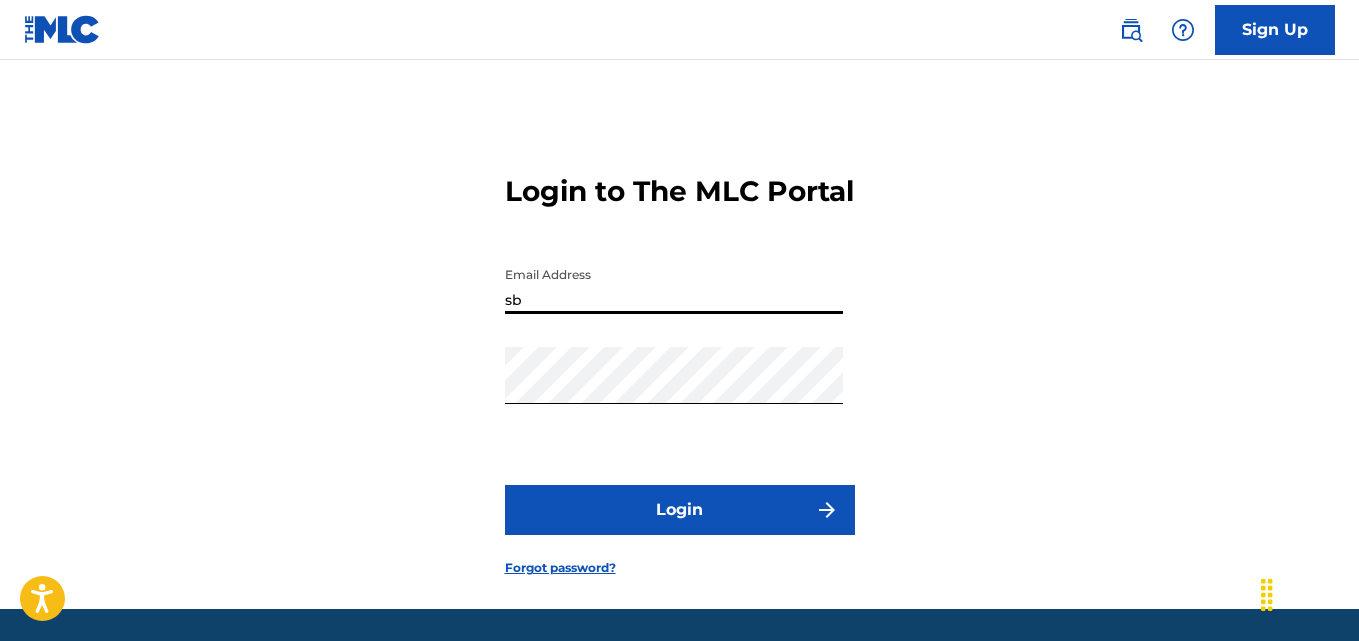 type on "s" 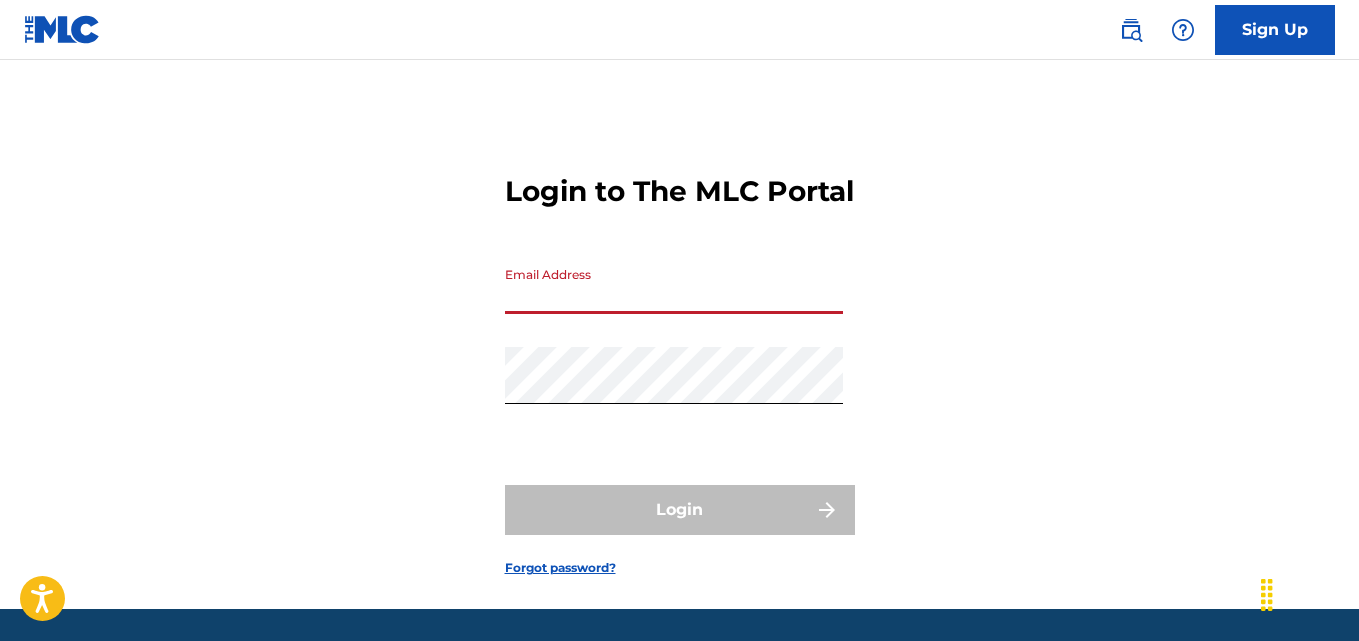click on "Email Address" at bounding box center [674, 285] 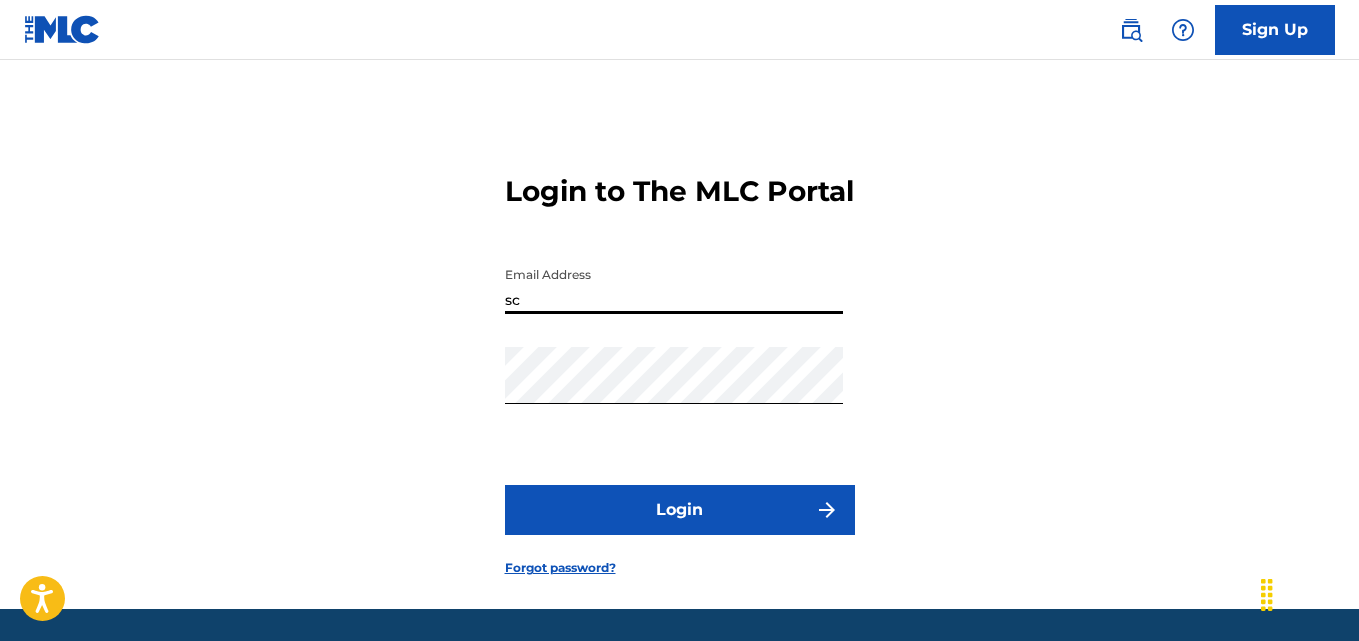 type on "scottboymusicpublishing@[EMAIL_DOMAIN]" 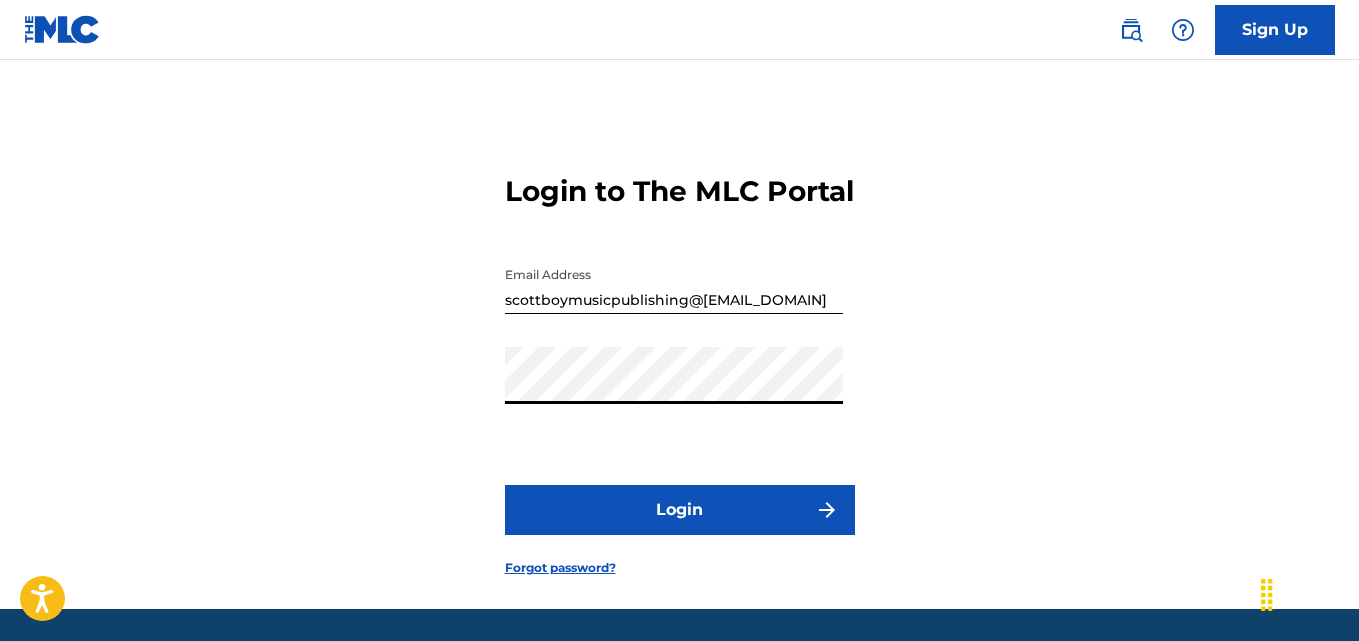 click on "Login" at bounding box center (680, 510) 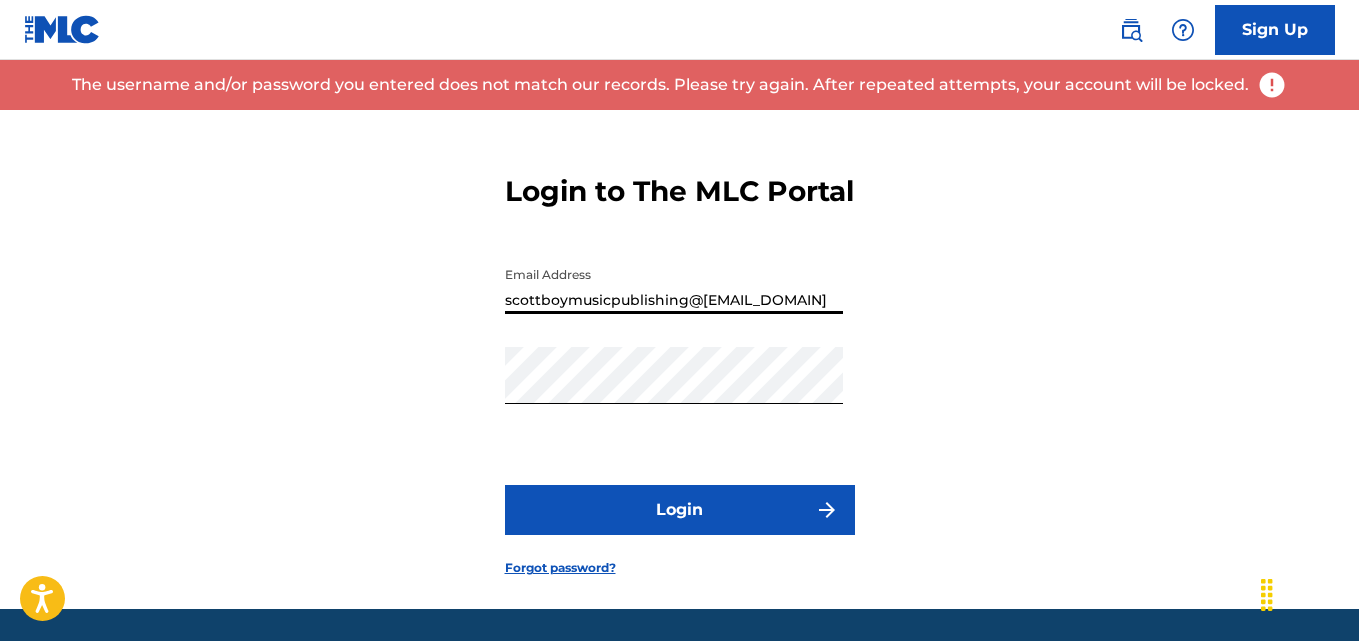 click on "scottboymusicpublishing@[EMAIL_DOMAIN]" at bounding box center [674, 285] 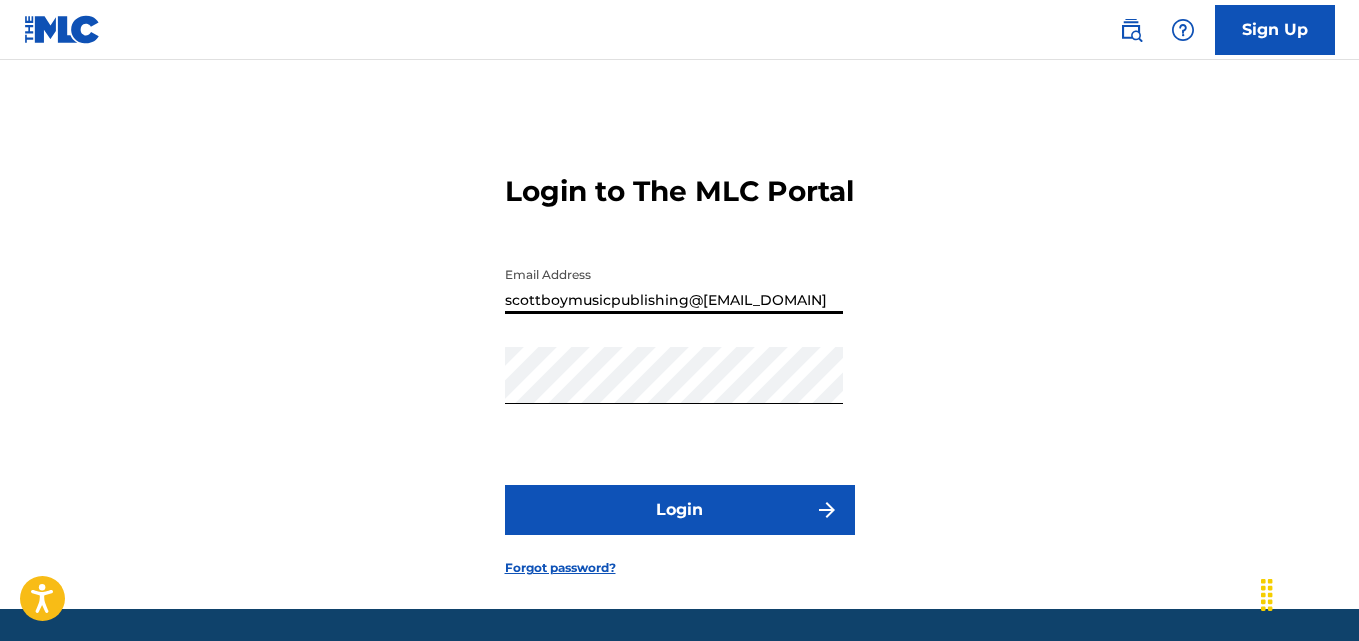 scroll, scrollTop: 99, scrollLeft: 0, axis: vertical 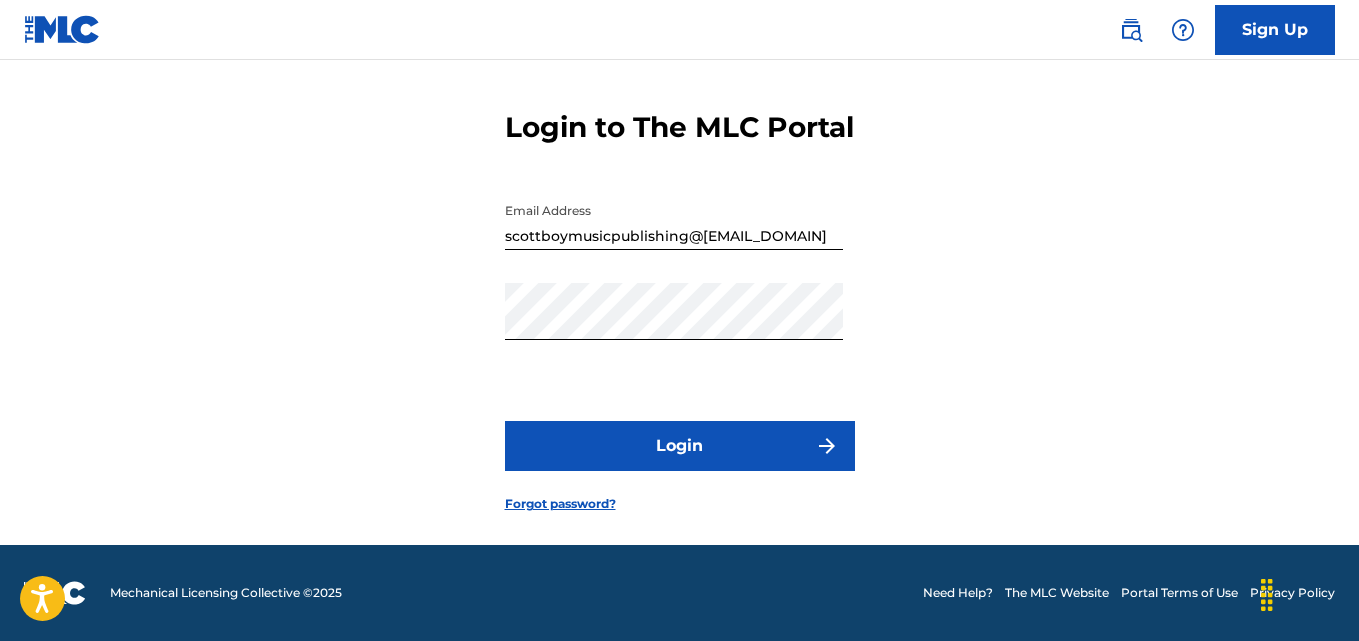 click on "Forgot password?" at bounding box center (560, 504) 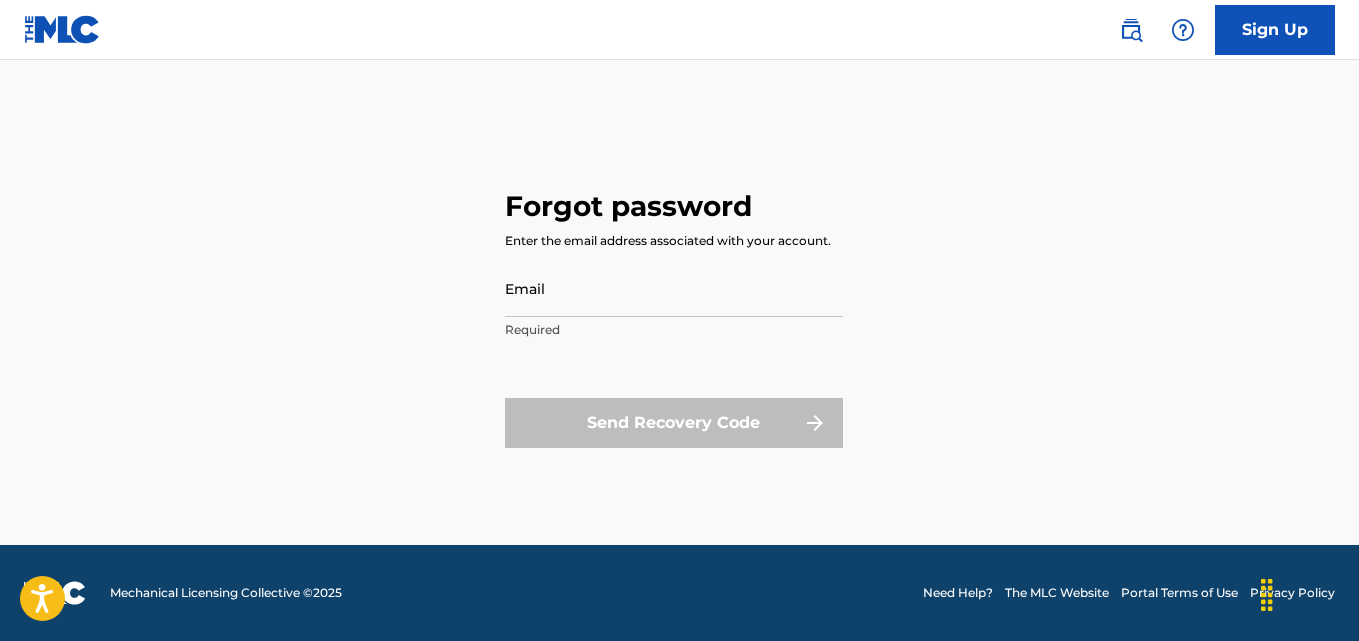 scroll, scrollTop: 0, scrollLeft: 0, axis: both 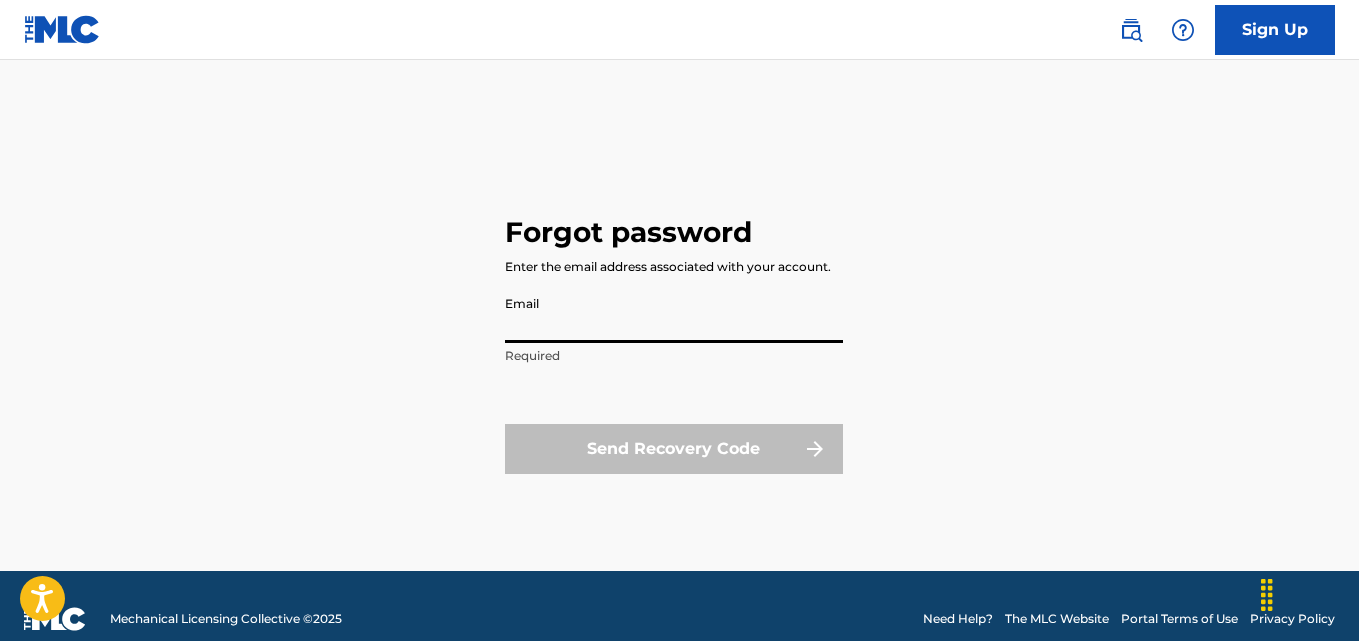 click on "Email" at bounding box center [674, 314] 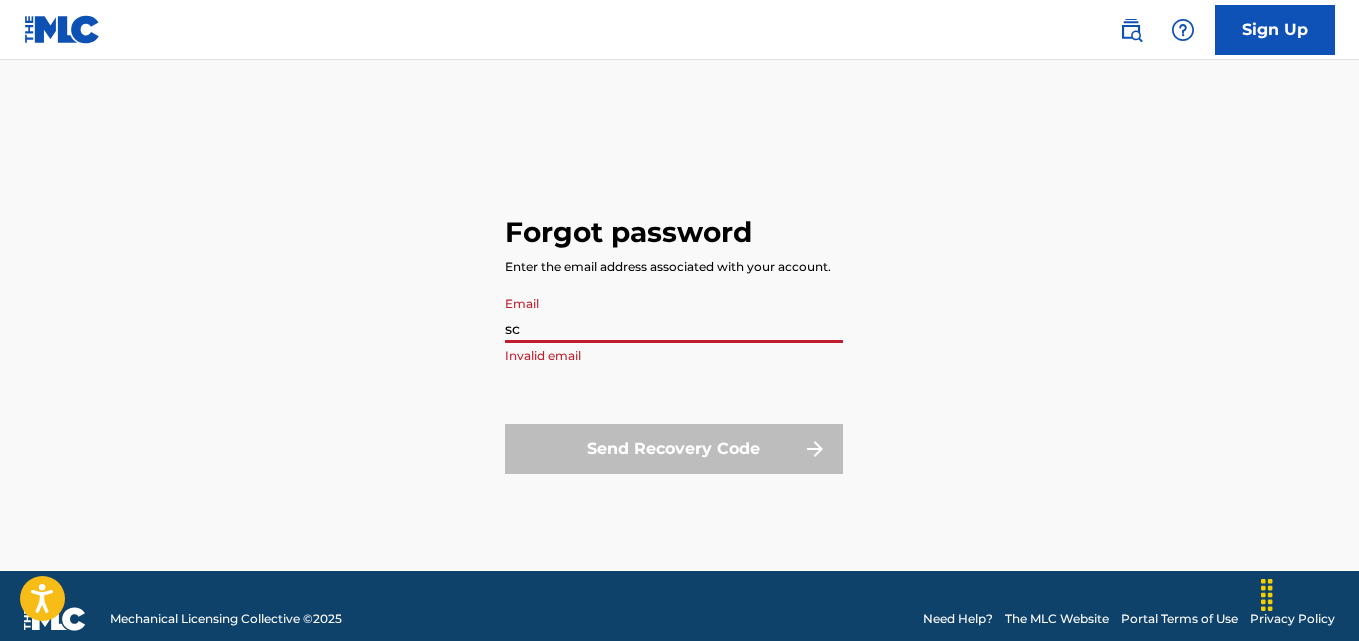 type on "scottboymusicpublishing@[EMAIL_DOMAIN]" 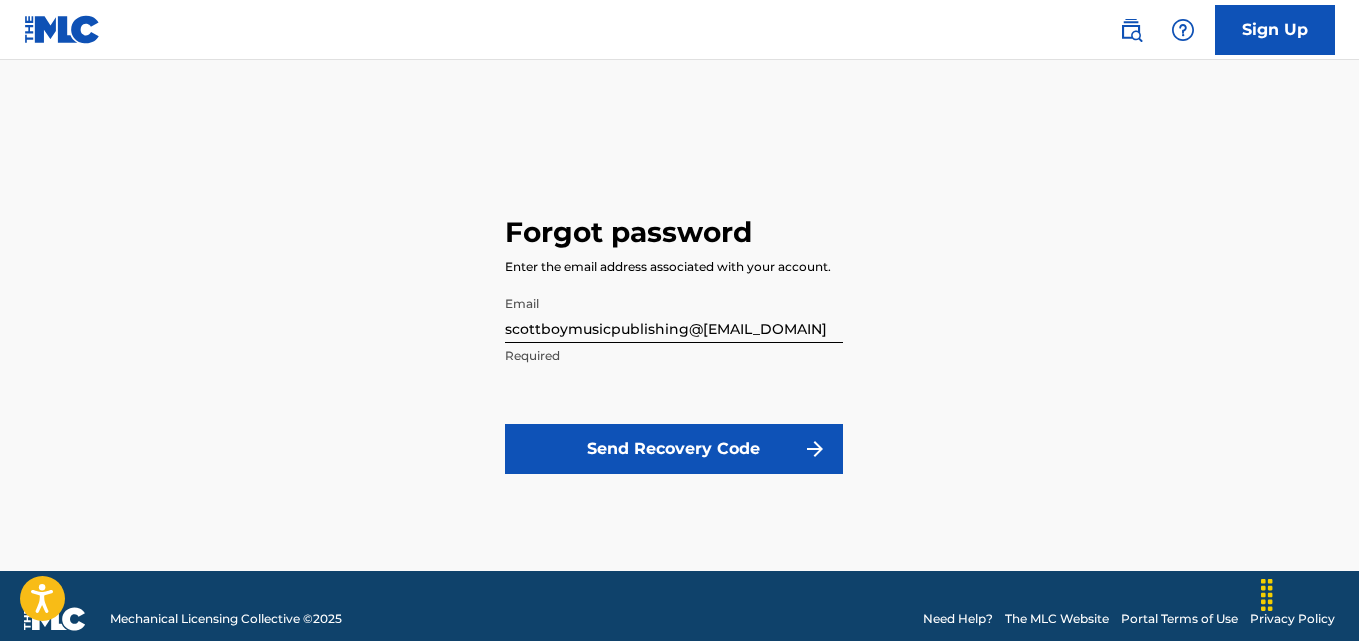 click on "Send Recovery Code" at bounding box center (674, 449) 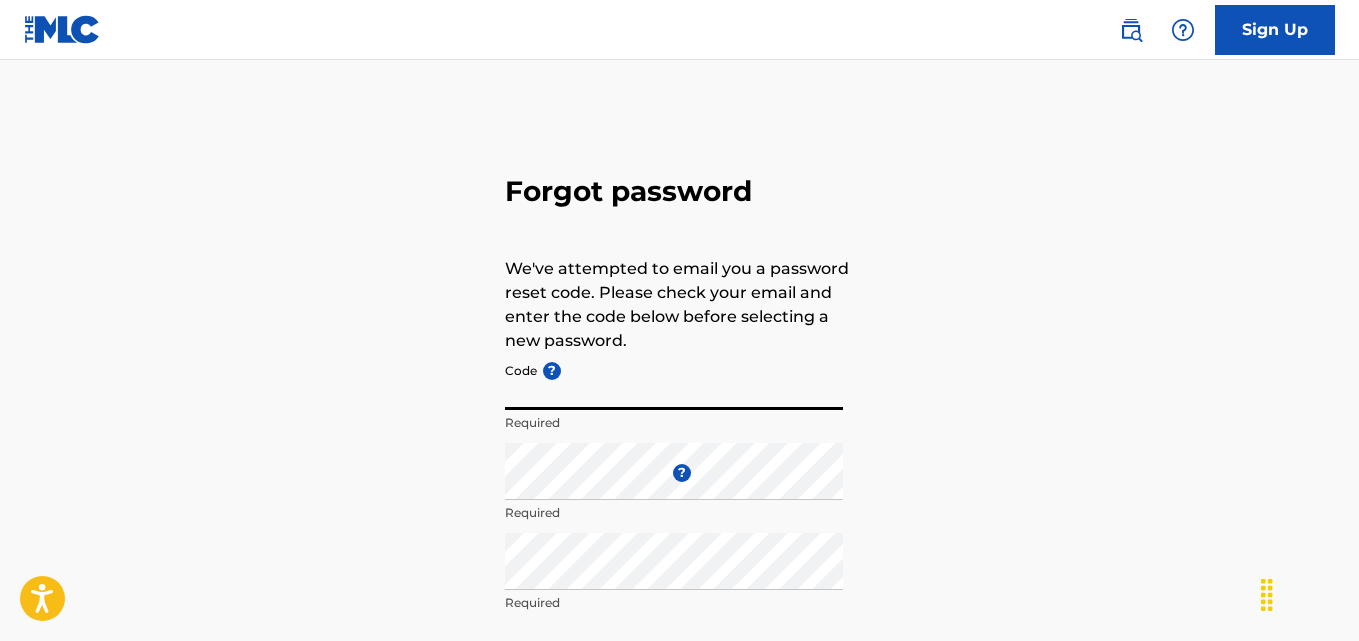 click on "Code ?" at bounding box center (674, 381) 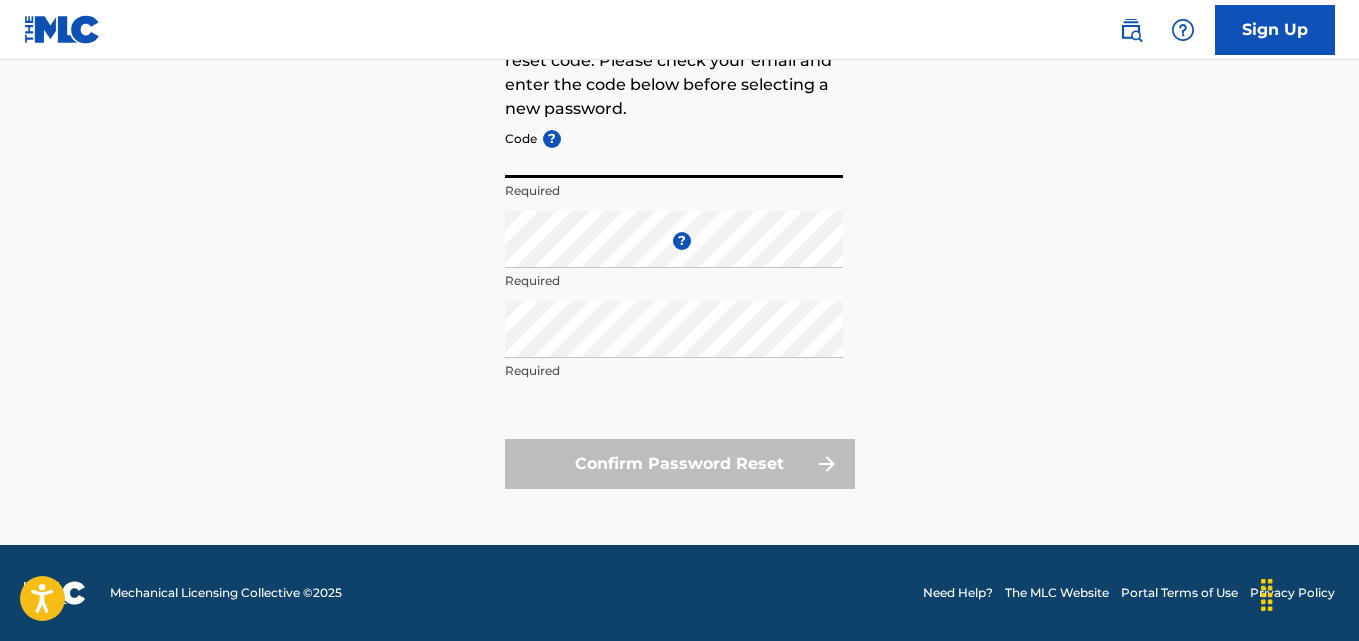 scroll, scrollTop: 26, scrollLeft: 0, axis: vertical 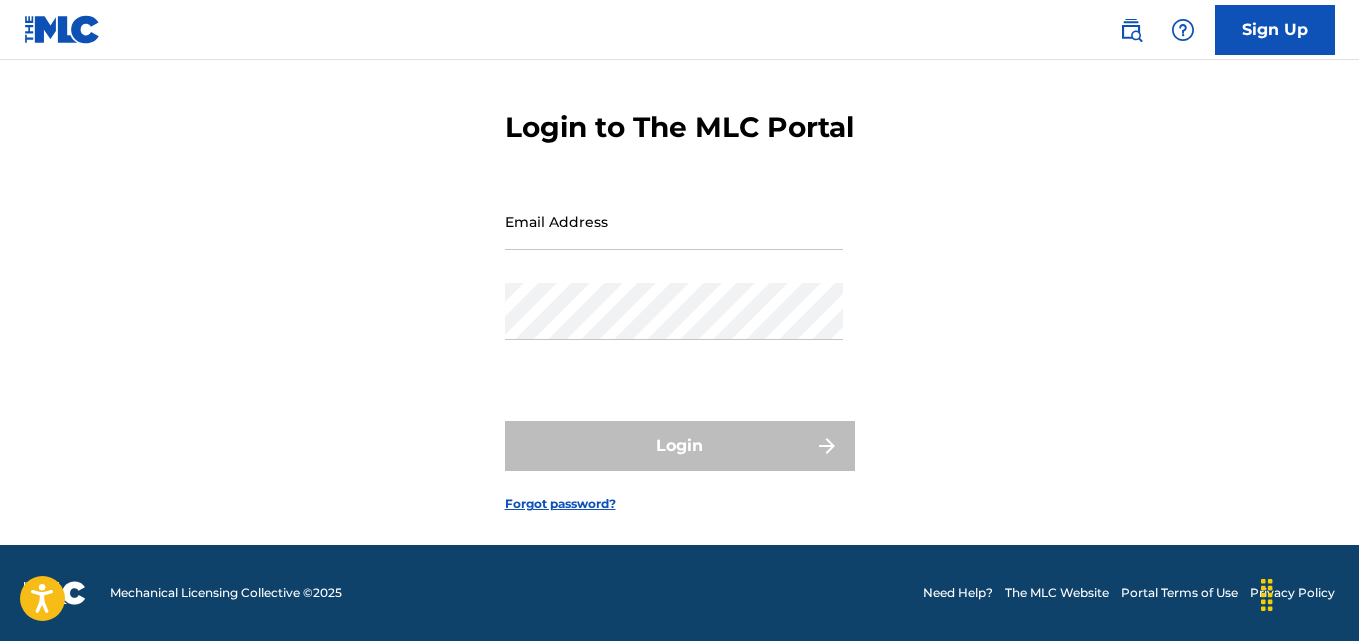 click on "Forgot password?" at bounding box center (560, 504) 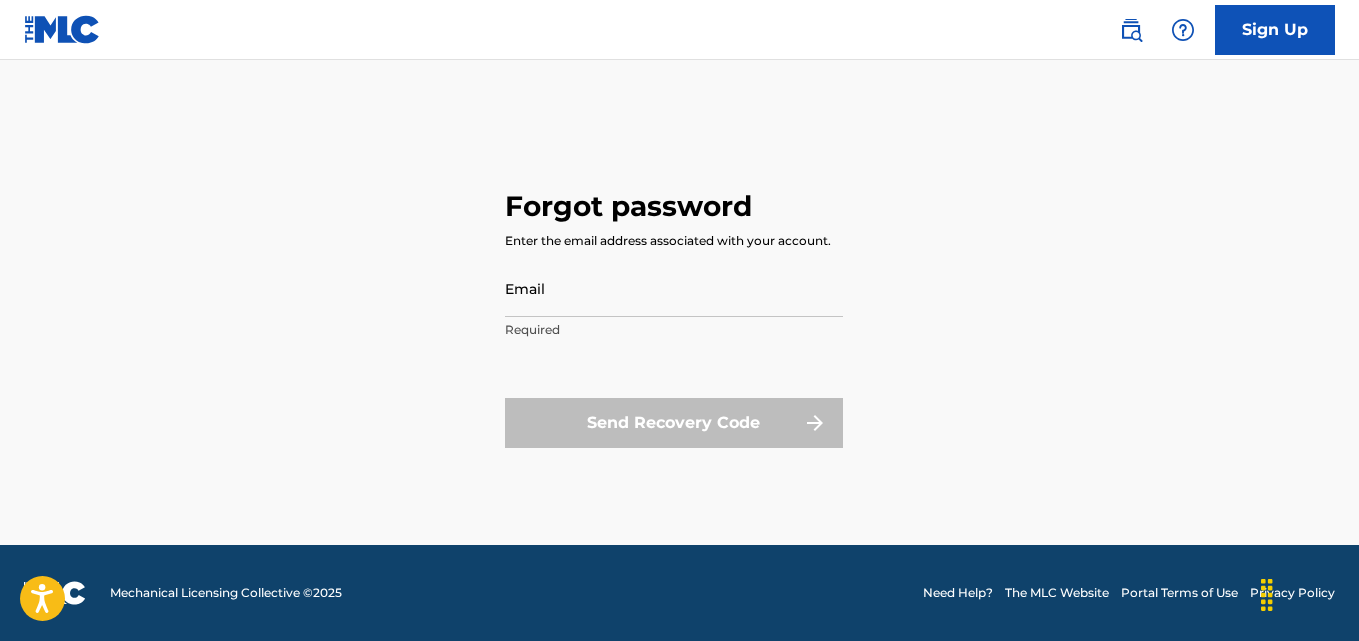 scroll, scrollTop: 0, scrollLeft: 0, axis: both 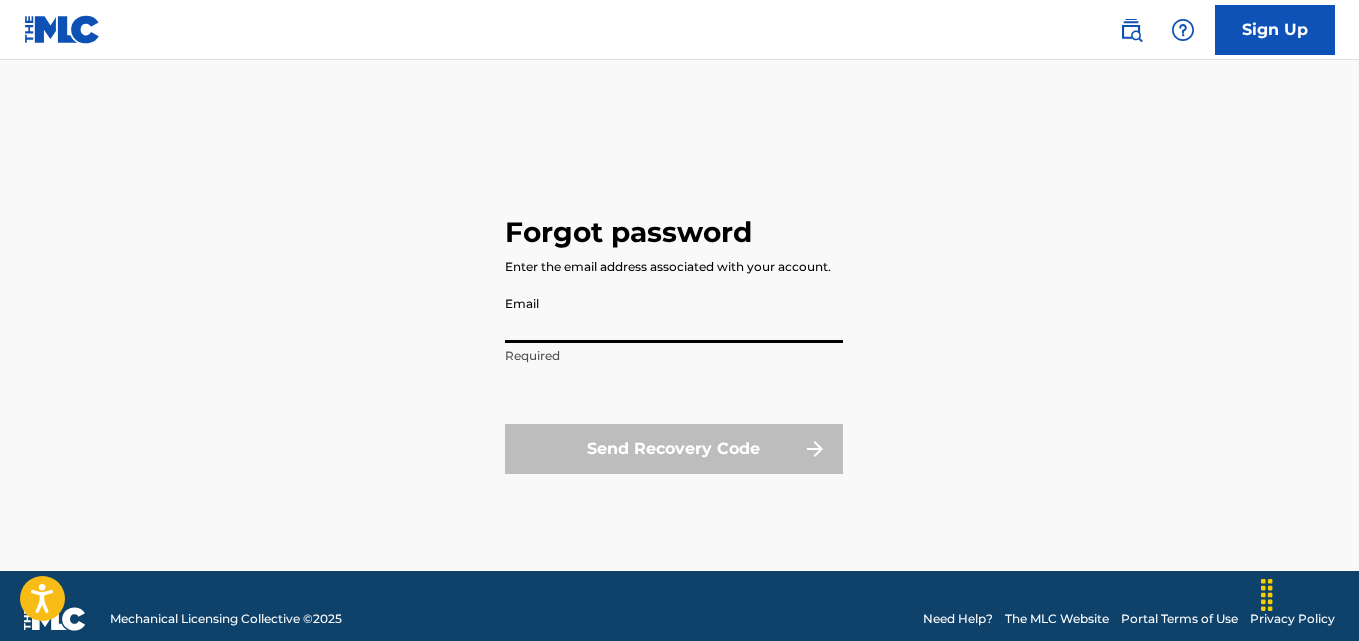 click on "Email" at bounding box center [674, 314] 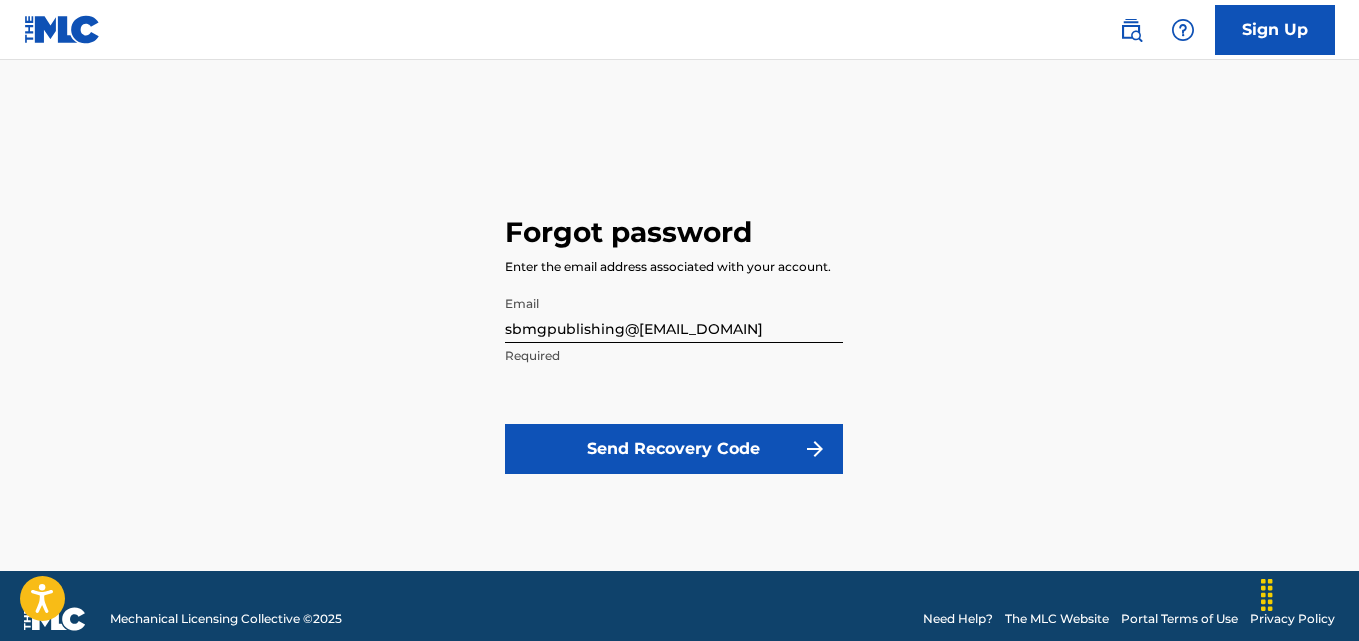 click on "Send Recovery Code" at bounding box center [674, 449] 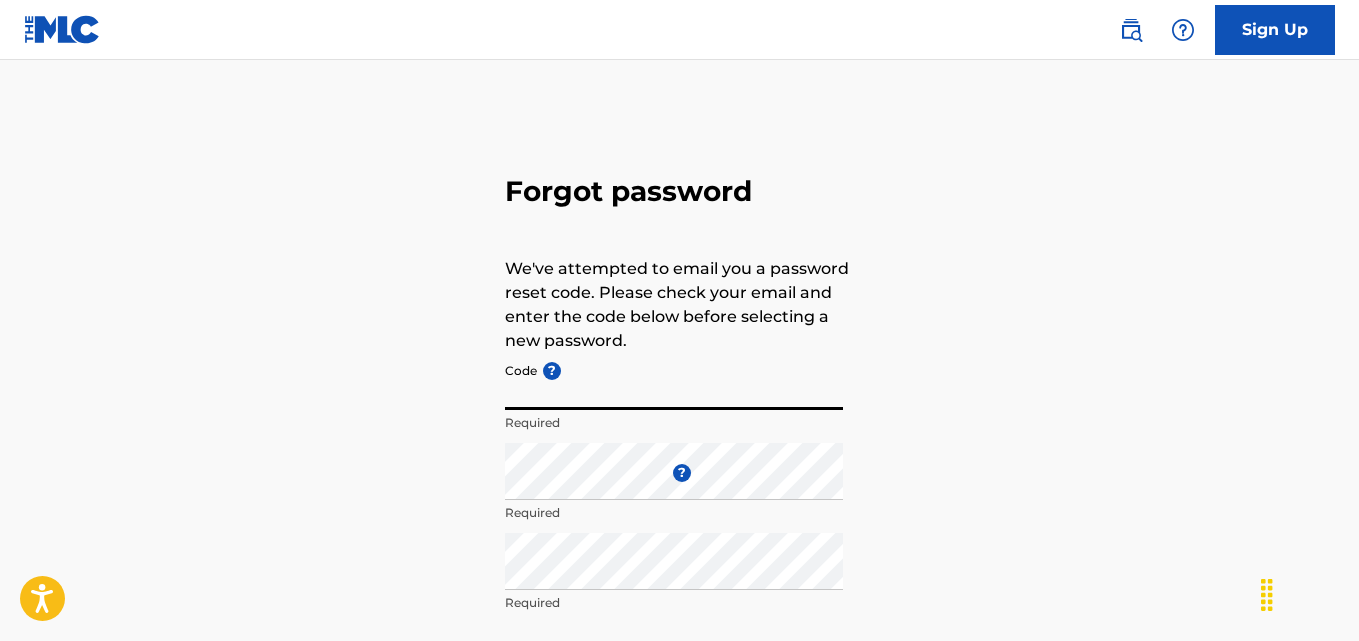 click on "Code ?" at bounding box center (674, 381) 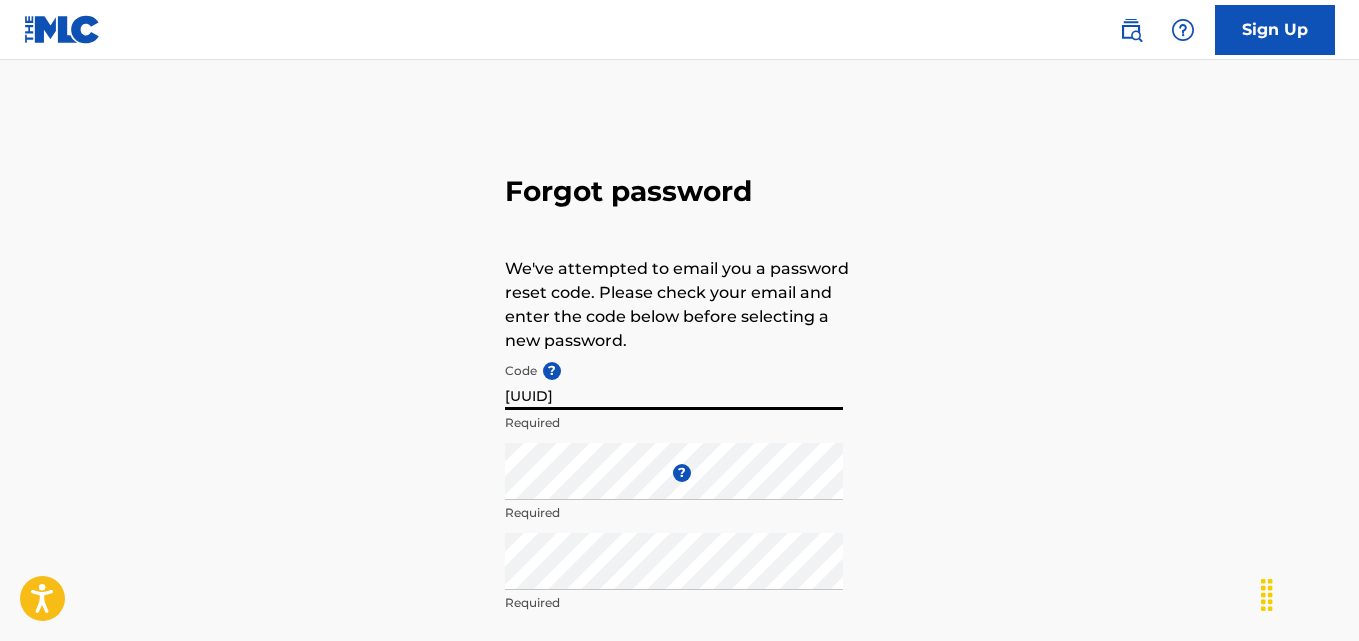 type on "[UUID]" 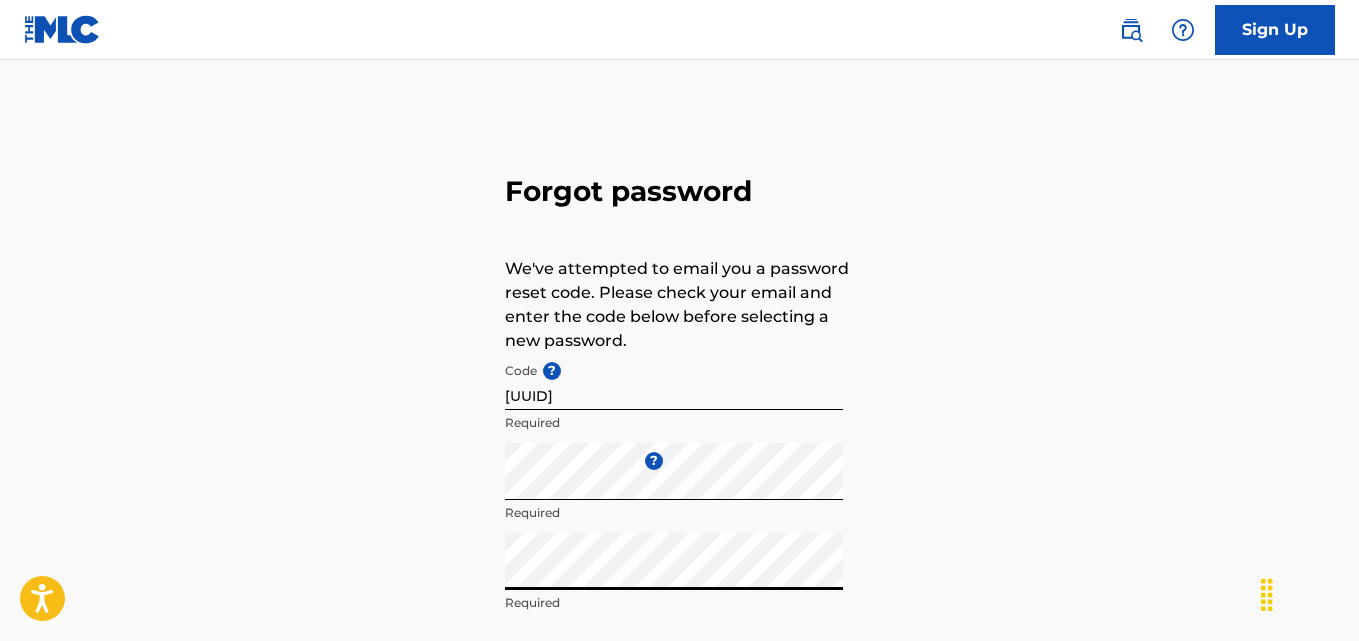 scroll, scrollTop: 144, scrollLeft: 0, axis: vertical 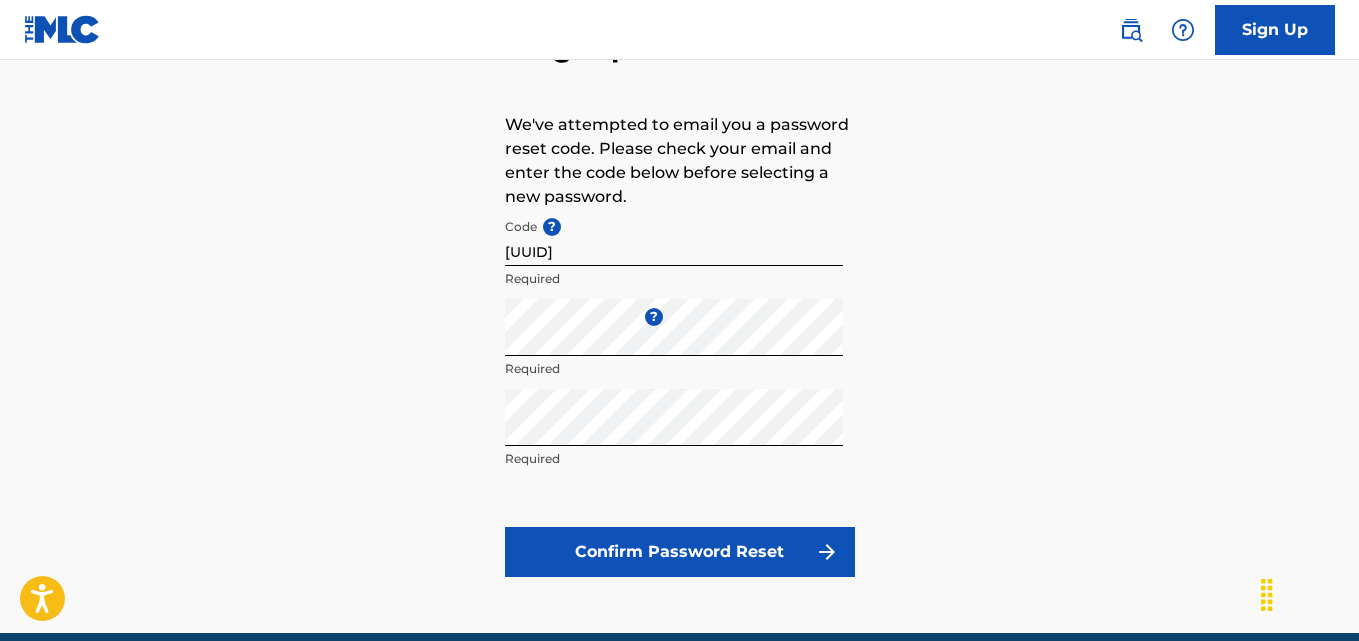 click on "Confirm Password Reset" at bounding box center [680, 552] 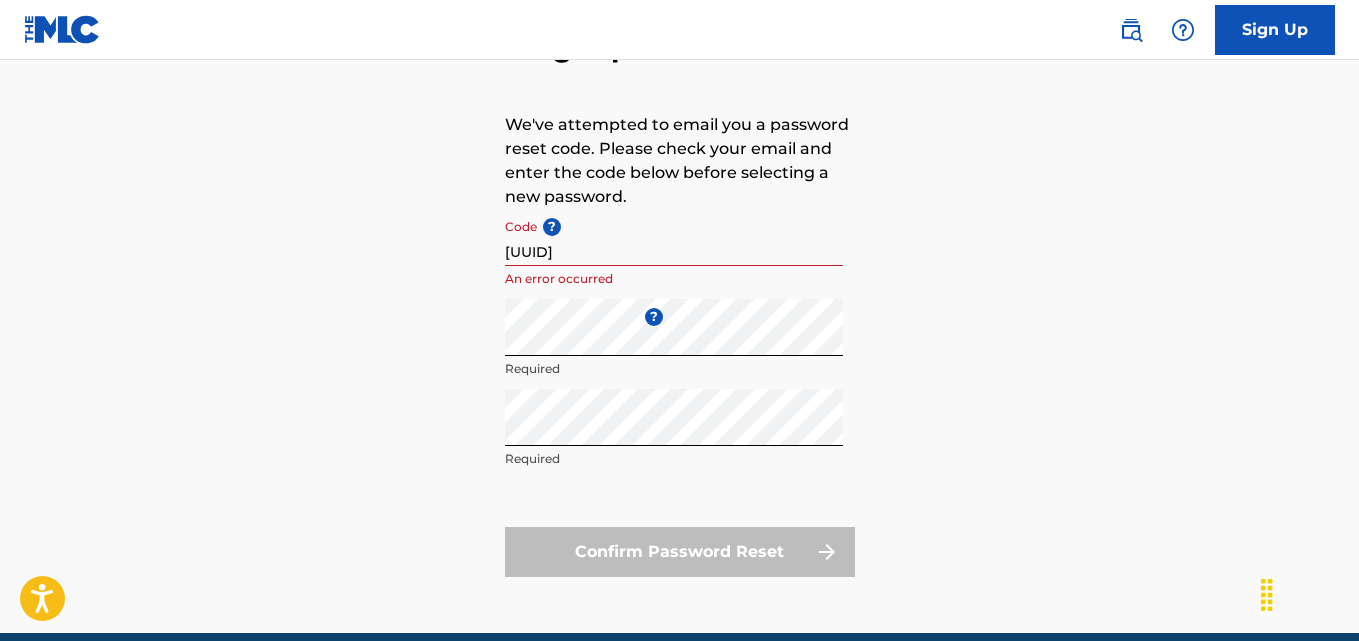 scroll, scrollTop: 0, scrollLeft: 0, axis: both 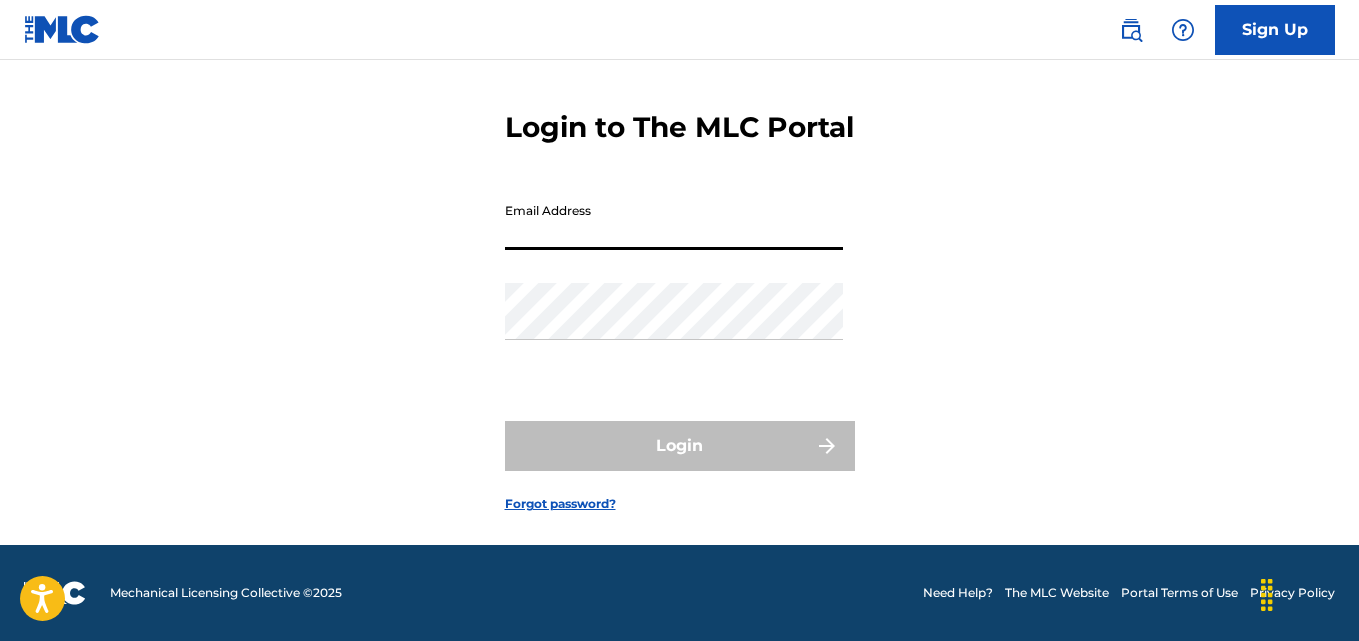 click on "Email Address" at bounding box center [674, 221] 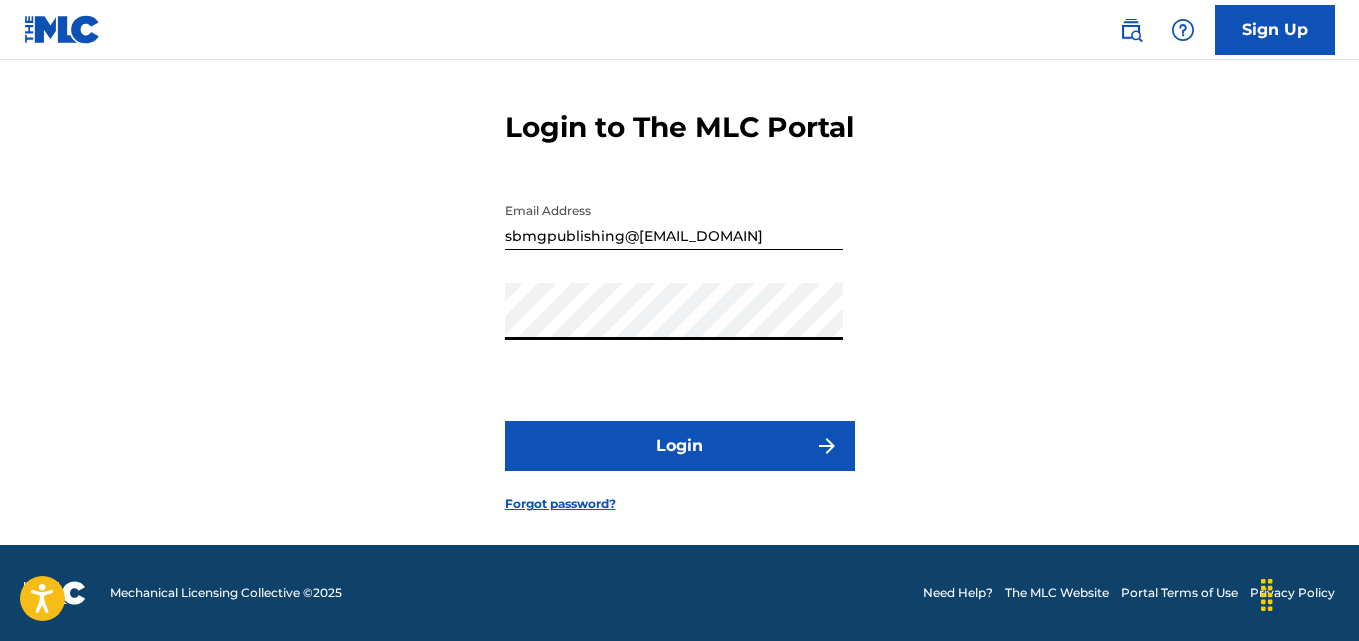 click on "Login" at bounding box center (680, 446) 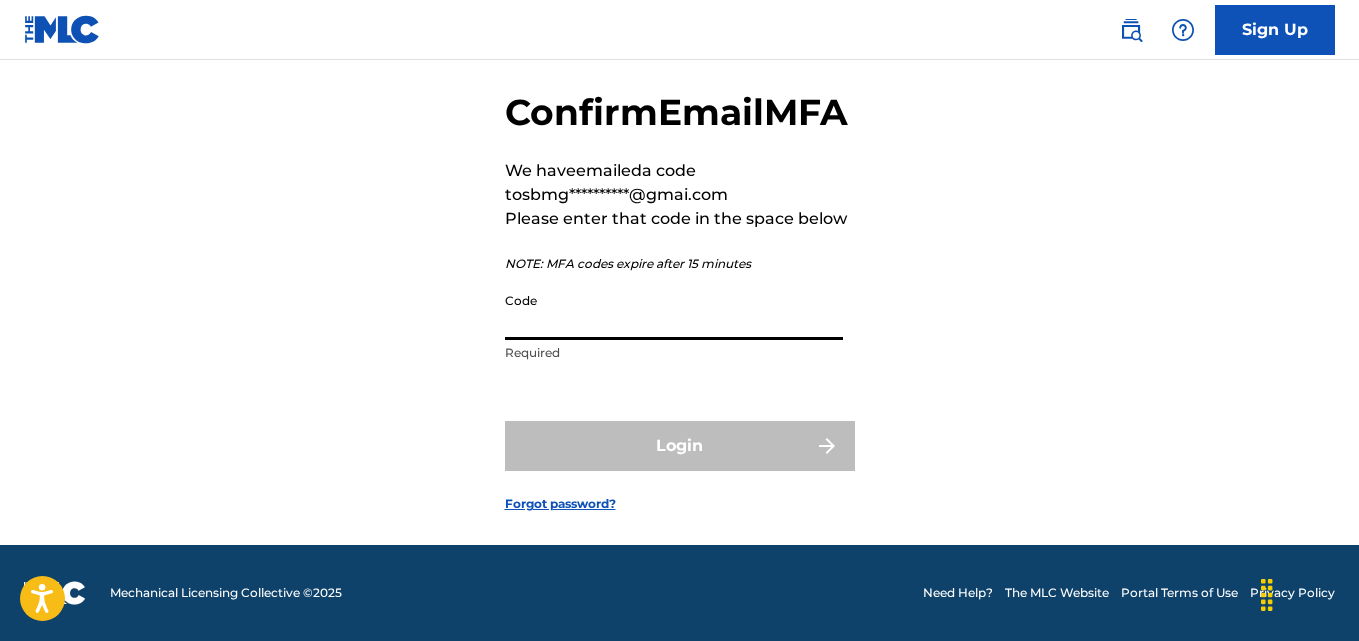 click on "Code" at bounding box center [674, 311] 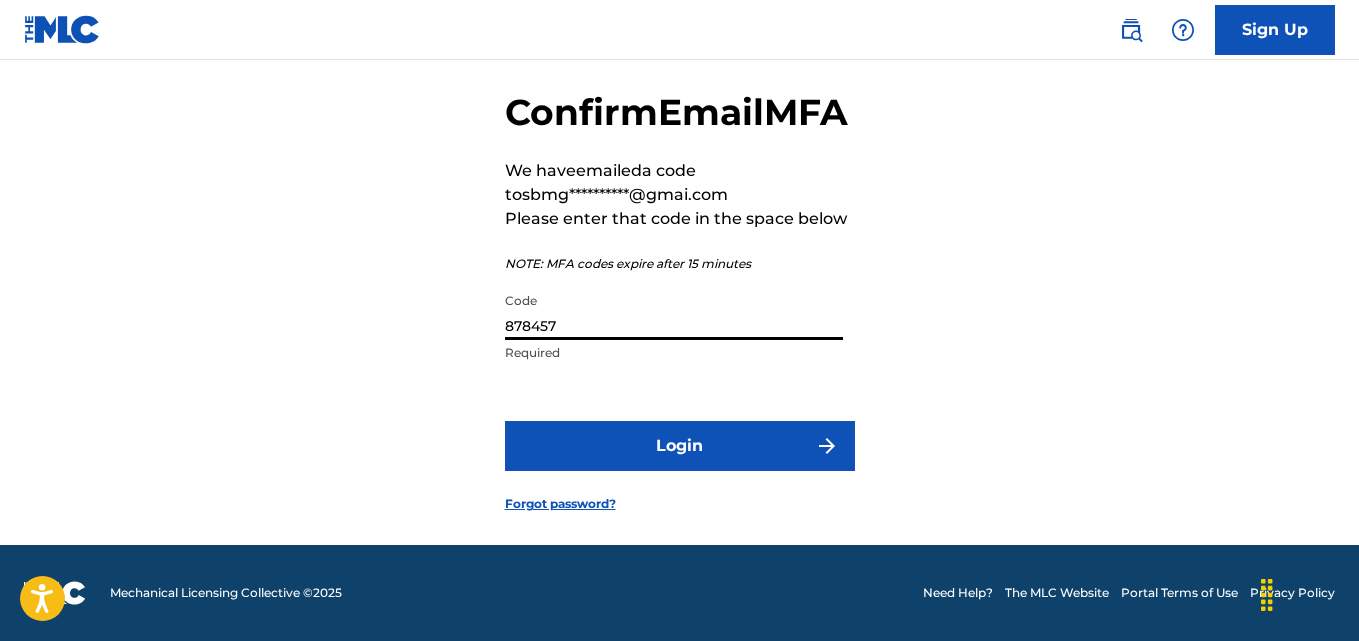 type on "878457" 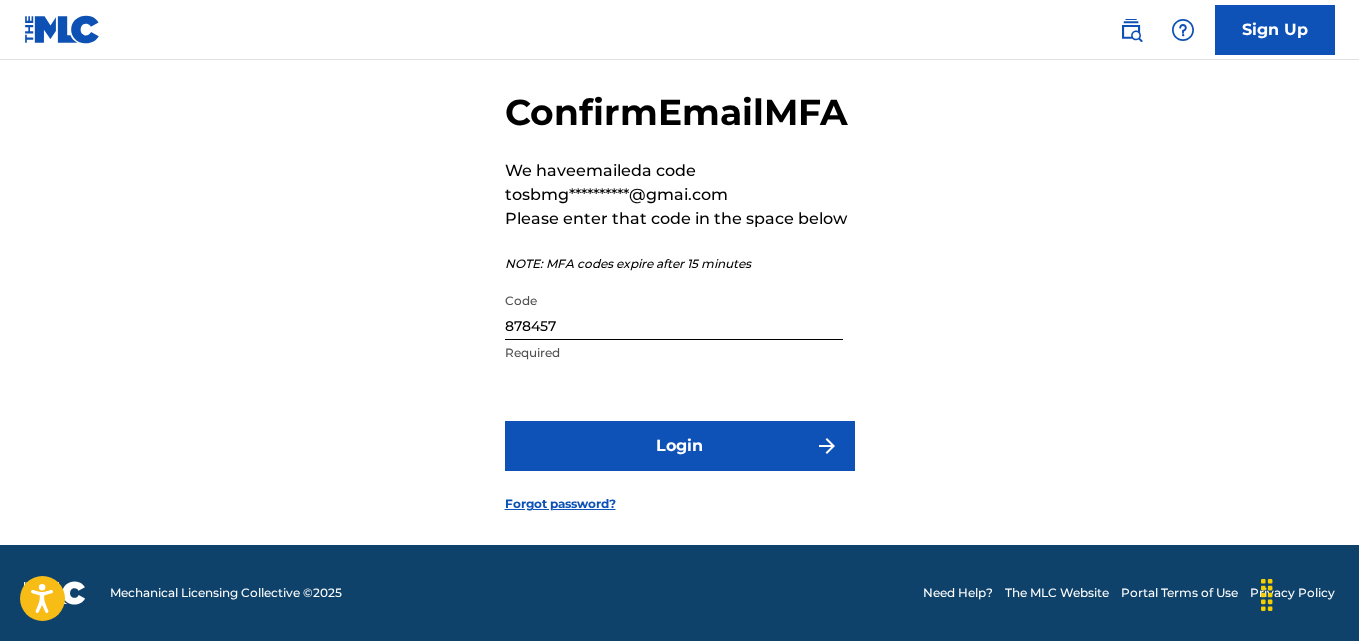 click on "Login" at bounding box center [680, 446] 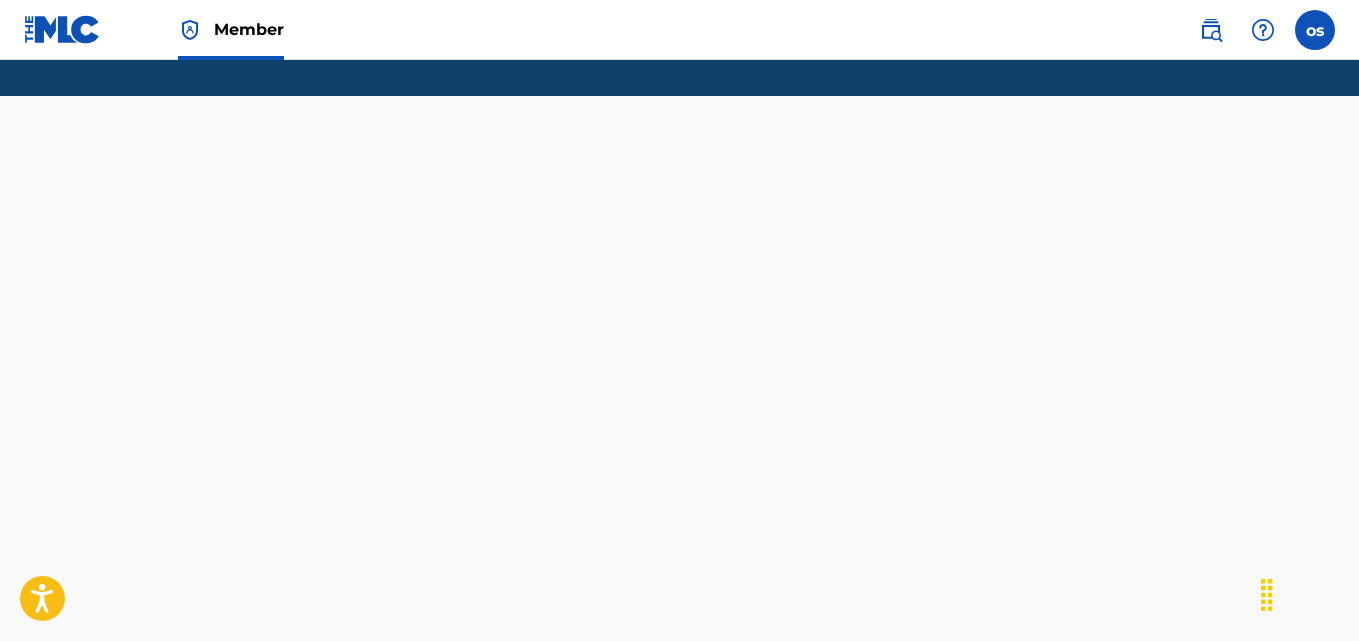 scroll, scrollTop: 0, scrollLeft: 0, axis: both 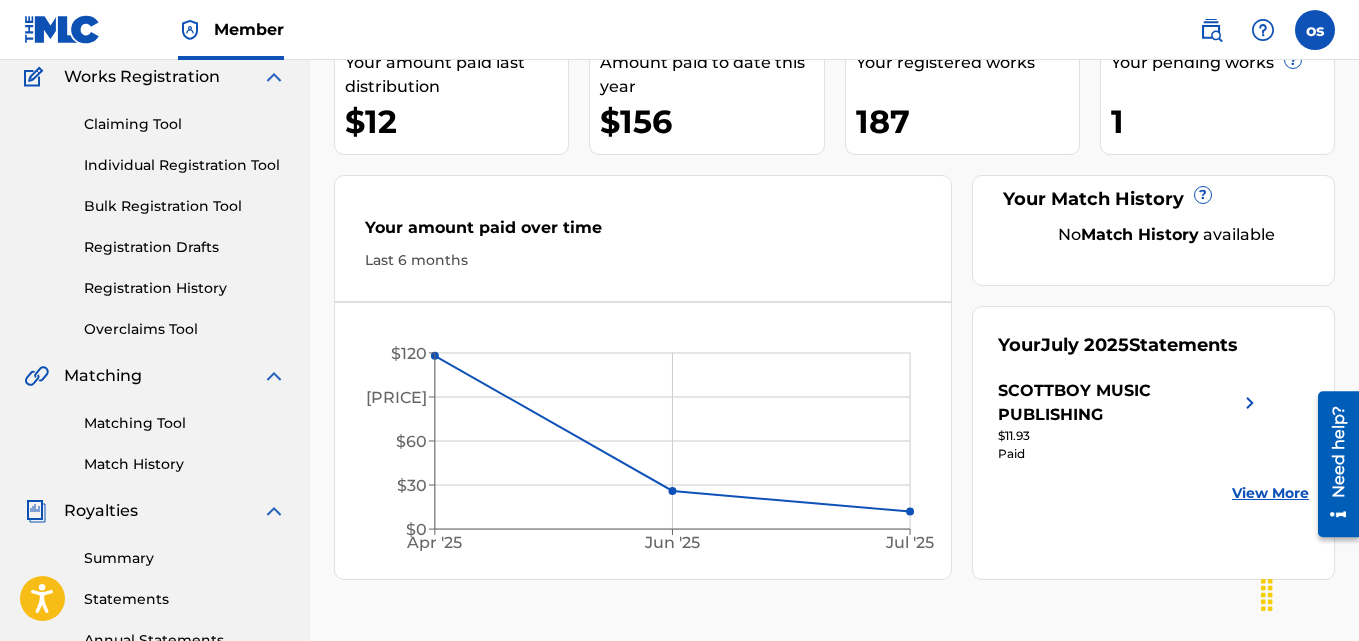 click on "Individual Registration Tool" at bounding box center (185, 165) 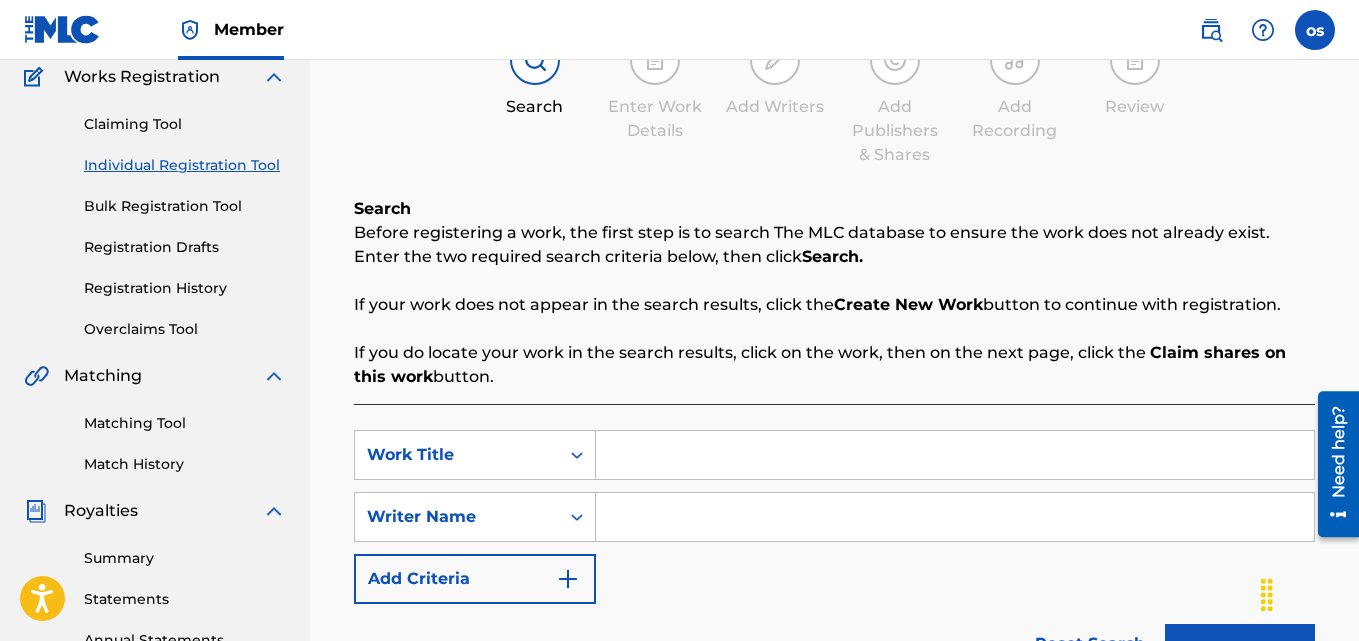 scroll, scrollTop: 0, scrollLeft: 0, axis: both 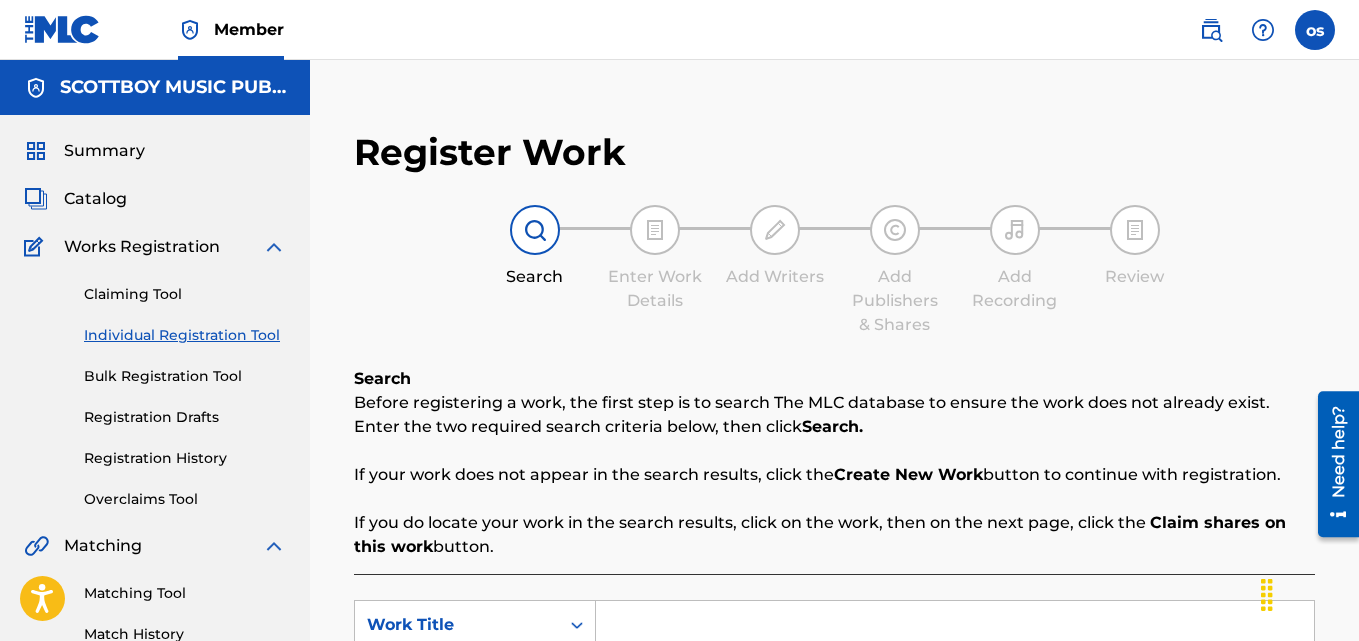 click on "Catalog" at bounding box center [95, 199] 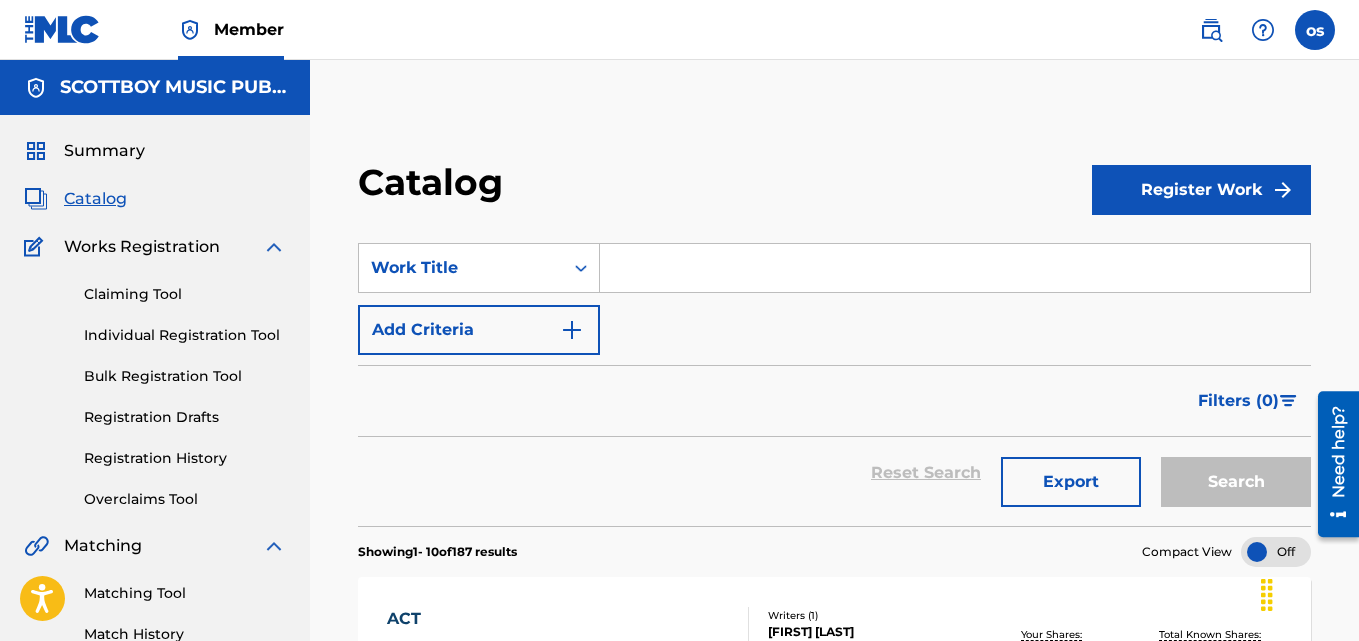 click on "Register Work" at bounding box center [1201, 190] 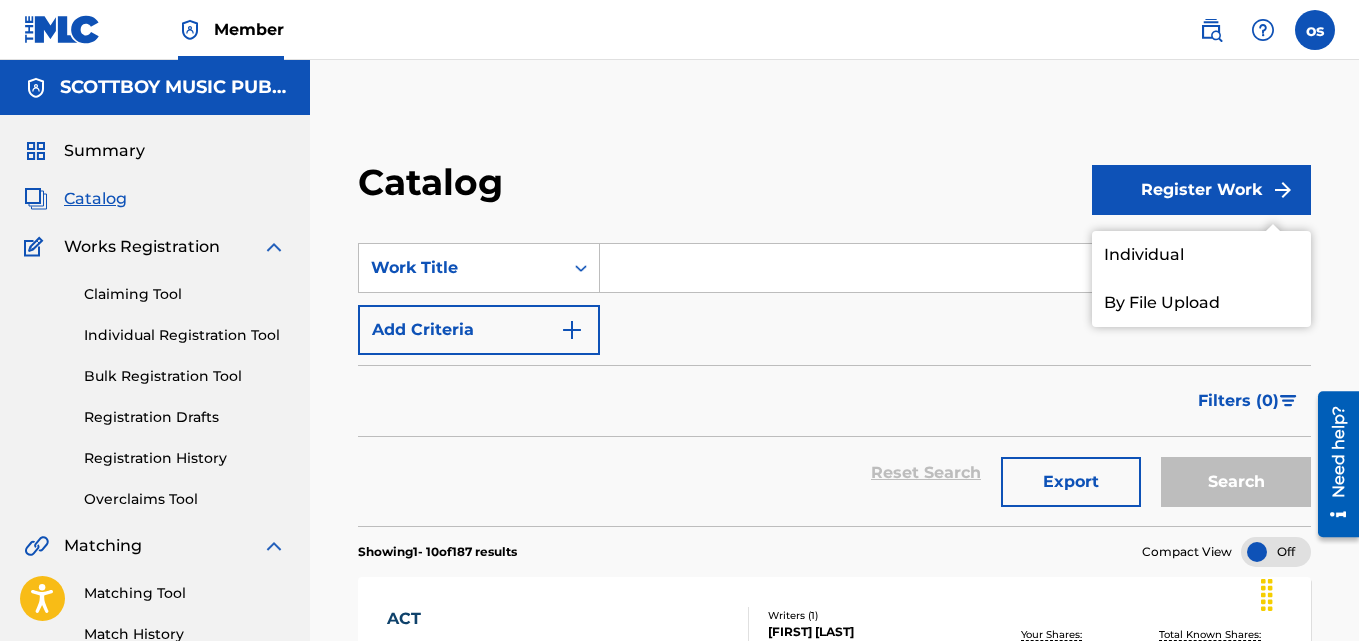 click on "Individual" at bounding box center [1201, 255] 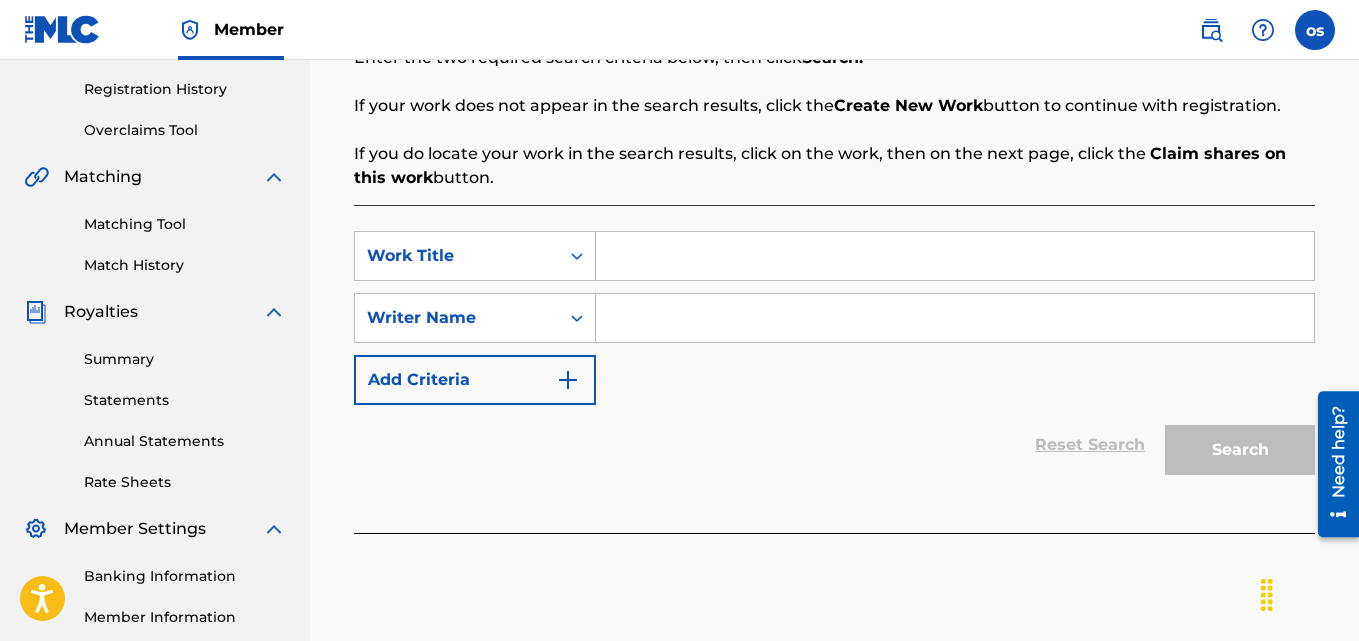 scroll, scrollTop: 377, scrollLeft: 0, axis: vertical 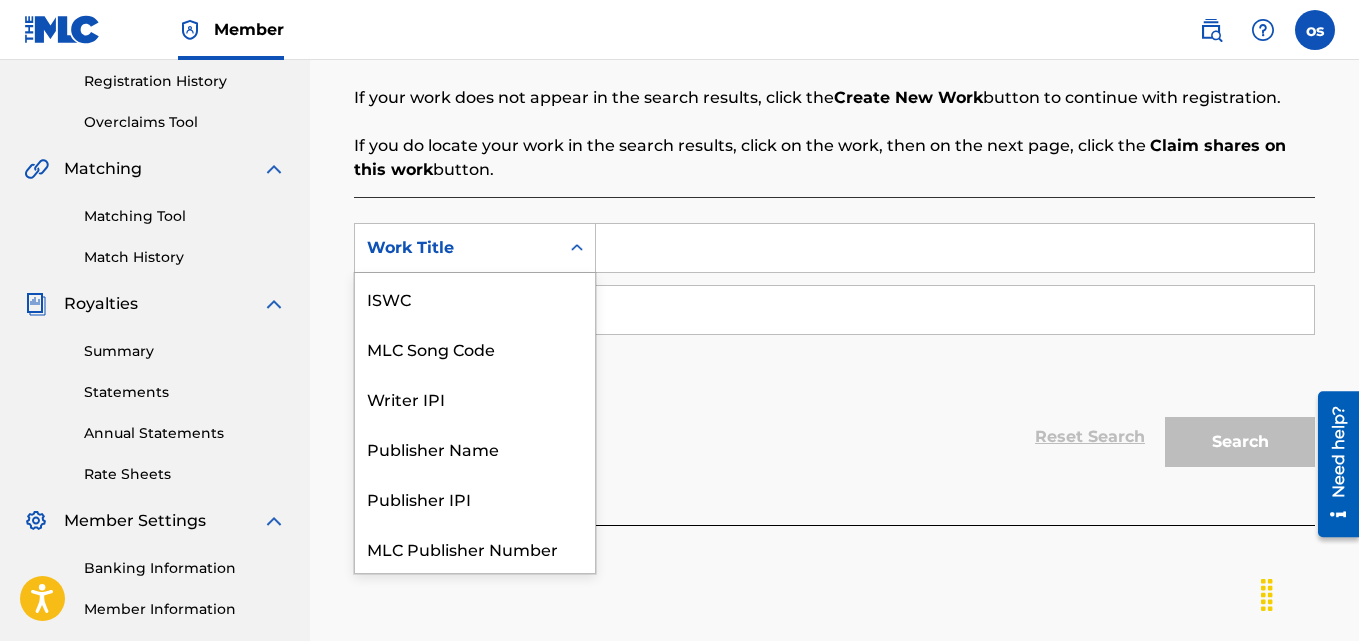 click at bounding box center (577, 248) 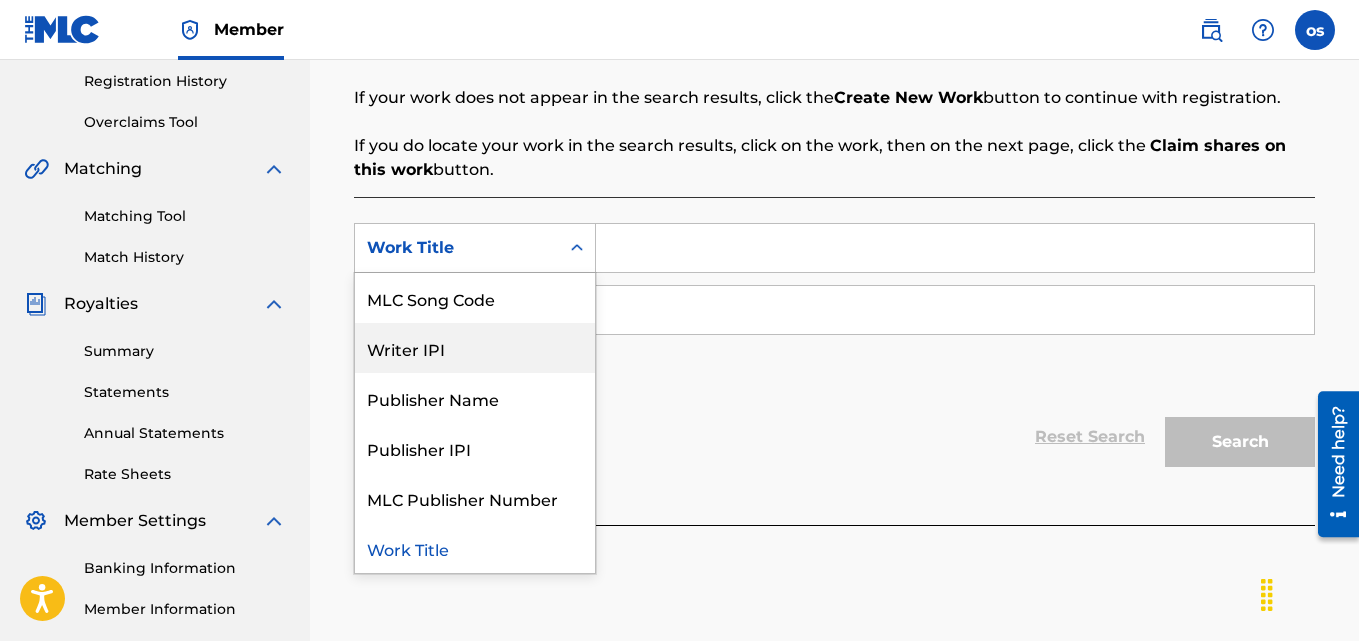 click on "Writer IPI" at bounding box center [475, 348] 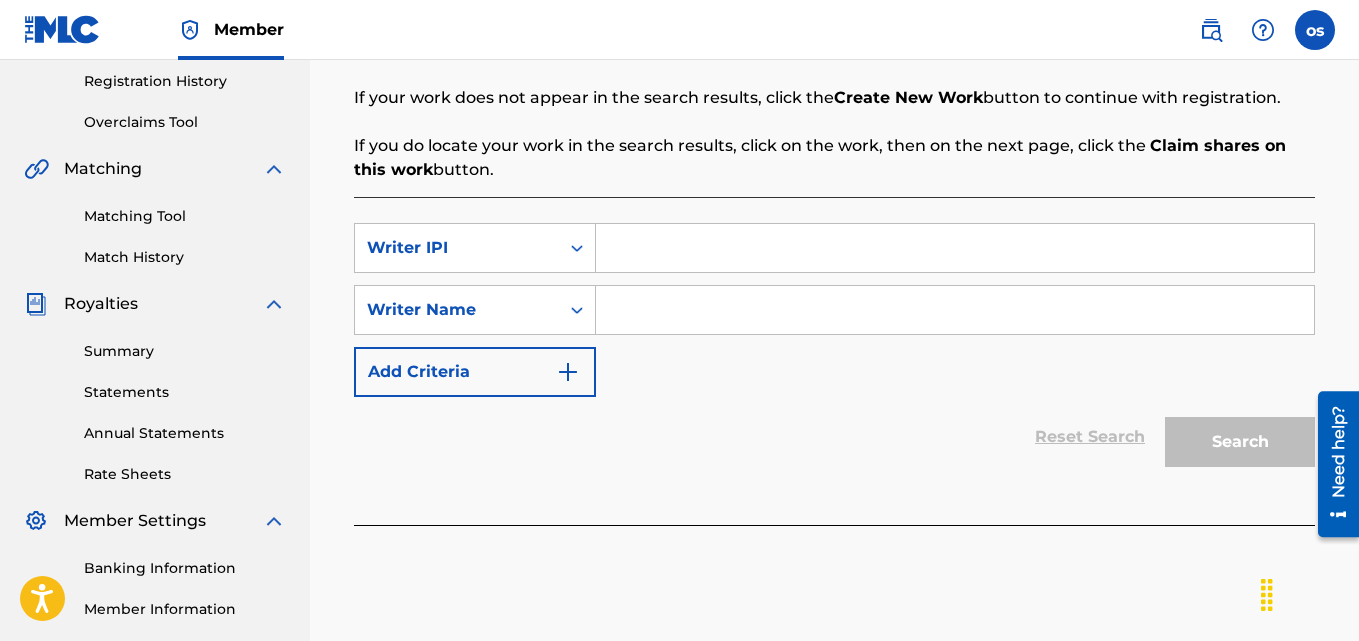 click at bounding box center (955, 310) 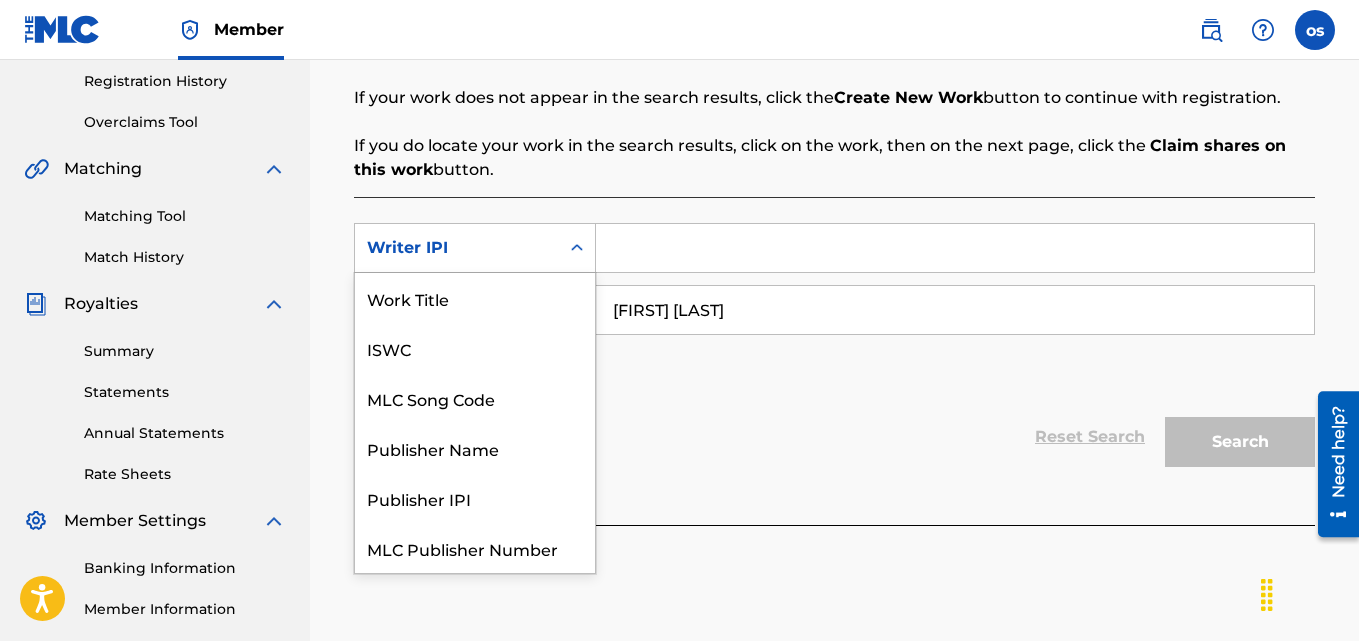 click 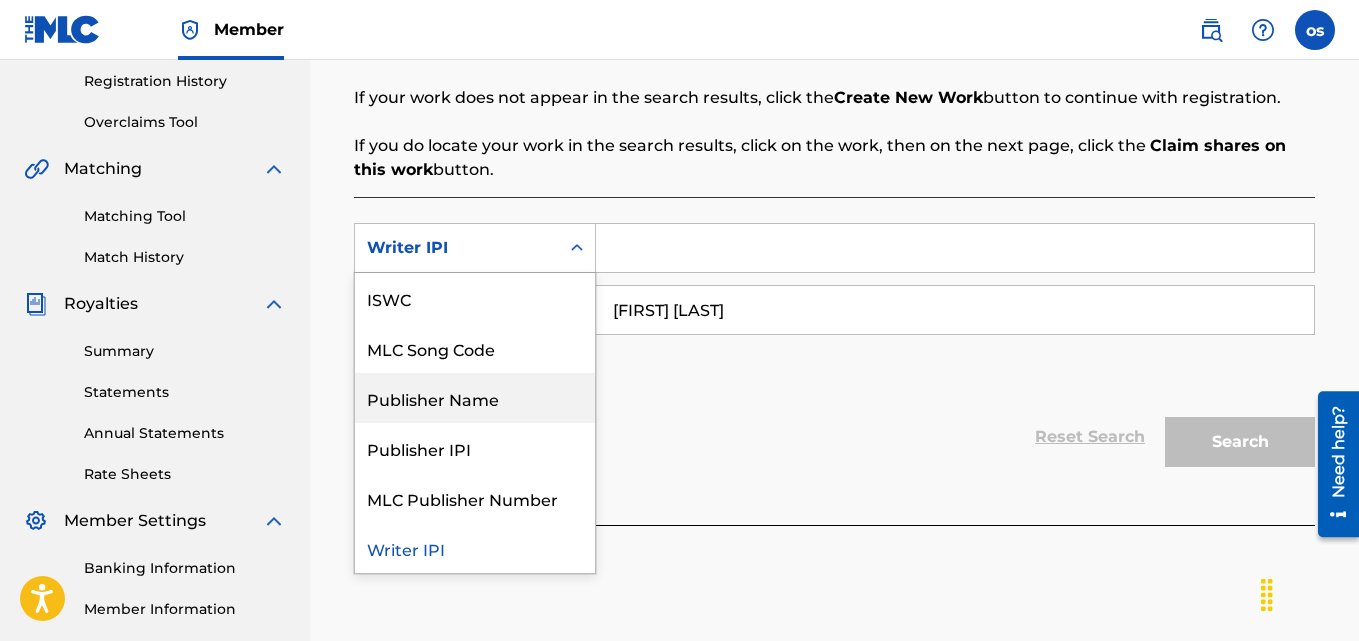 click on "Publisher Name" at bounding box center [475, 398] 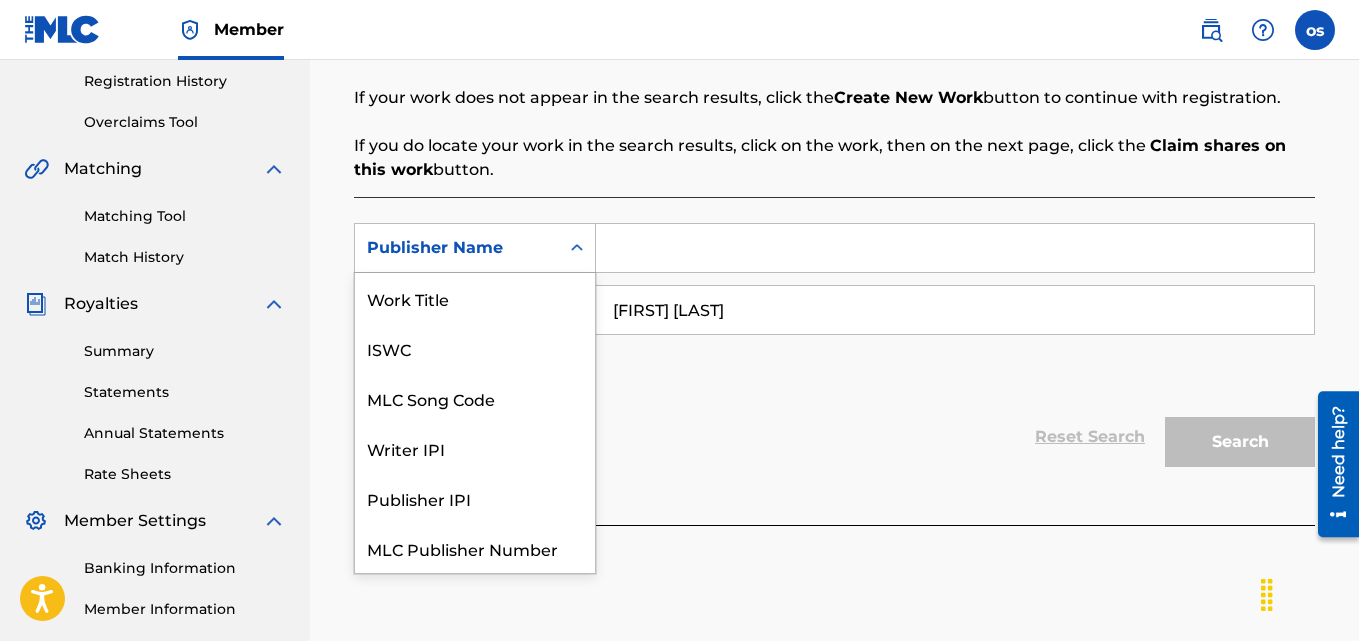 click 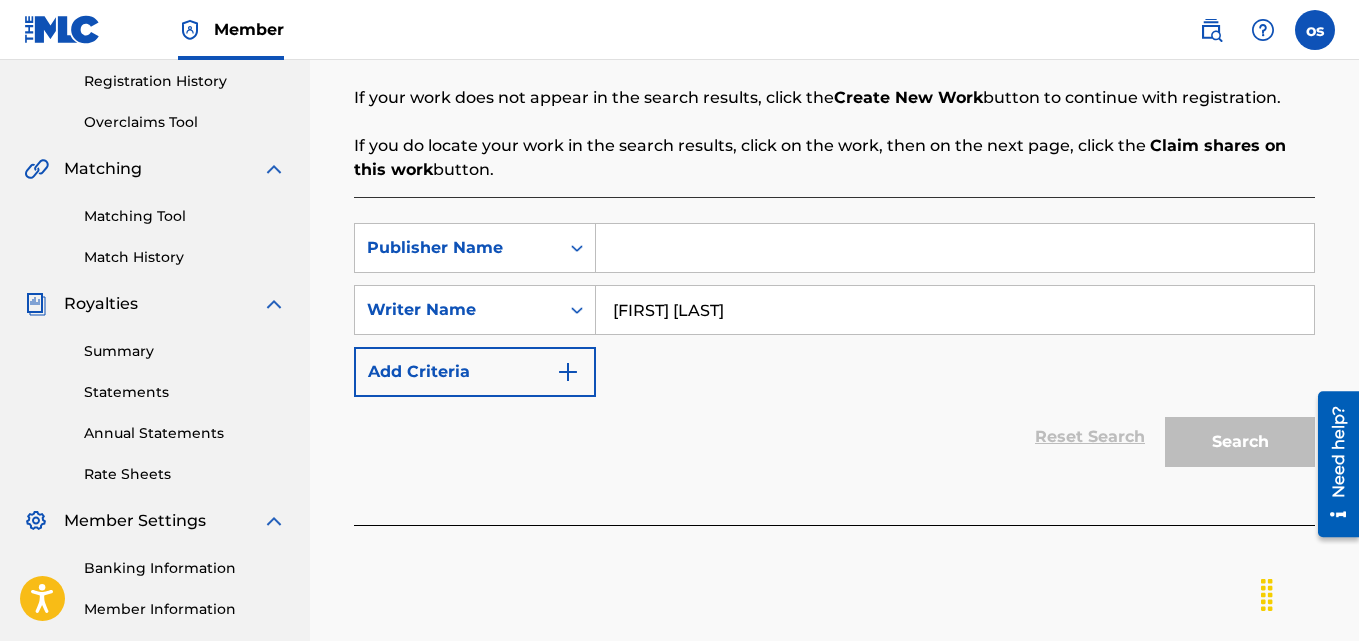 click at bounding box center [955, 248] 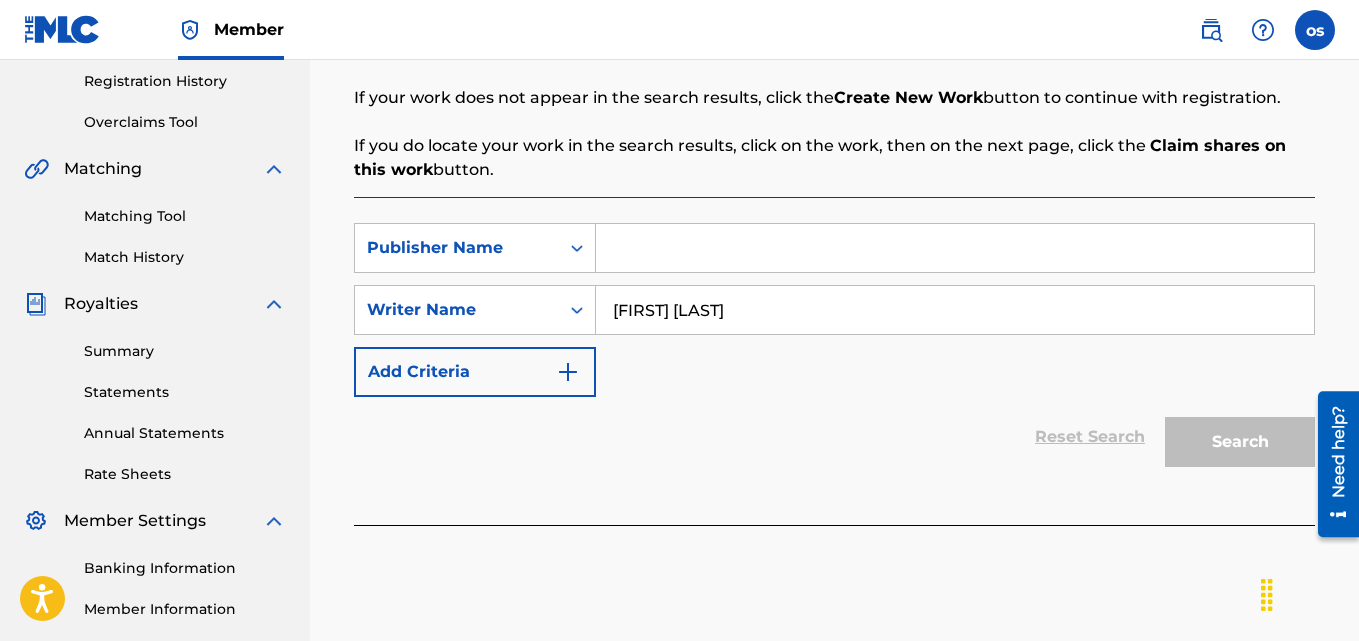 type on "SCOTTBOY MUSIC PUBLISHING" 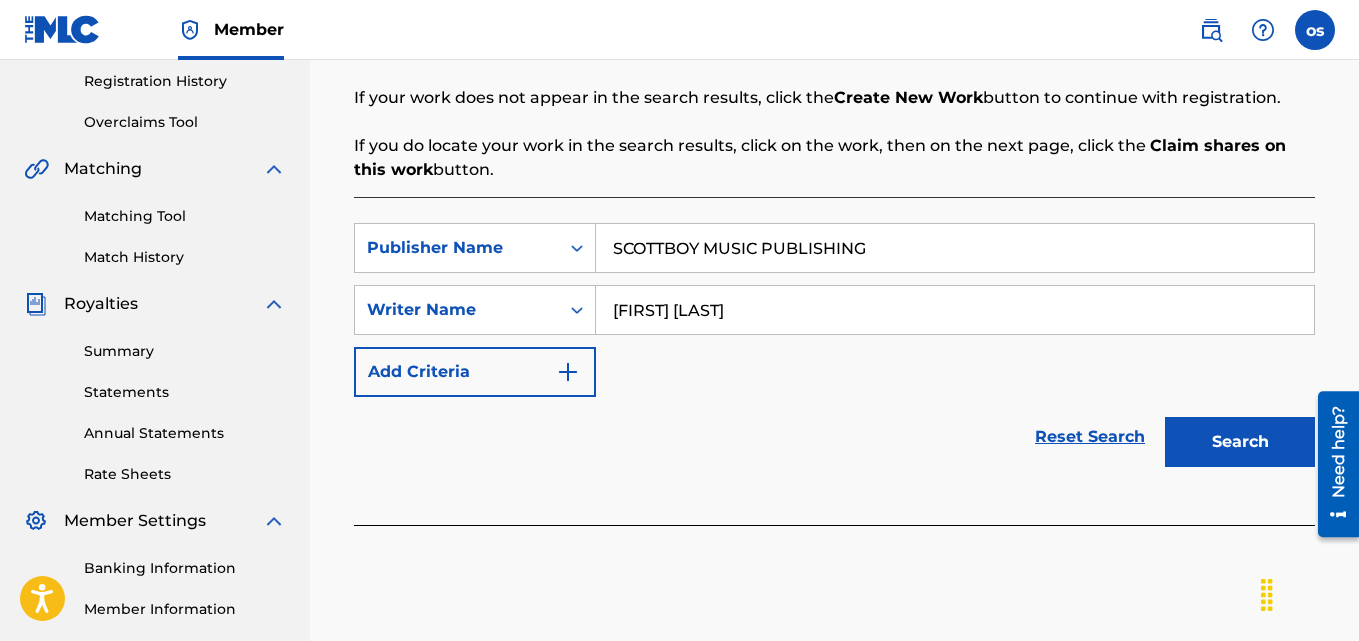 click on "Search" at bounding box center (1240, 442) 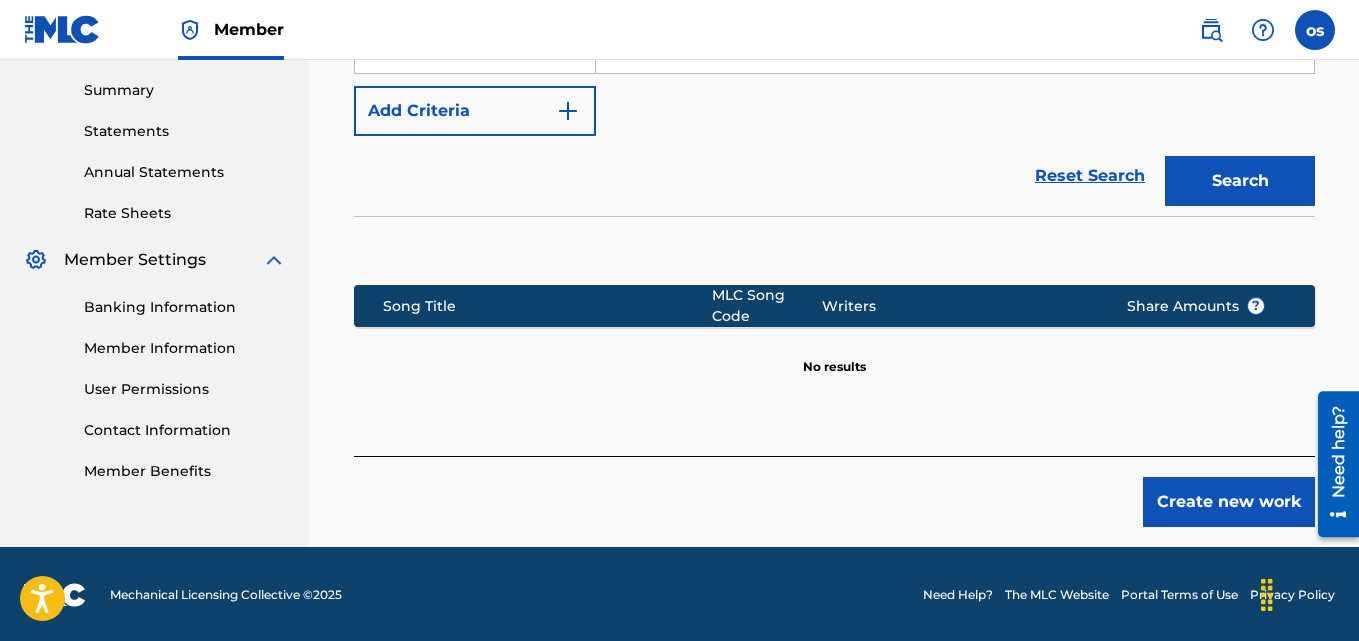 scroll, scrollTop: 640, scrollLeft: 0, axis: vertical 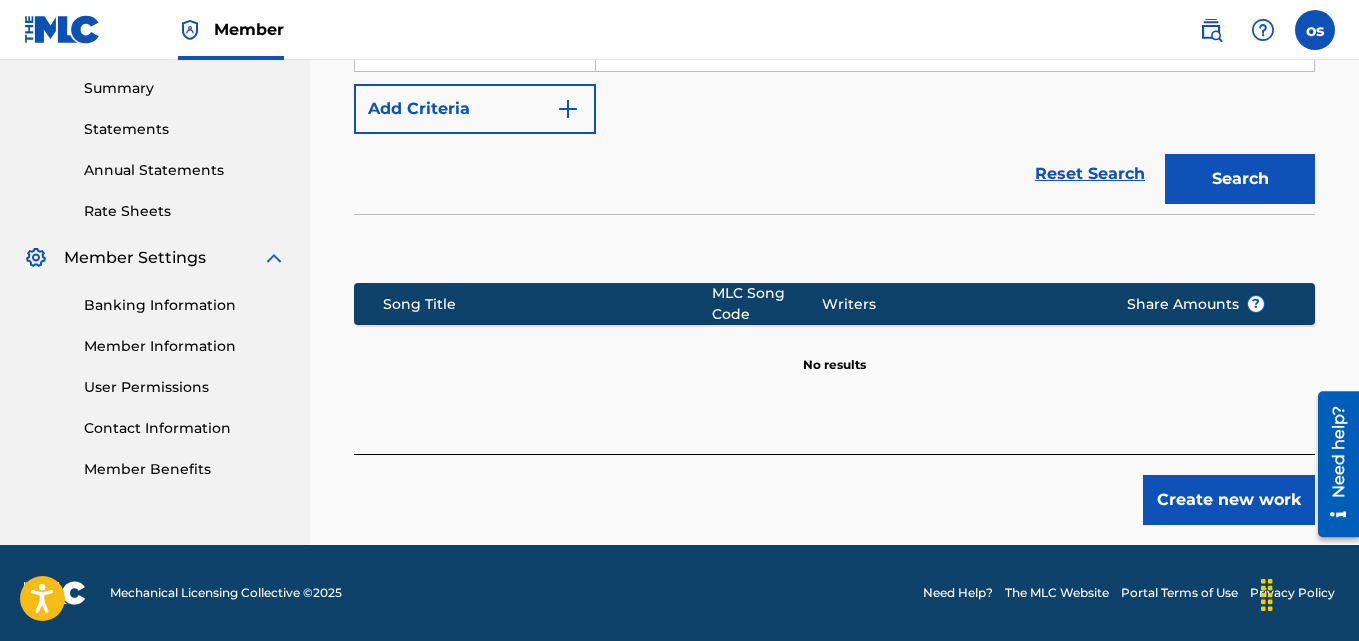 click on "Create new work" at bounding box center (1229, 500) 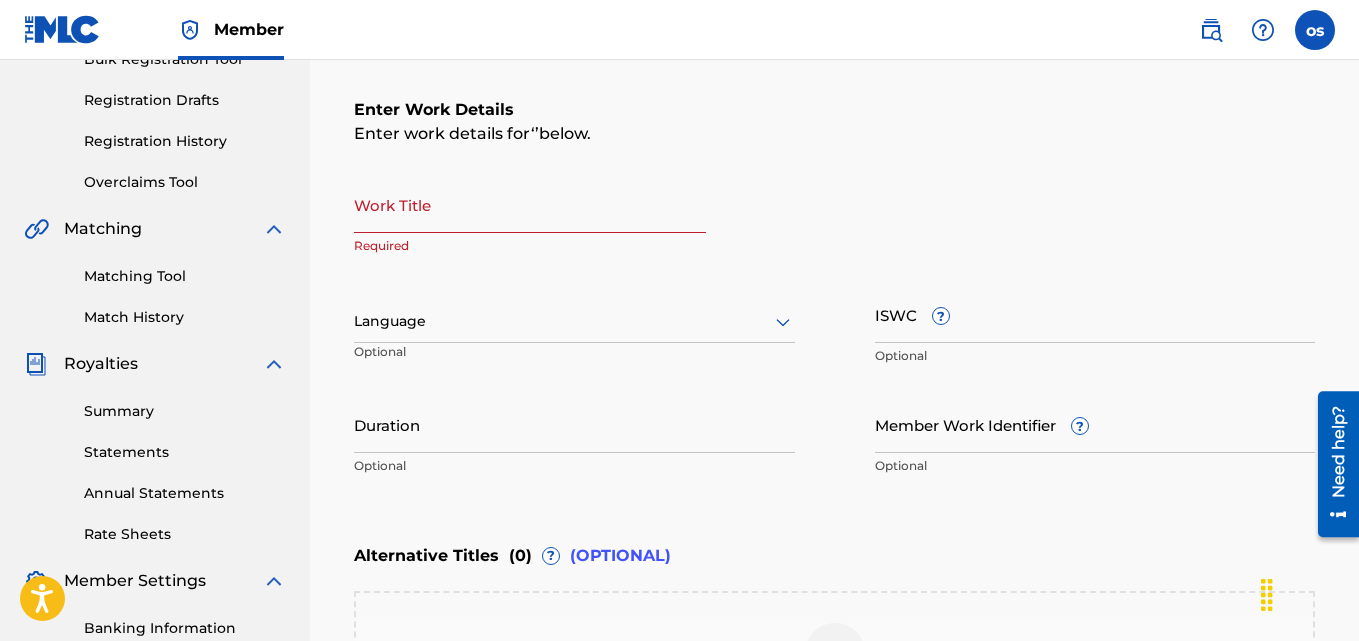 scroll, scrollTop: 280, scrollLeft: 0, axis: vertical 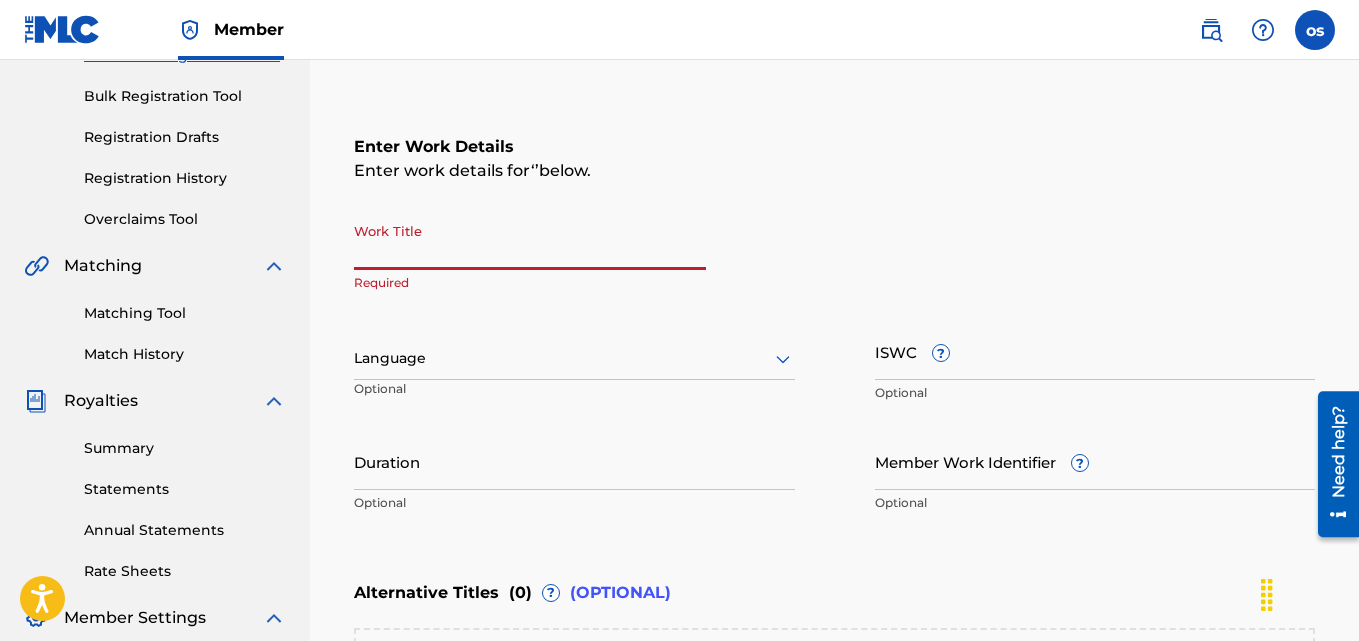 click on "Work Title" at bounding box center [530, 241] 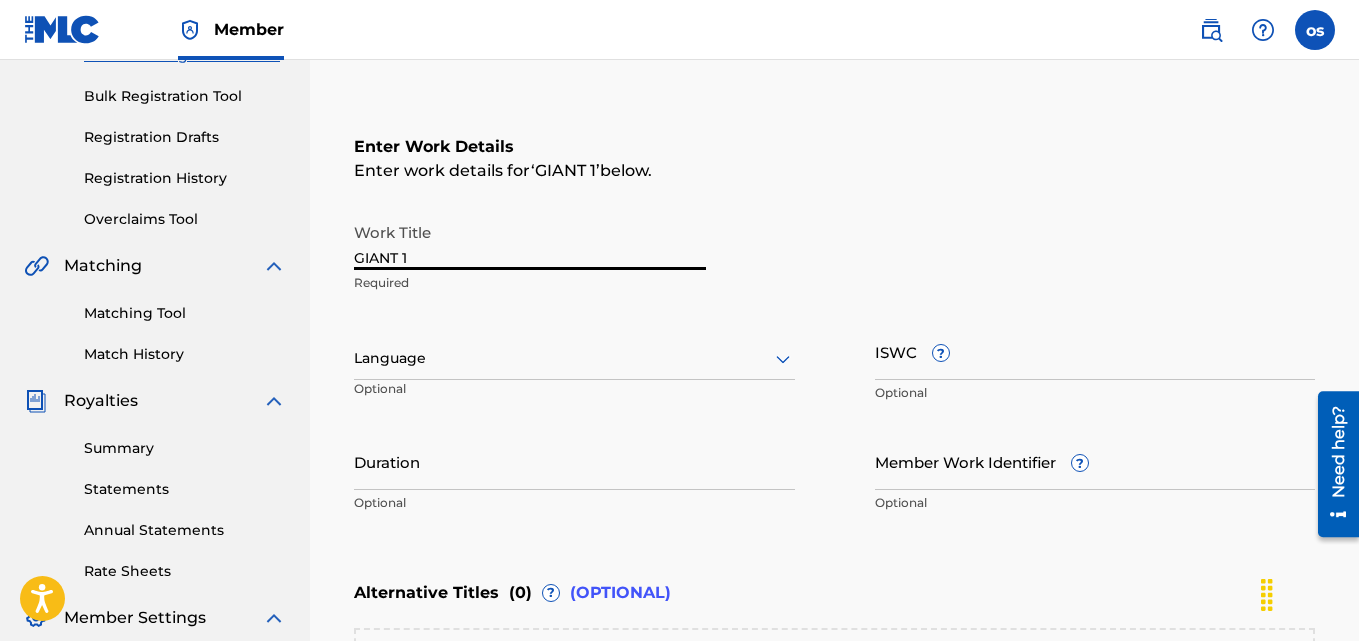 type on "GIANT 1" 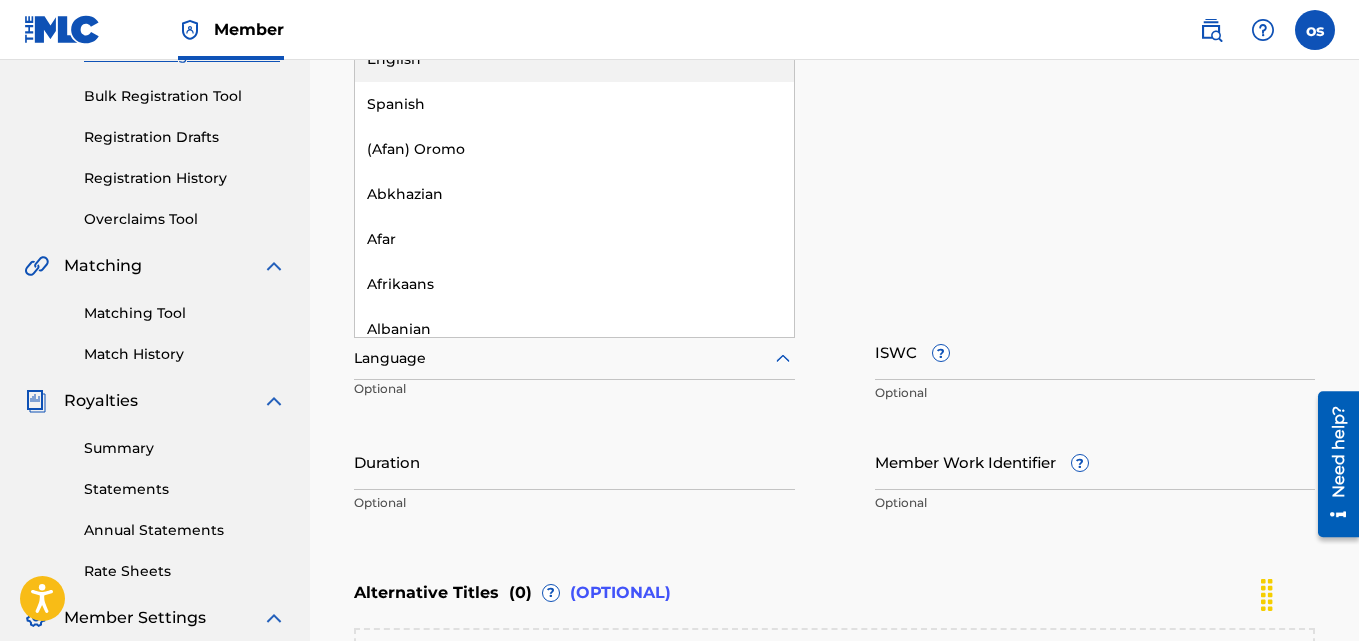 click at bounding box center [574, 358] 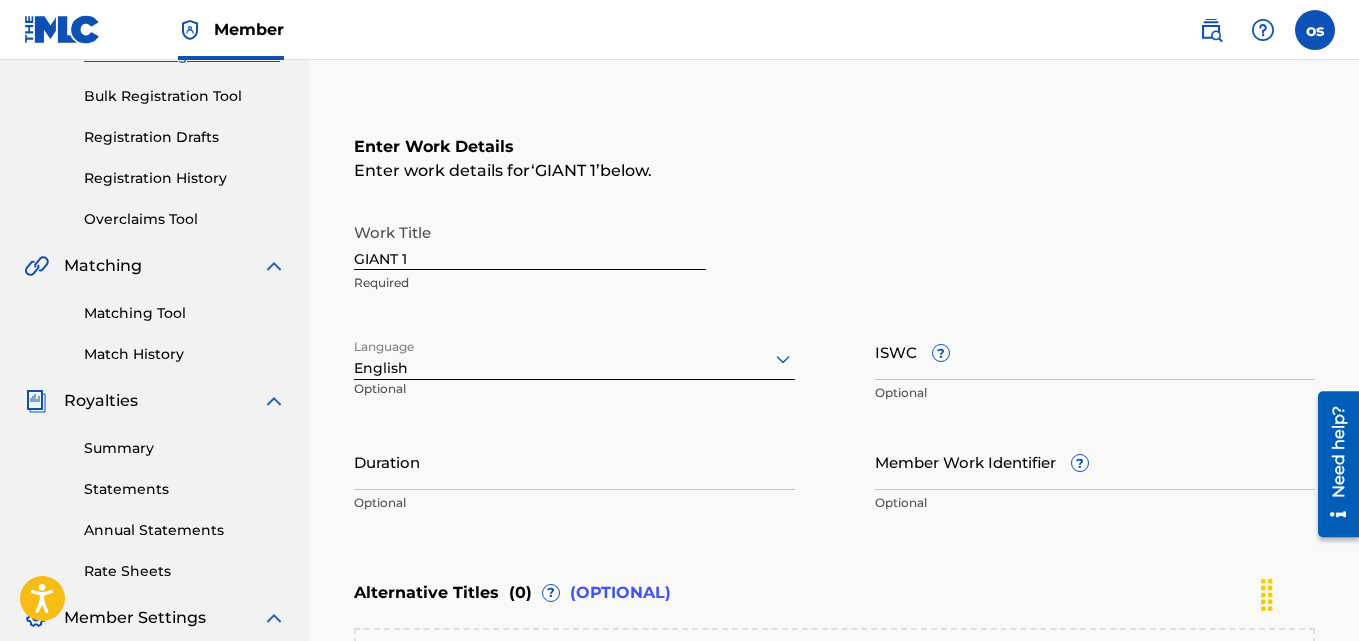 click on "Duration" at bounding box center (574, 461) 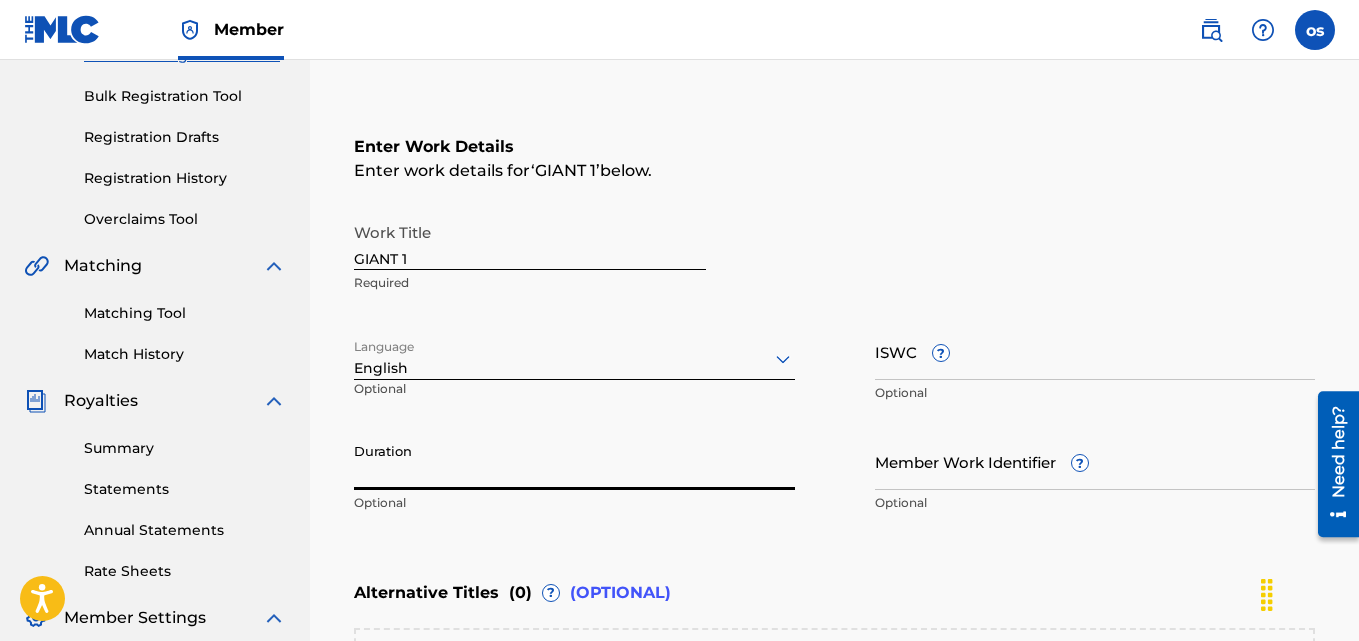 click on "Duration" at bounding box center (574, 461) 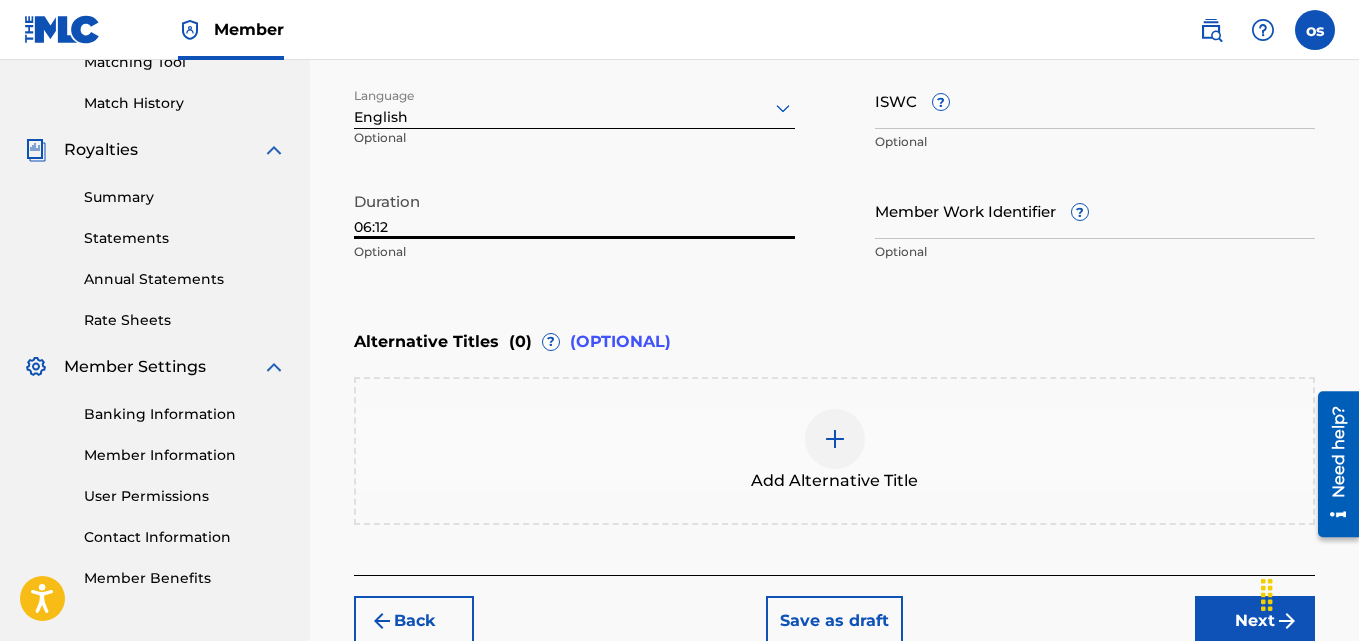 scroll, scrollTop: 652, scrollLeft: 0, axis: vertical 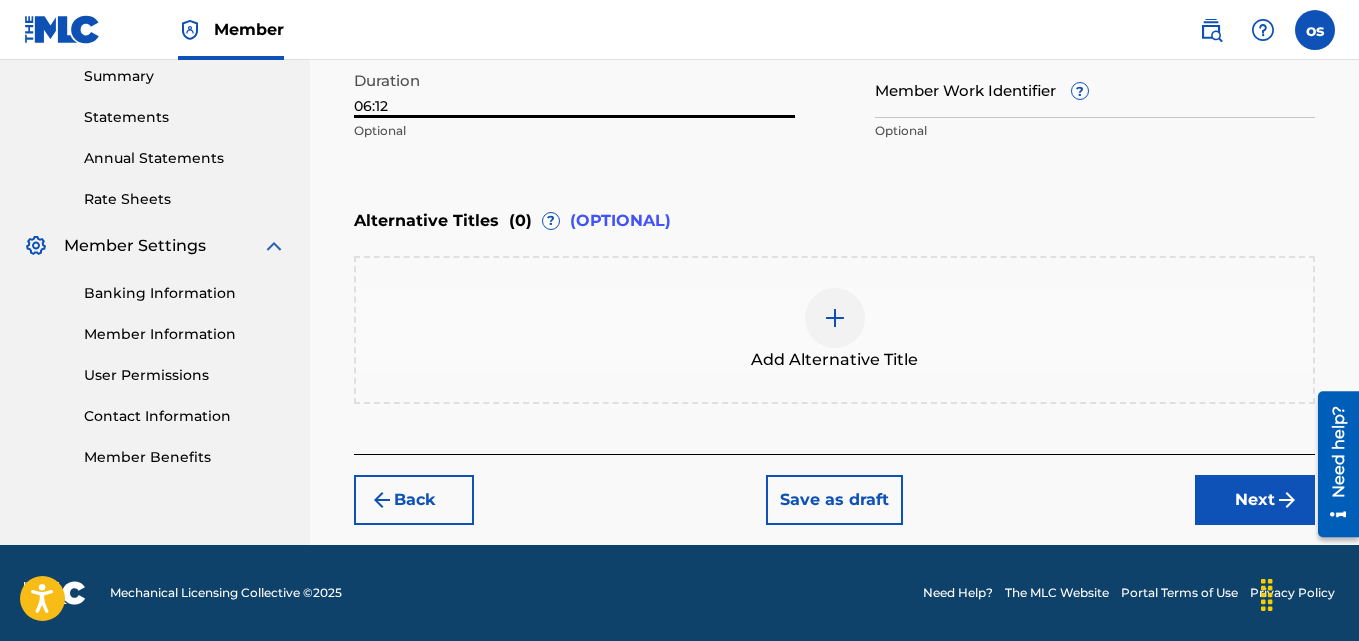 type on "06:12" 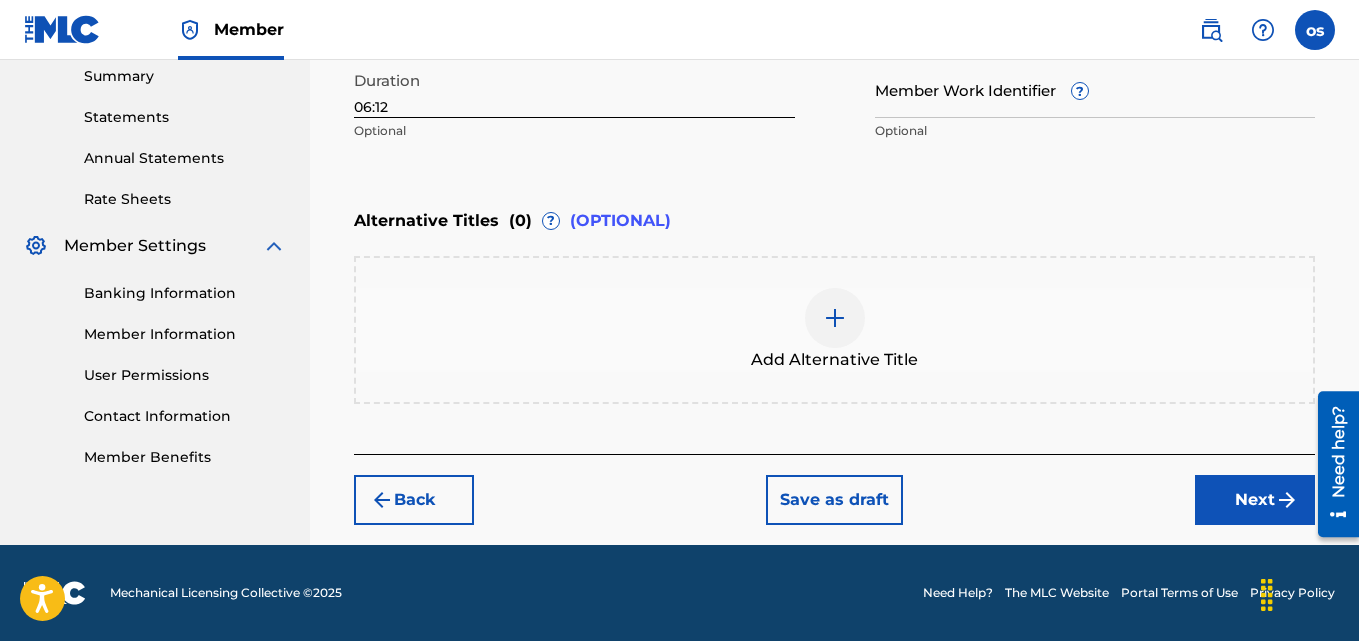 click on "Next" at bounding box center (1255, 500) 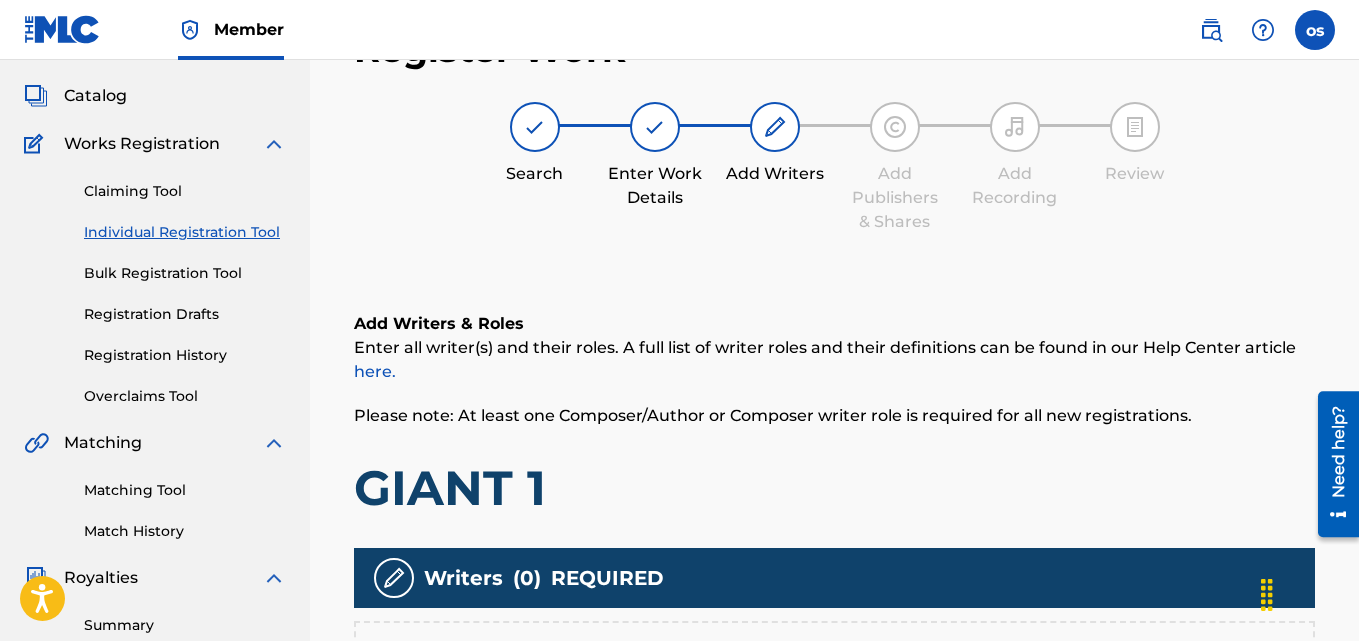 scroll, scrollTop: 90, scrollLeft: 0, axis: vertical 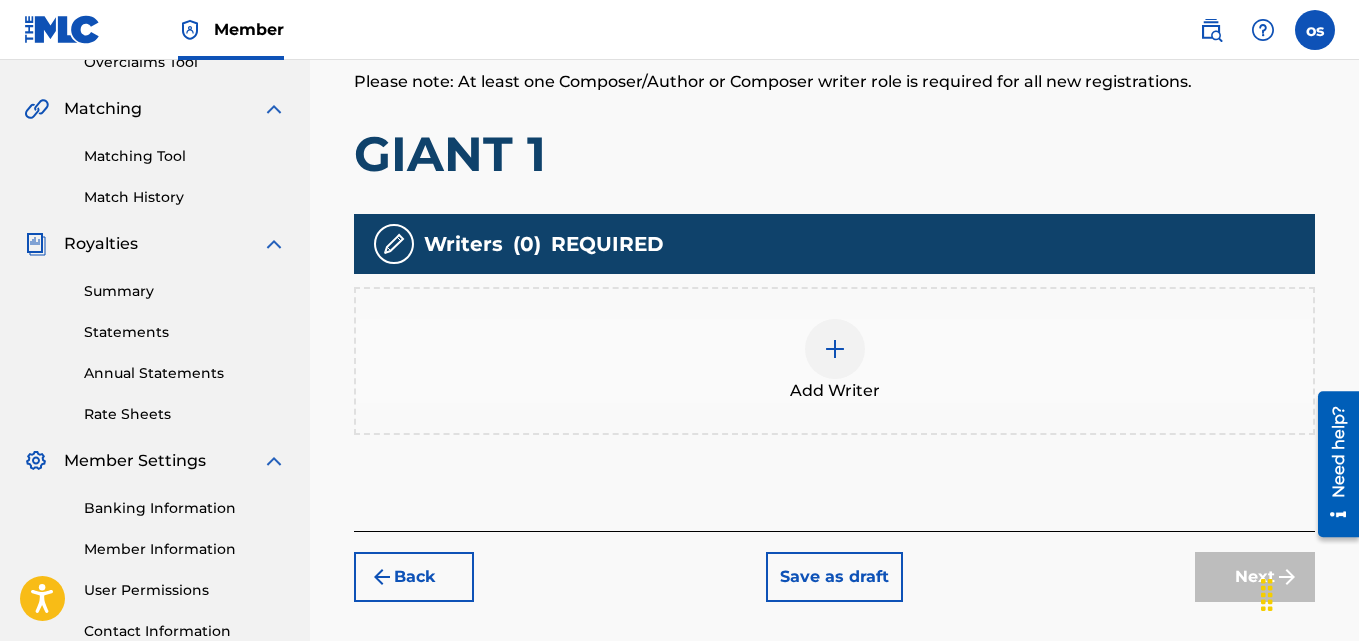 click at bounding box center (835, 349) 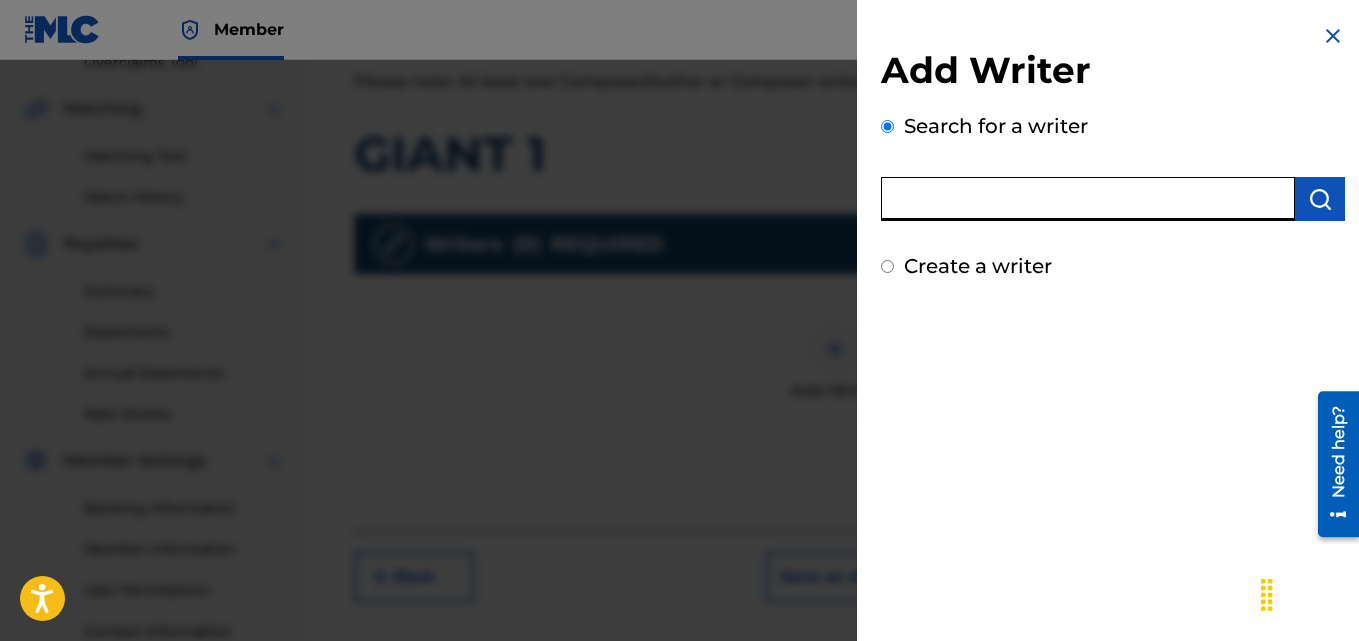 click at bounding box center (1088, 199) 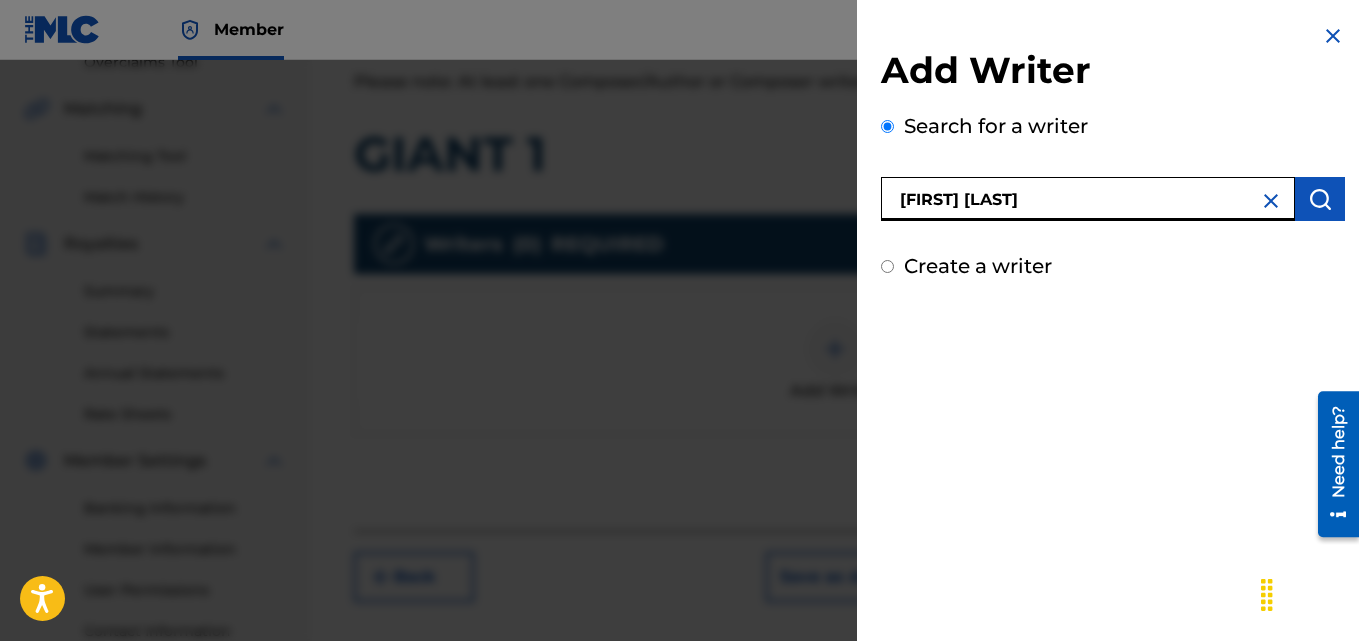 type on "[FIRST] [LAST]" 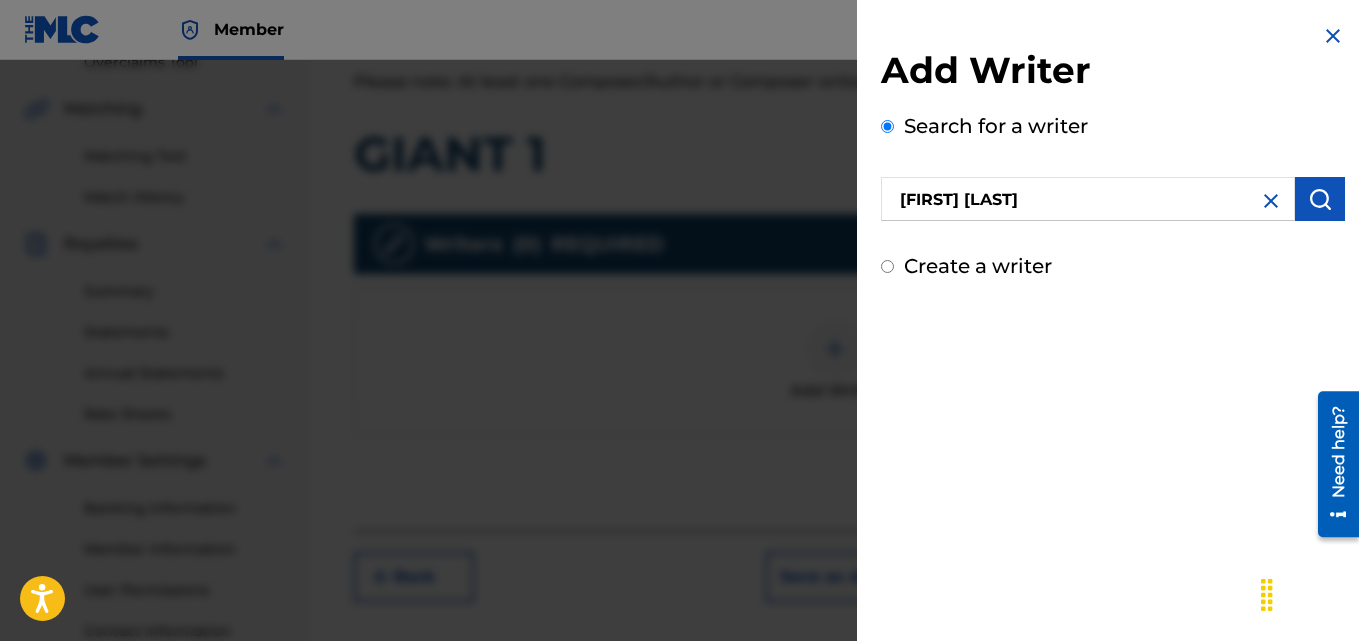 click at bounding box center [1320, 199] 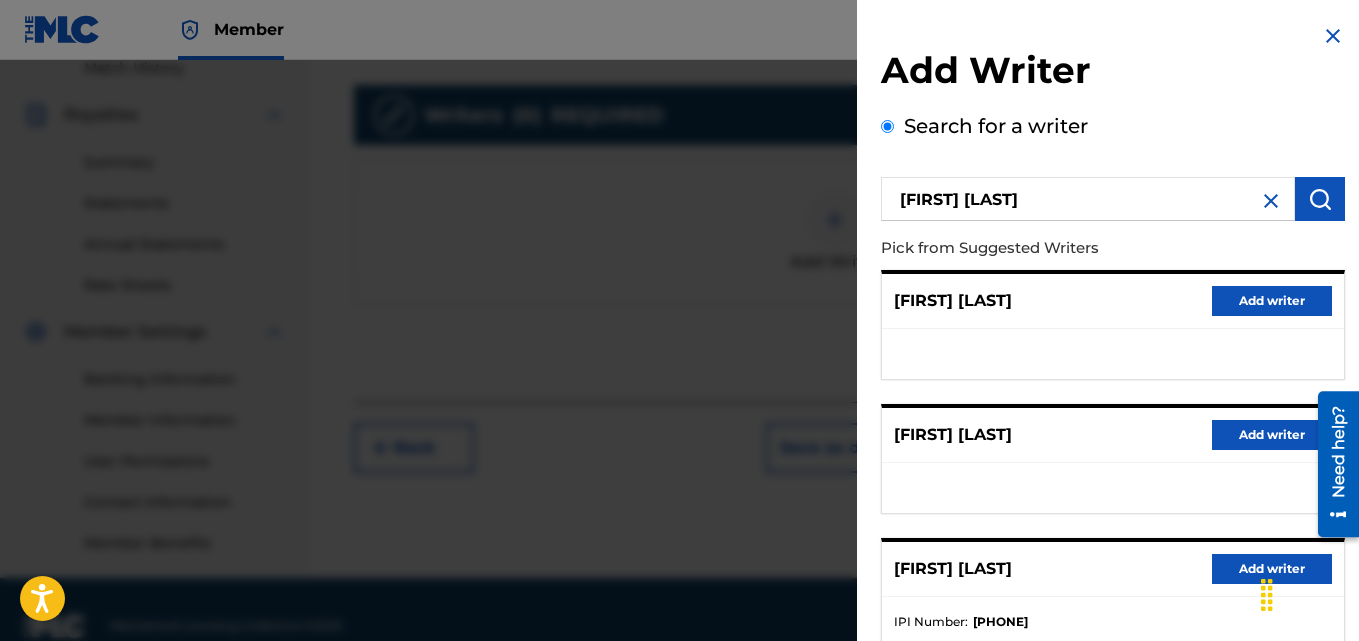 scroll, scrollTop: 599, scrollLeft: 0, axis: vertical 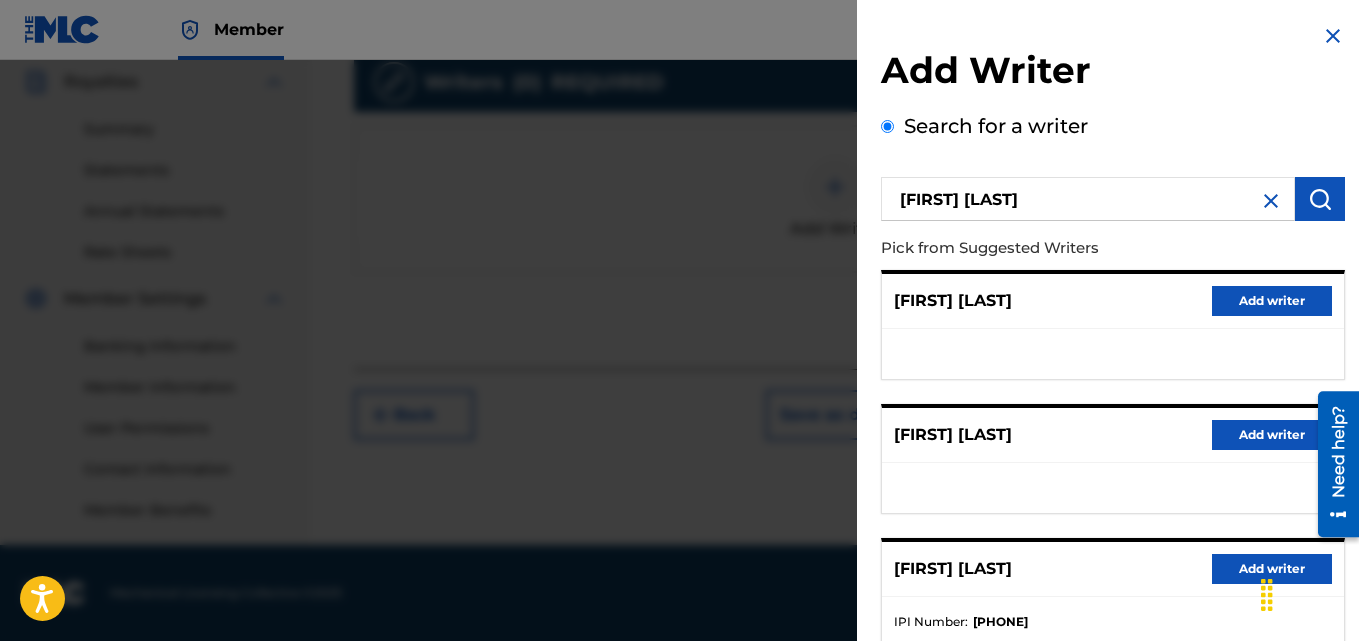 click on "Add writer" at bounding box center [1272, 569] 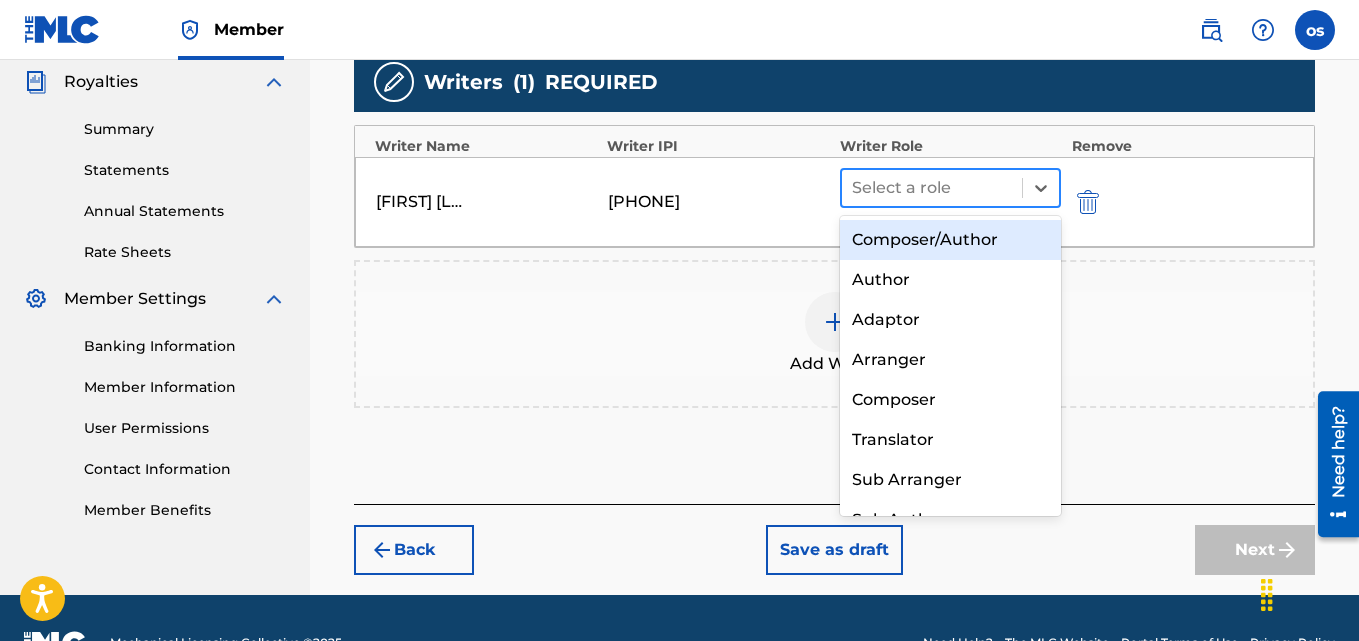 click on "Select a role" at bounding box center [932, 188] 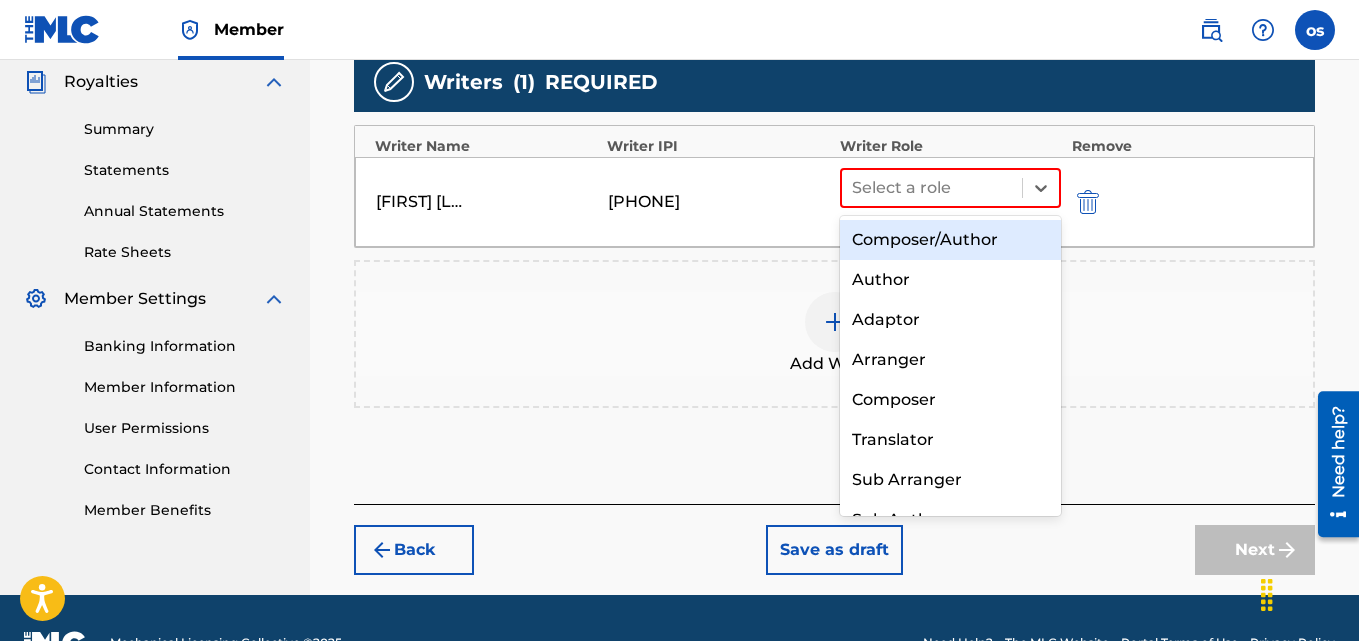 click on "Composer/Author" at bounding box center [951, 240] 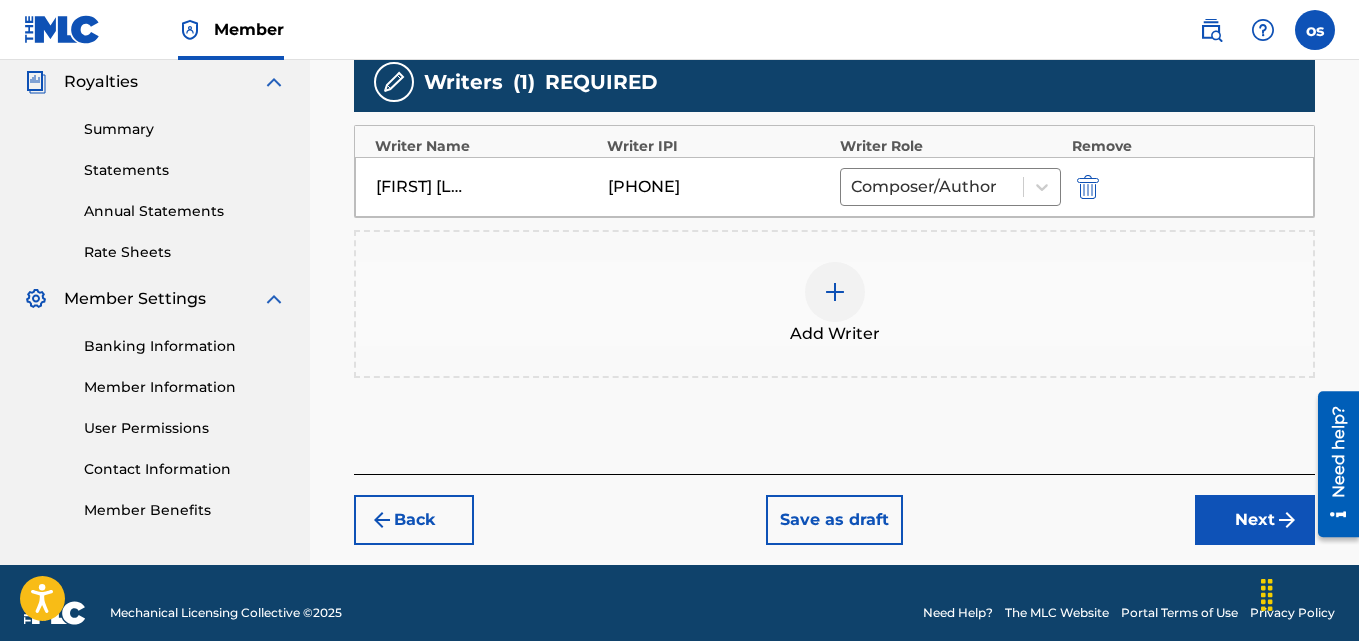 scroll, scrollTop: 619, scrollLeft: 0, axis: vertical 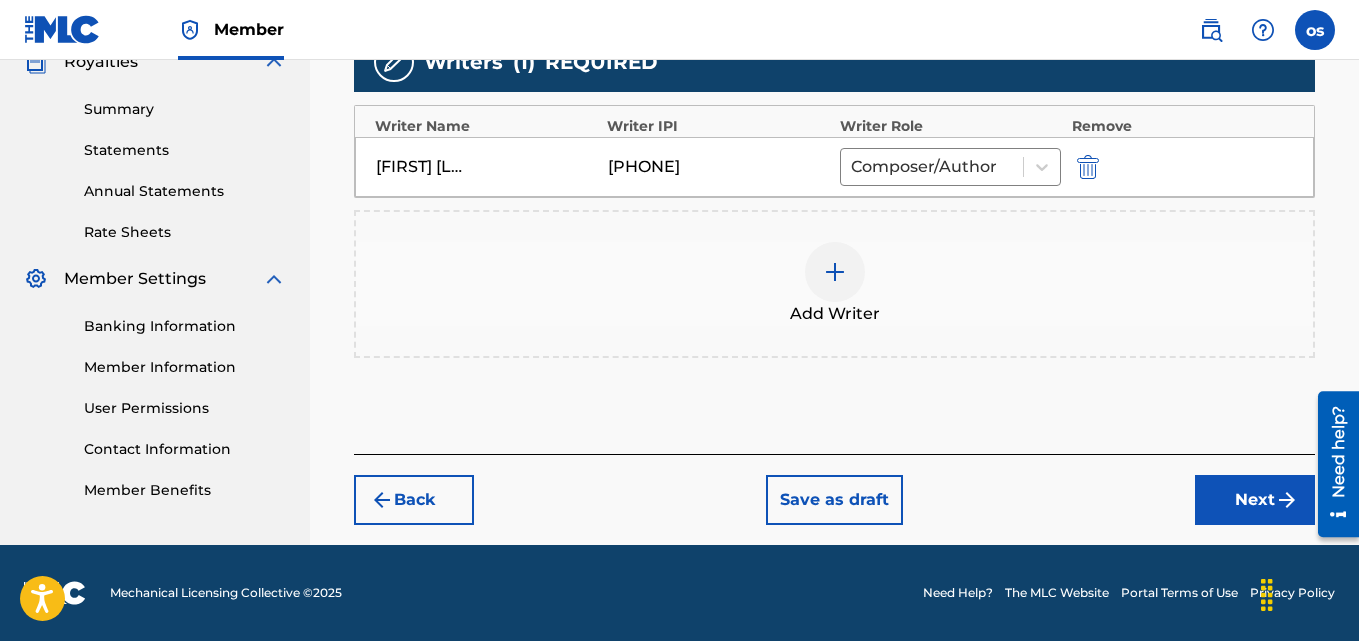 click on "Next" at bounding box center (1255, 500) 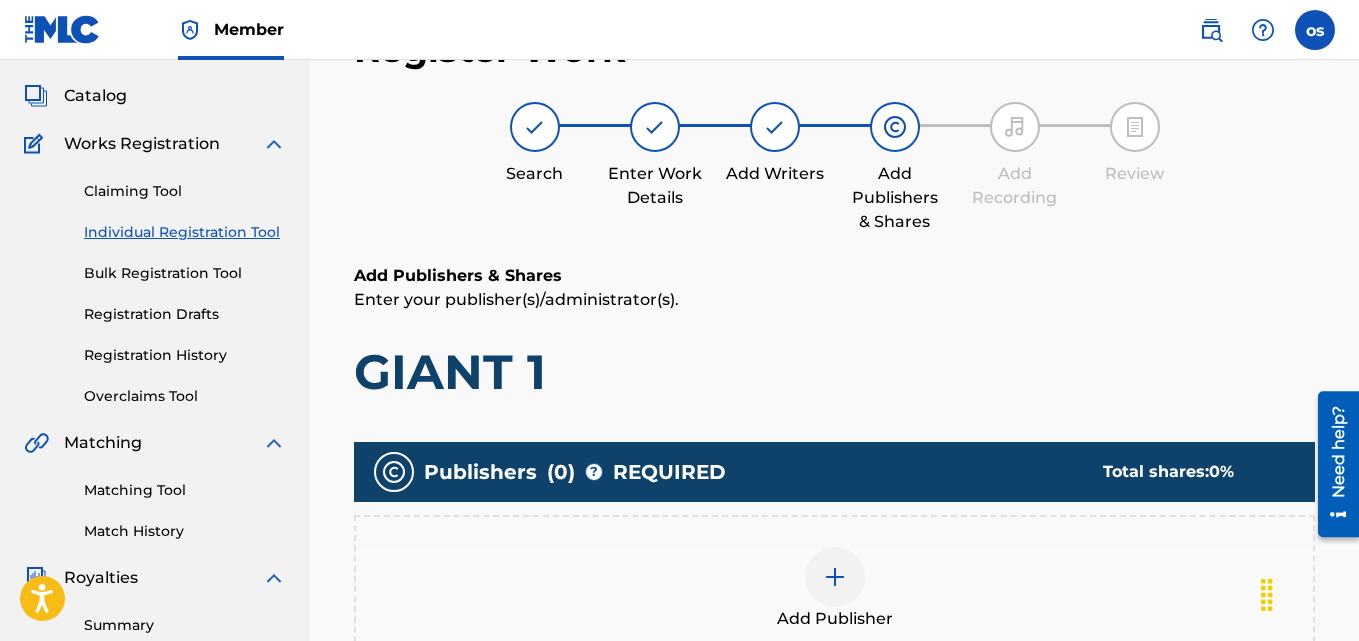 scroll, scrollTop: 90, scrollLeft: 0, axis: vertical 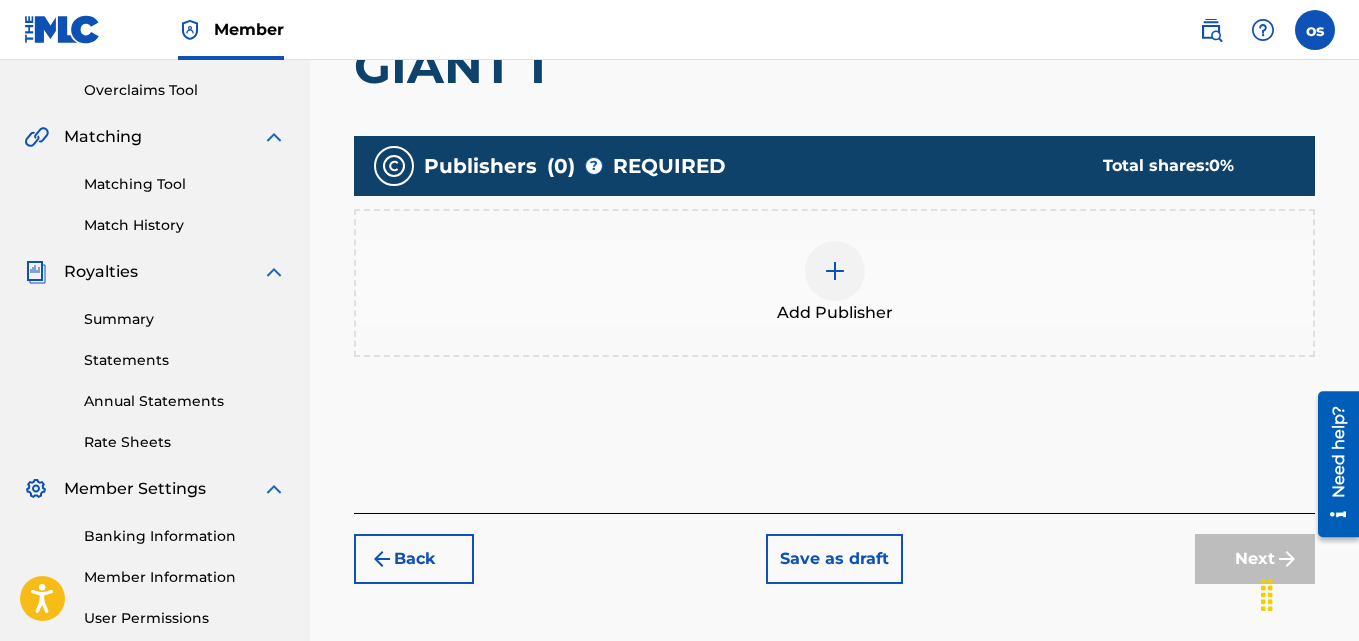 click at bounding box center [835, 271] 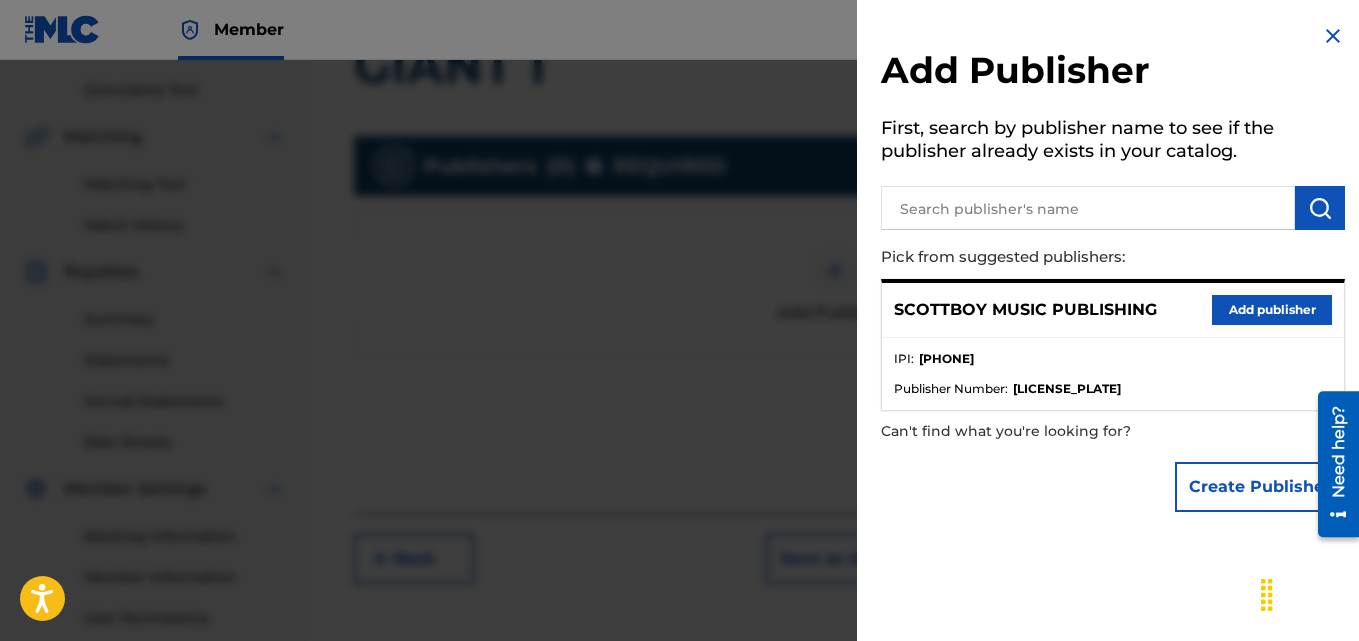 click on "Add publisher" at bounding box center (1272, 310) 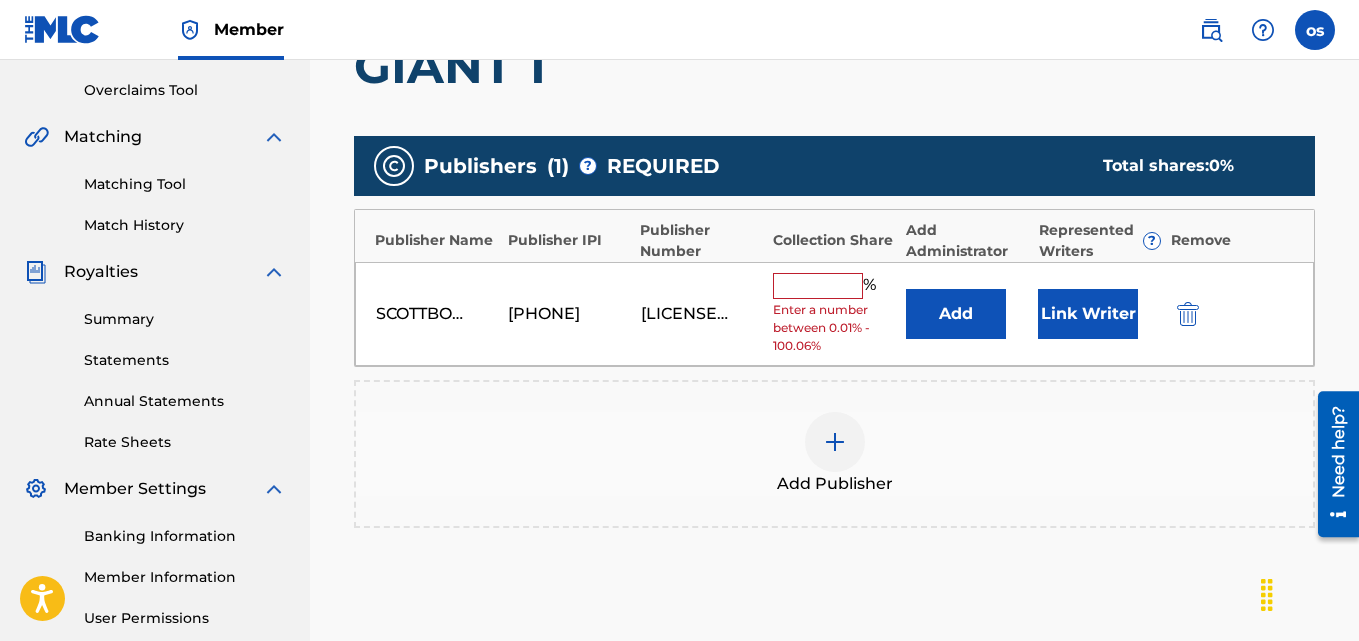 click at bounding box center [818, 286] 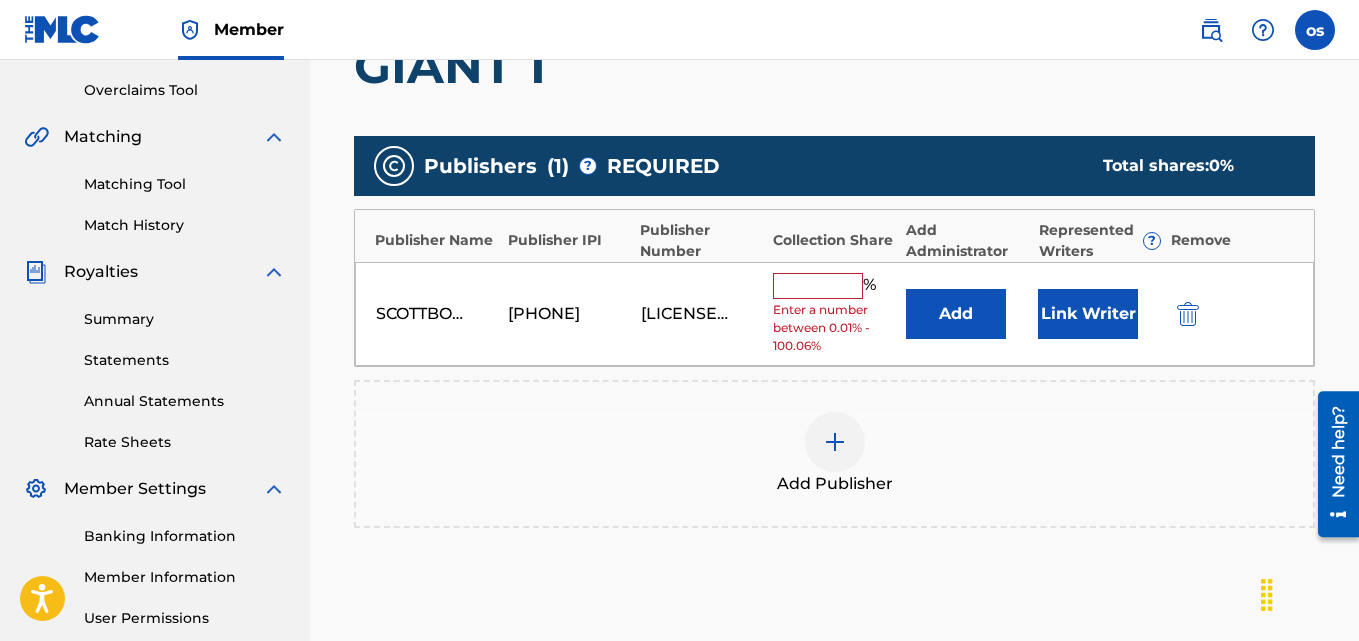type on "100" 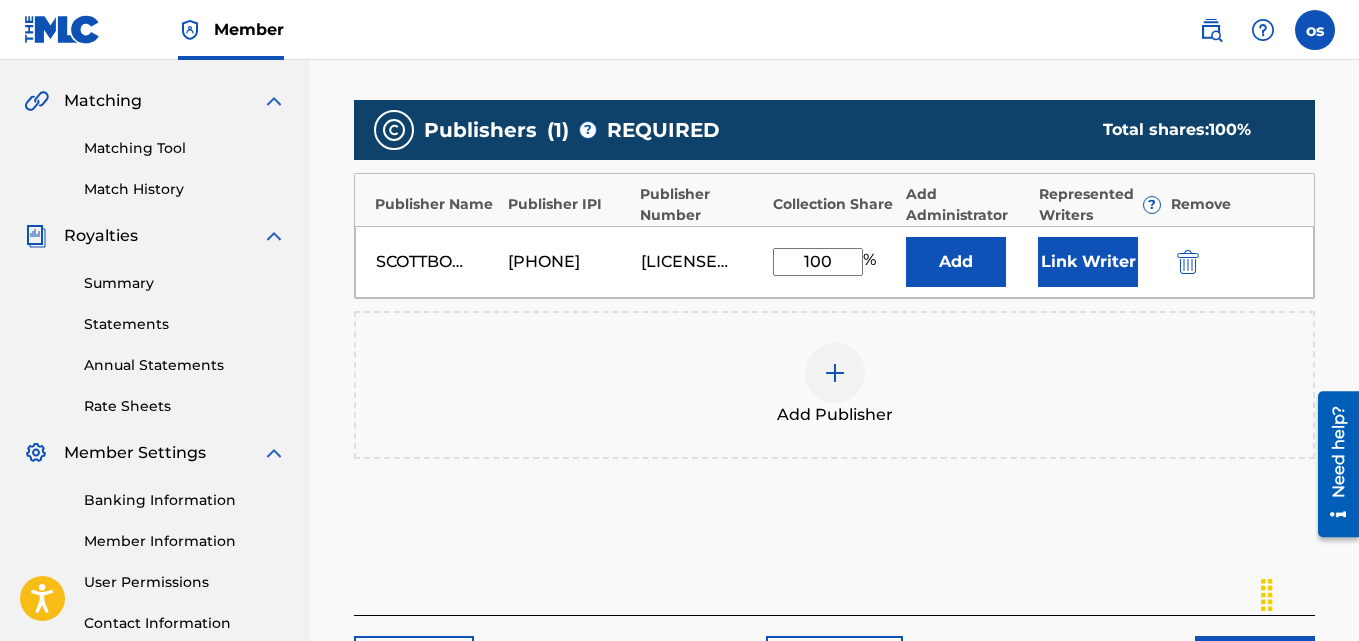 scroll, scrollTop: 451, scrollLeft: 0, axis: vertical 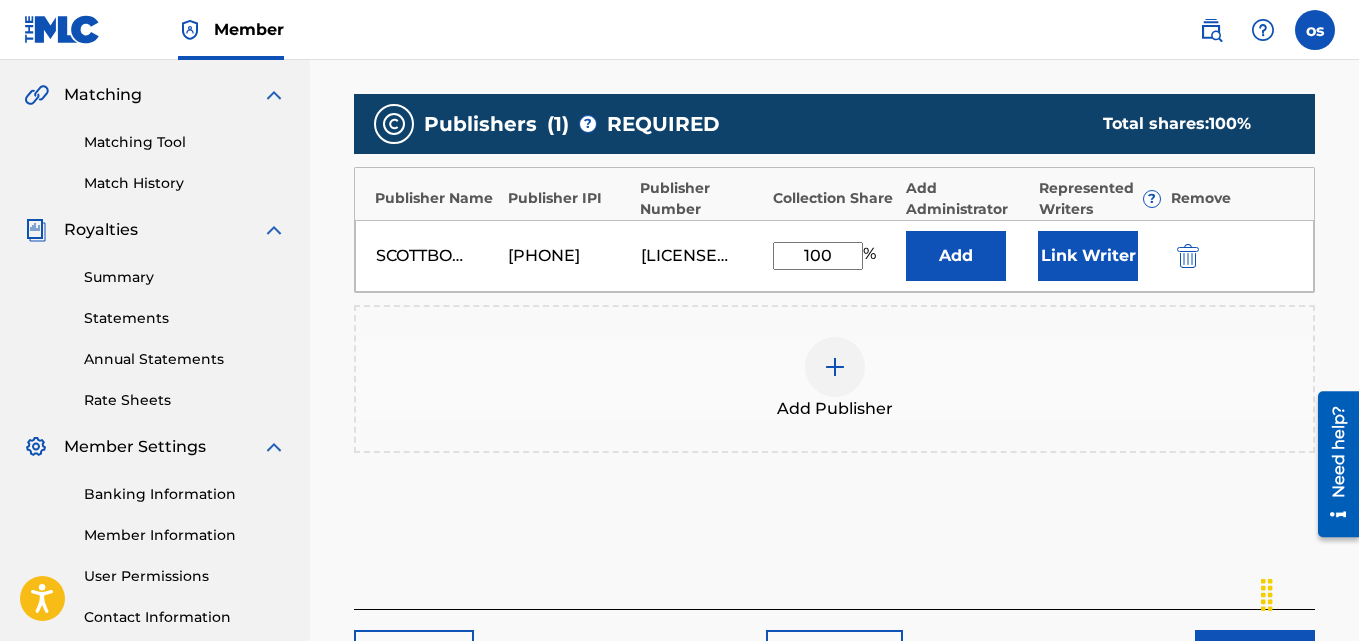 click on "Link Writer" at bounding box center [1088, 256] 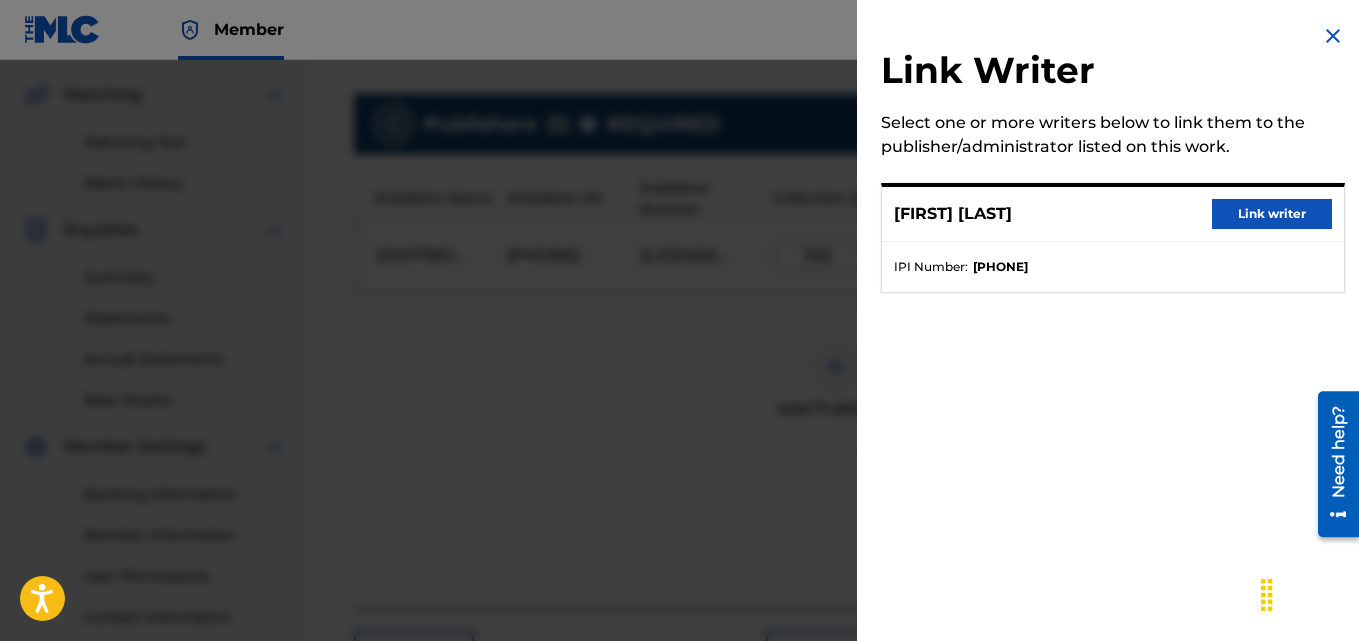 click on "Link writer" at bounding box center (1272, 214) 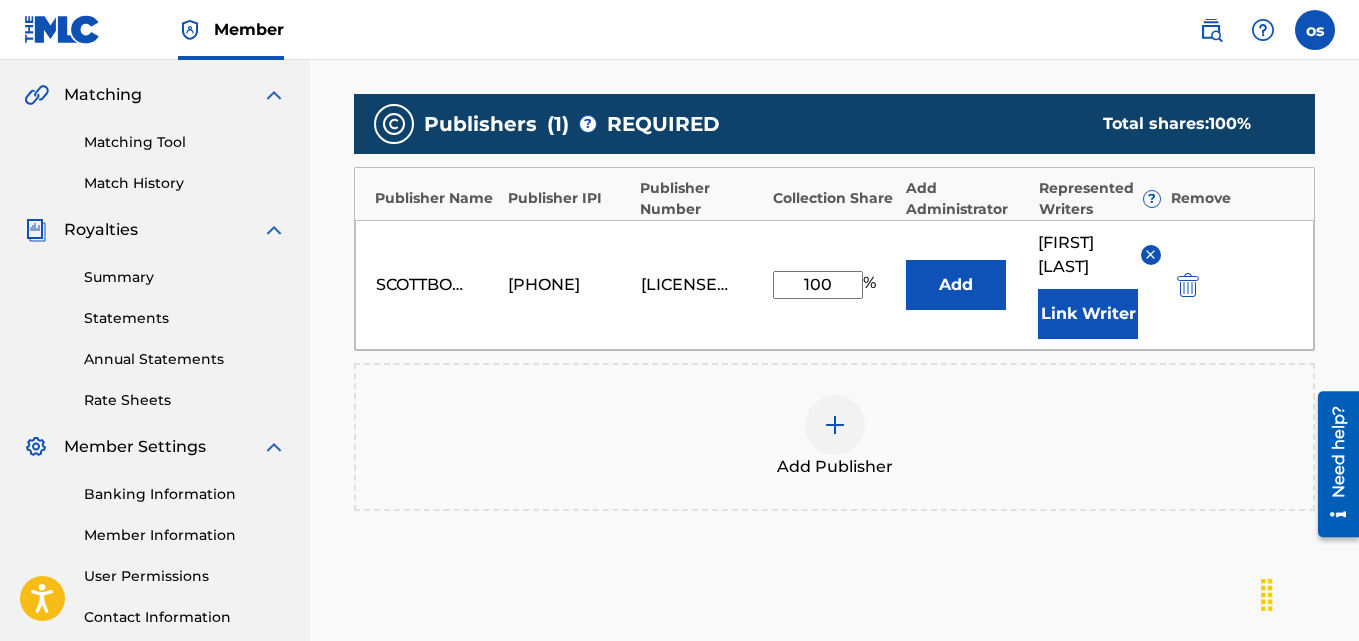 scroll, scrollTop: 664, scrollLeft: 0, axis: vertical 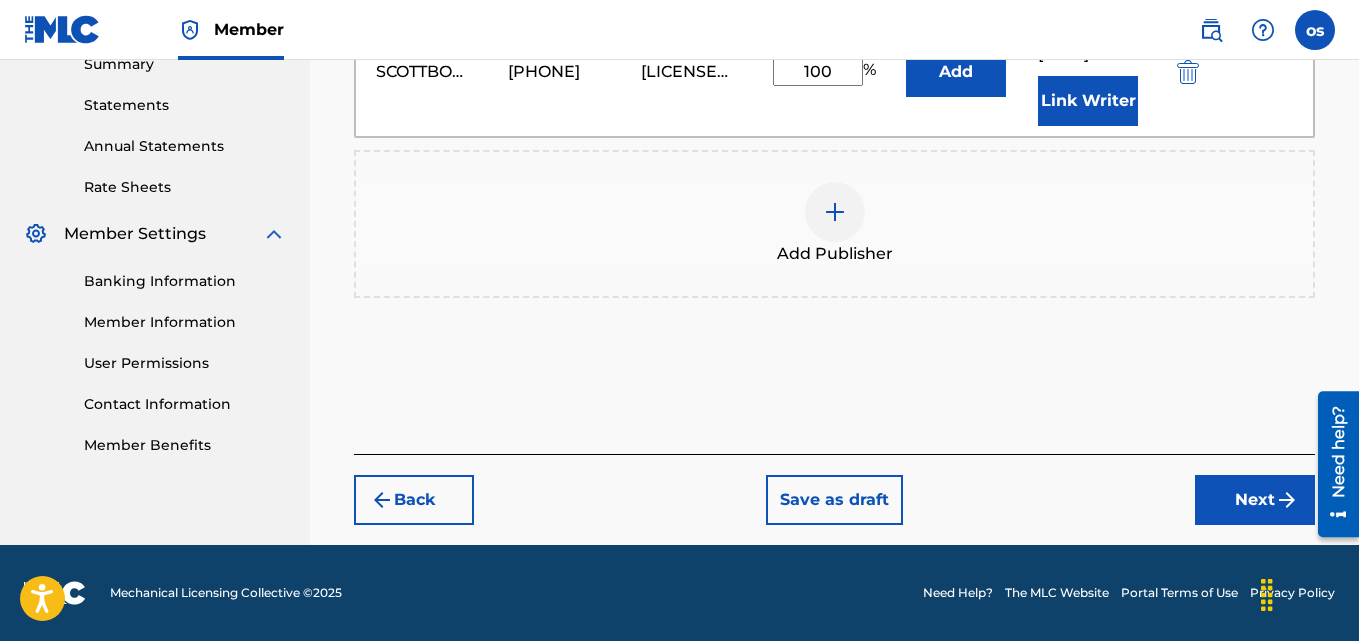 click on "Next" at bounding box center (1255, 500) 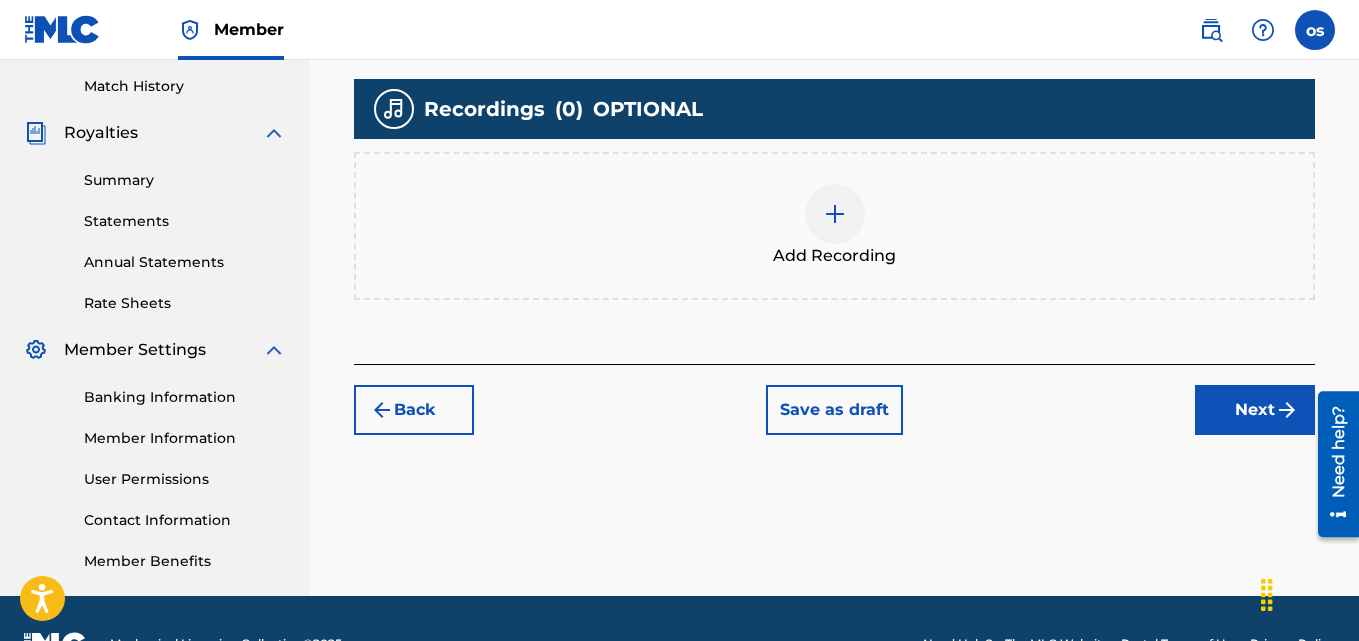 scroll, scrollTop: 551, scrollLeft: 0, axis: vertical 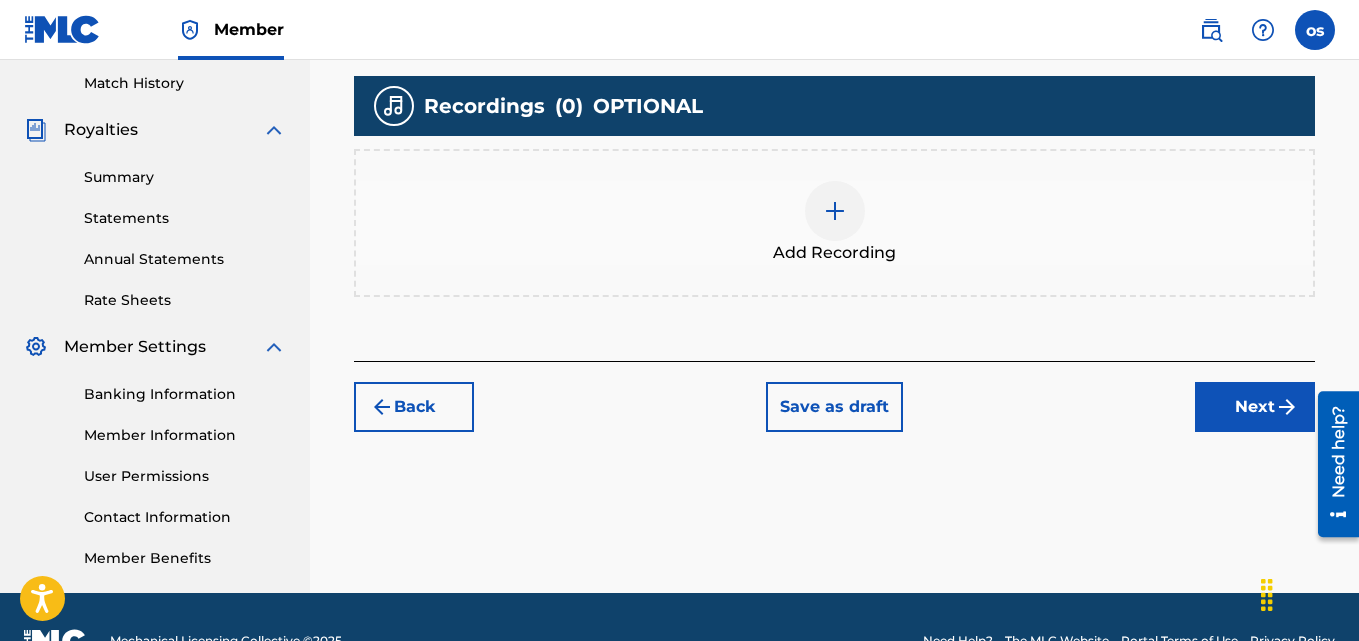 click at bounding box center [835, 211] 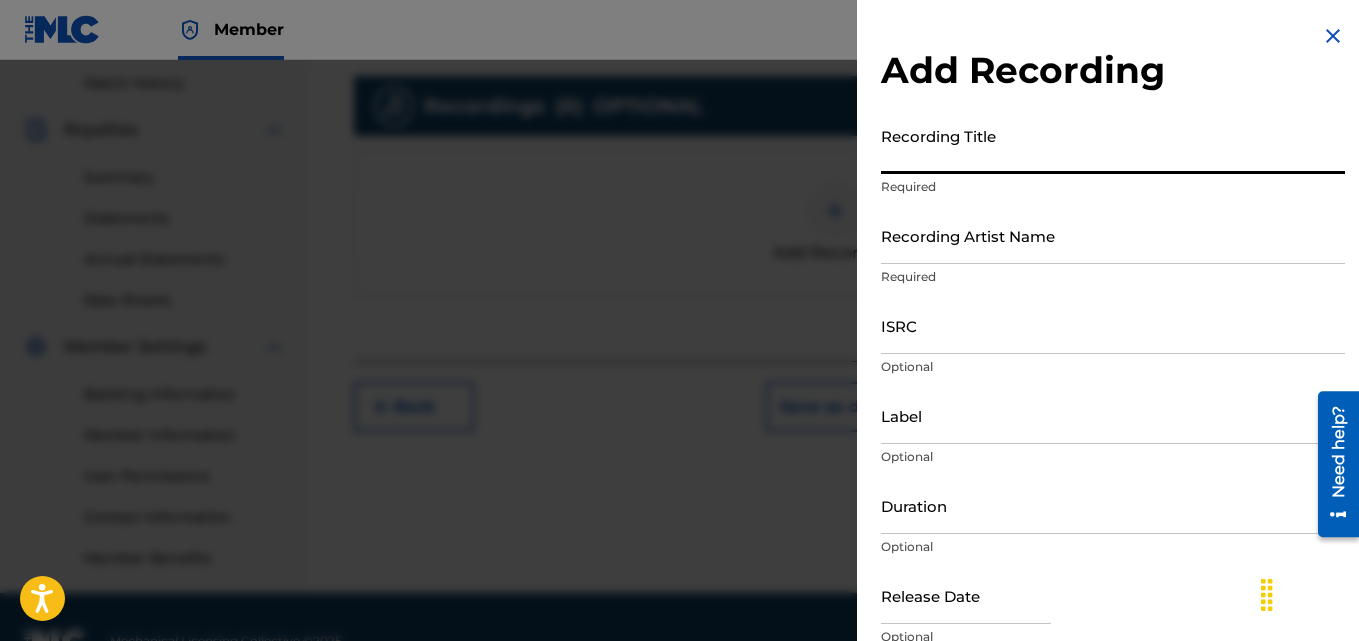 click on "Recording Title" at bounding box center [1113, 145] 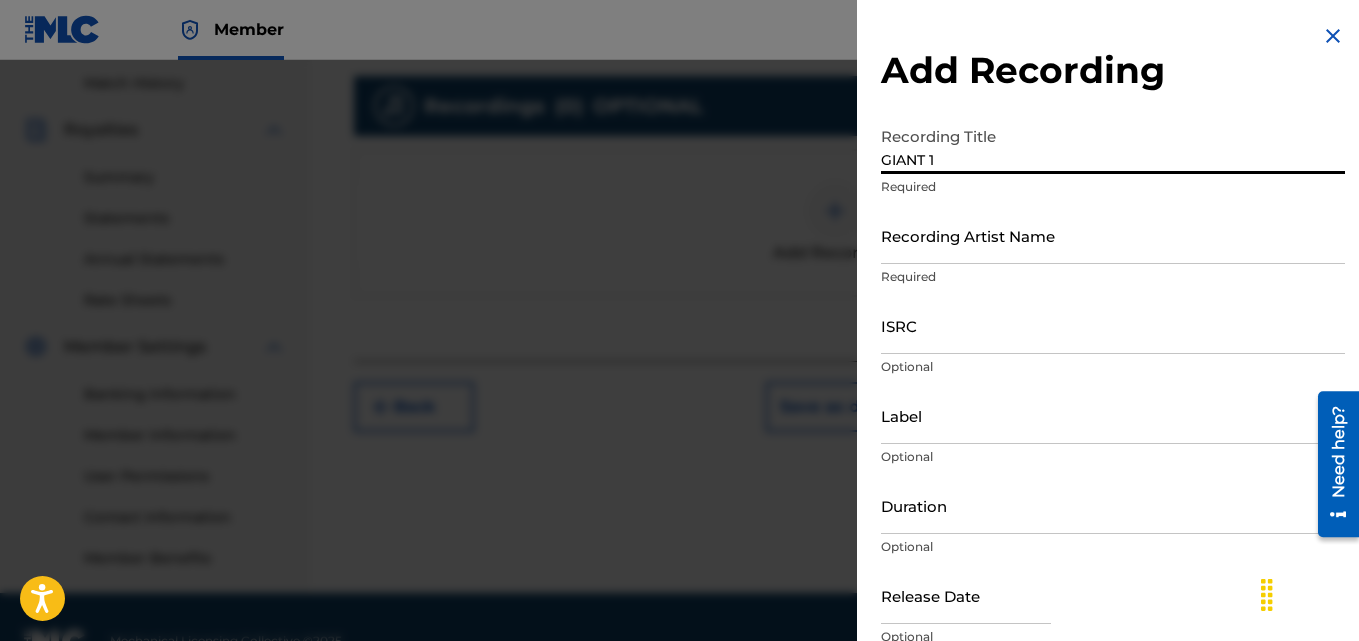 type on "GIANT 1" 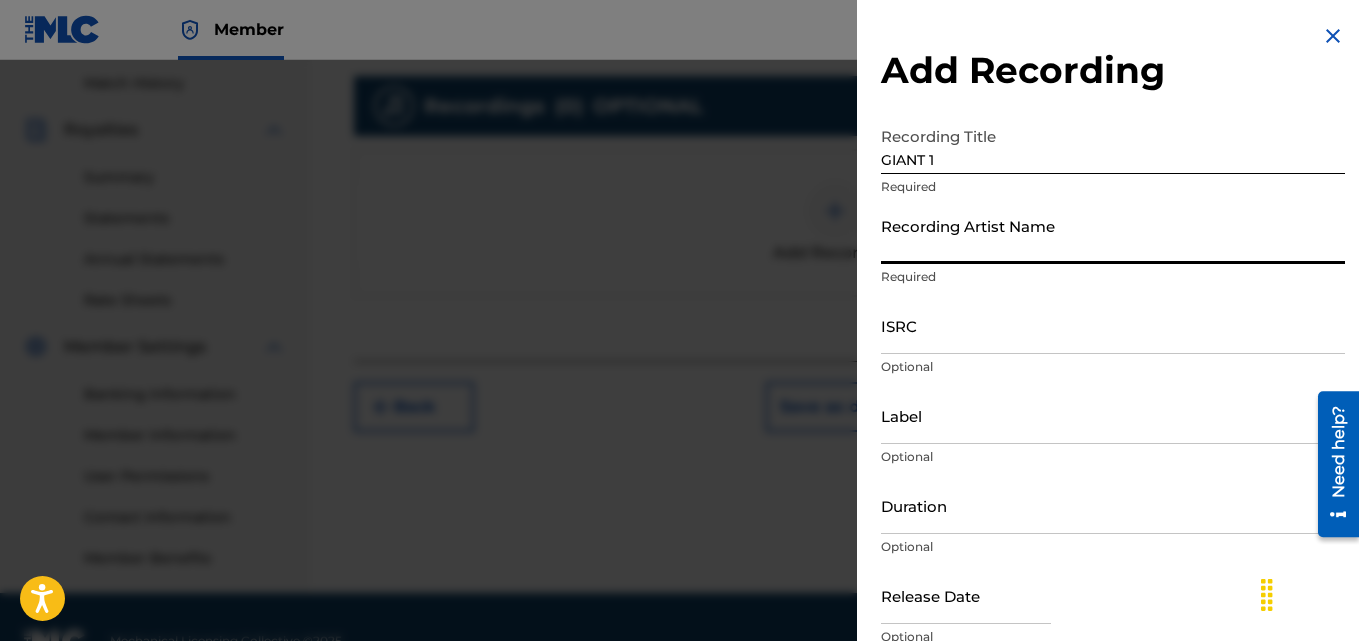 click on "Recording Artist Name" at bounding box center (1113, 235) 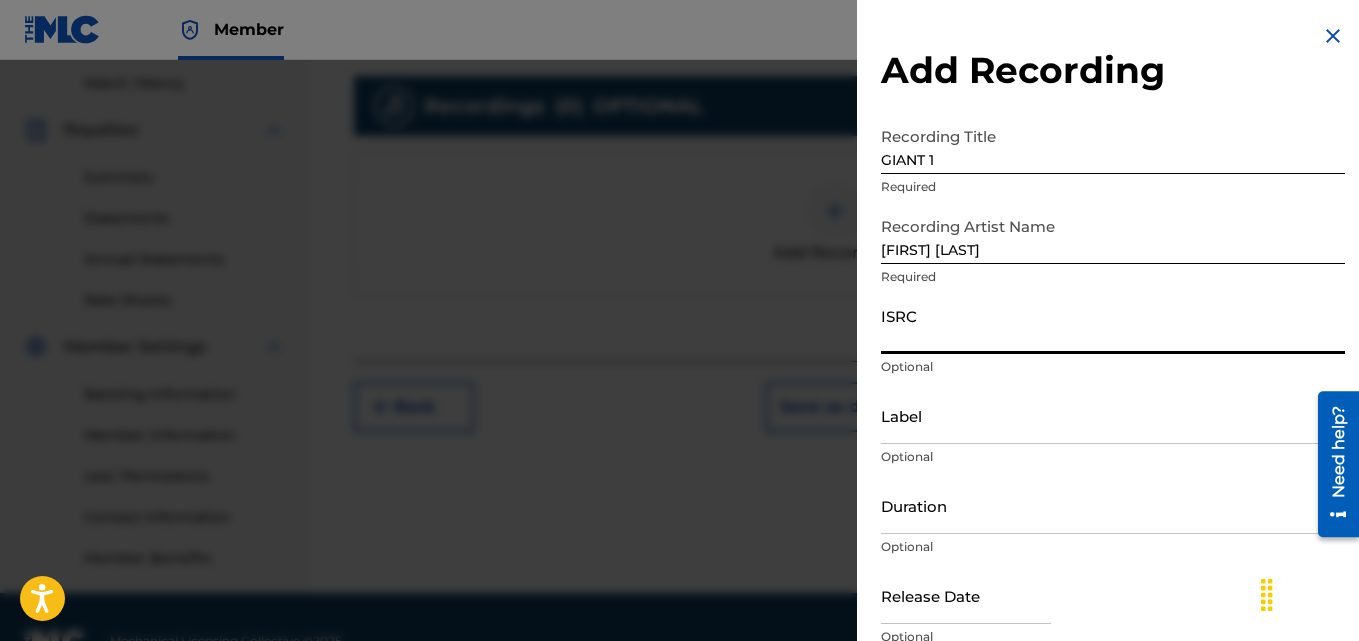 click on "ISRC" at bounding box center (1113, 325) 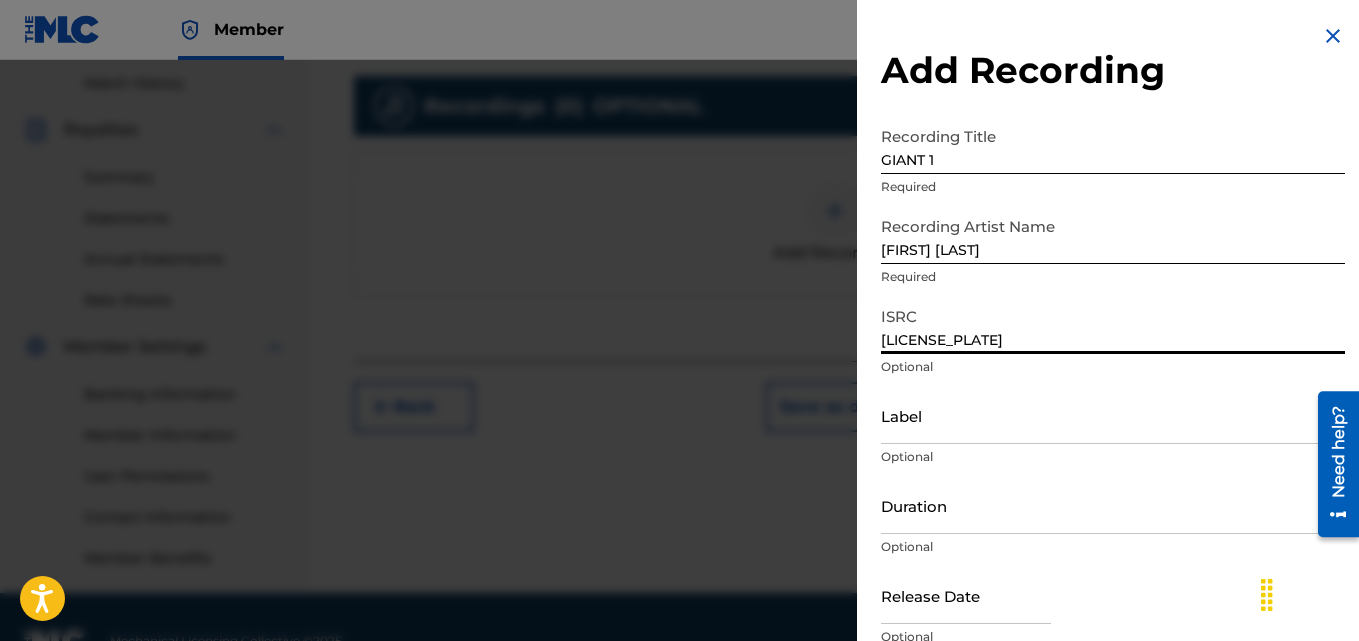 type on "[LICENSE_PLATE]" 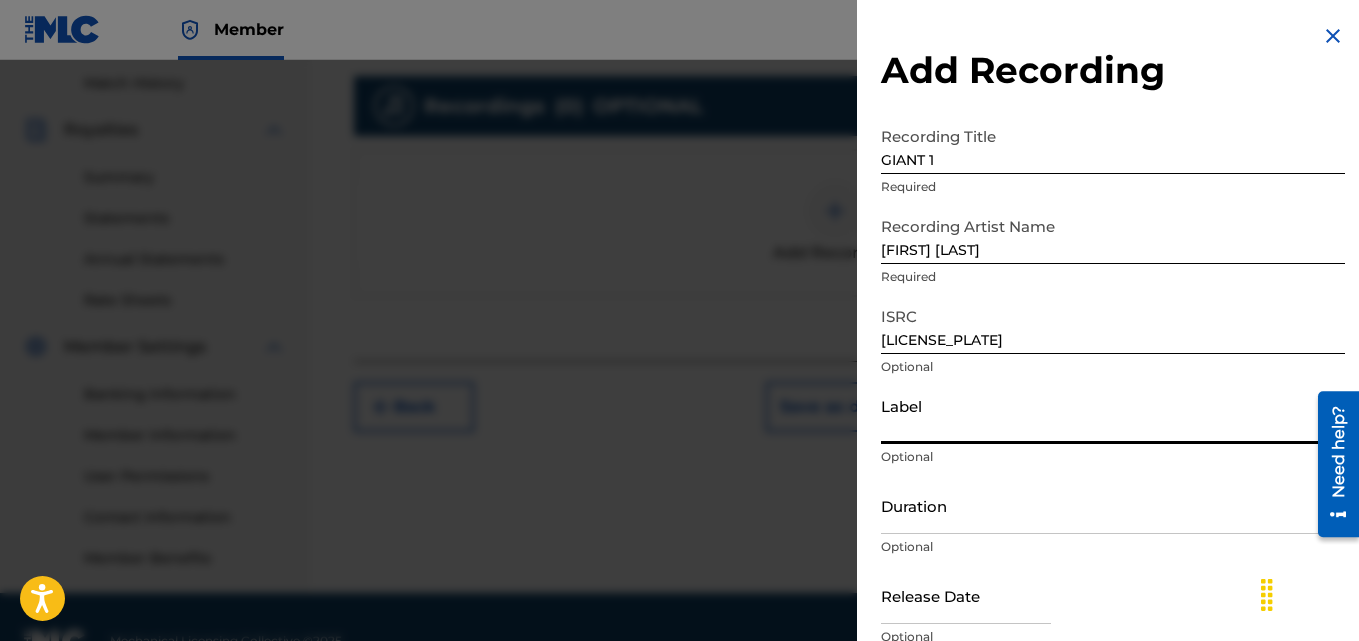 type on "SCOTT BOY MUSIC GROUP AFRICA" 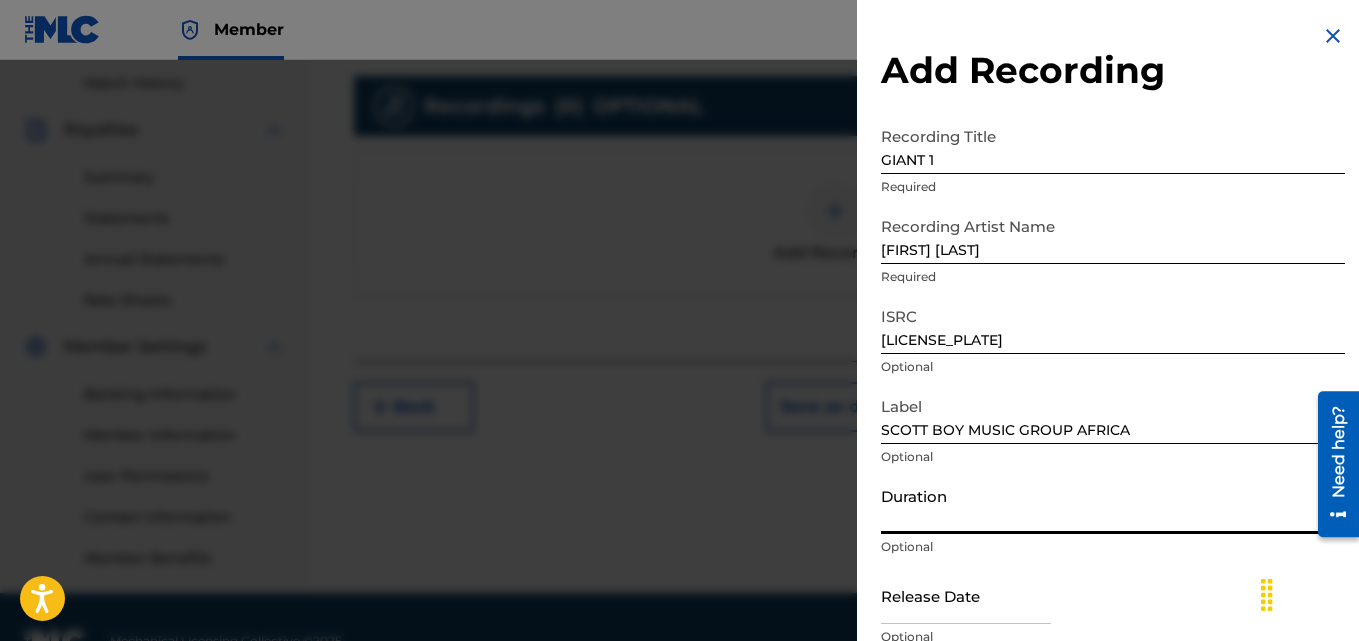 click on "Duration" at bounding box center [1113, 505] 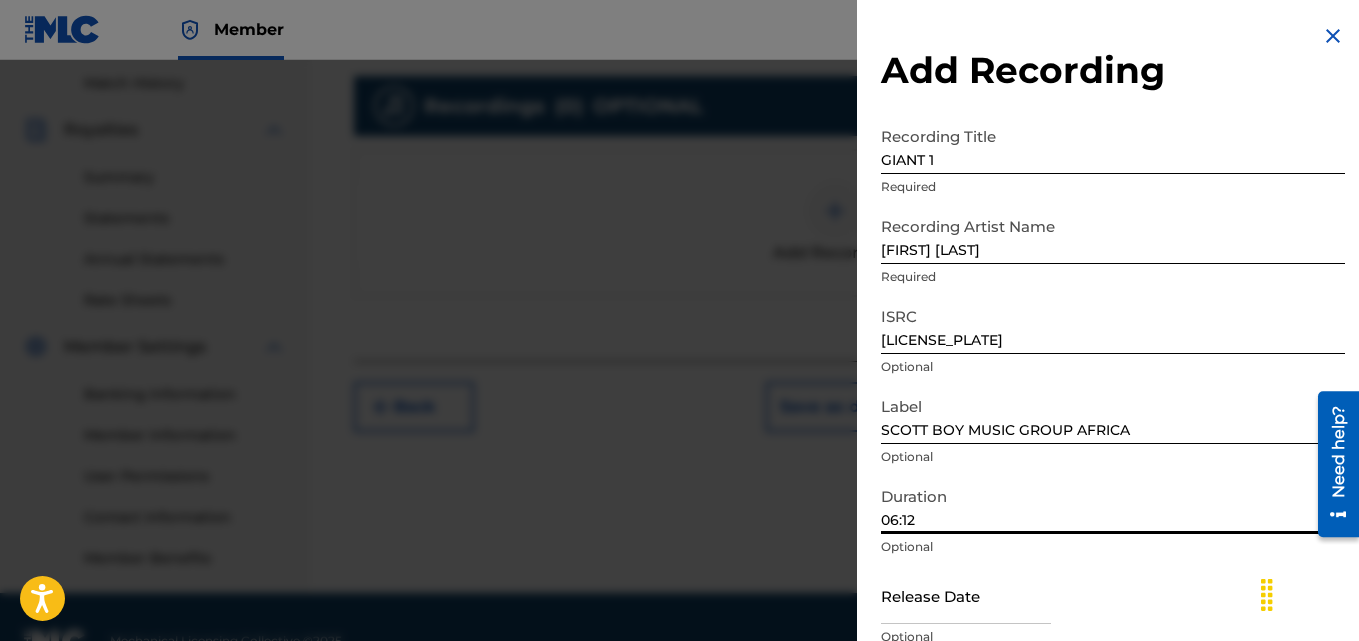 scroll, scrollTop: 599, scrollLeft: 0, axis: vertical 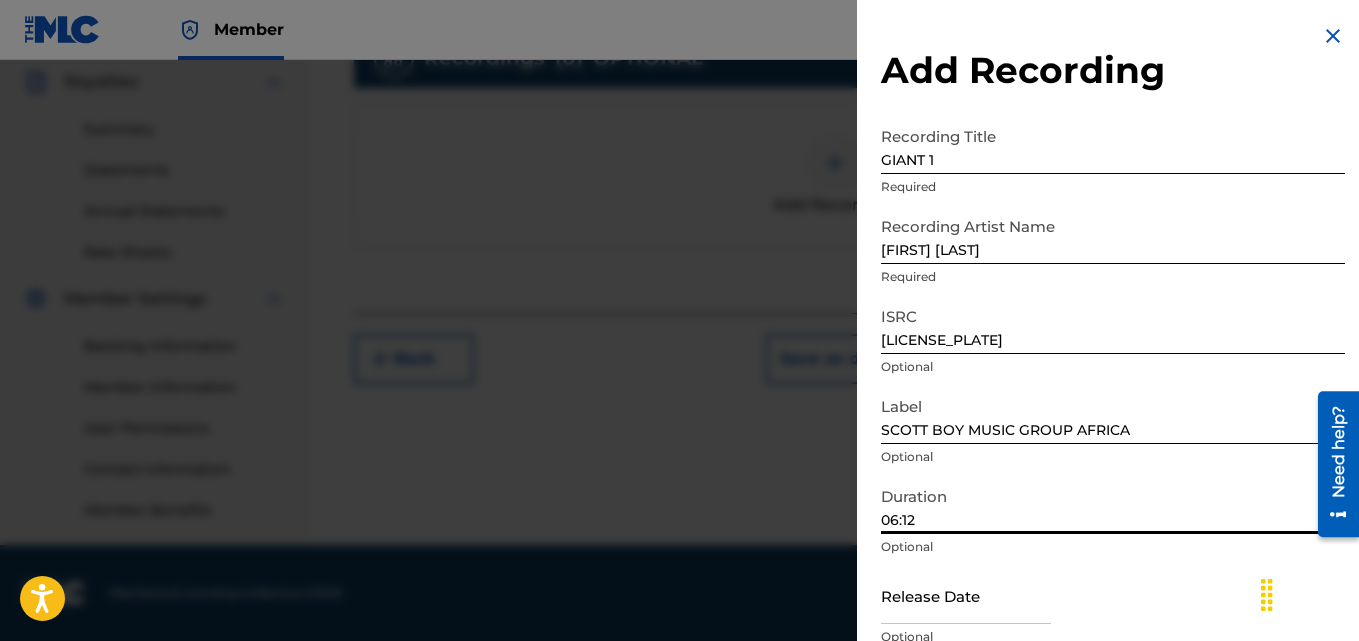 type on "06:12" 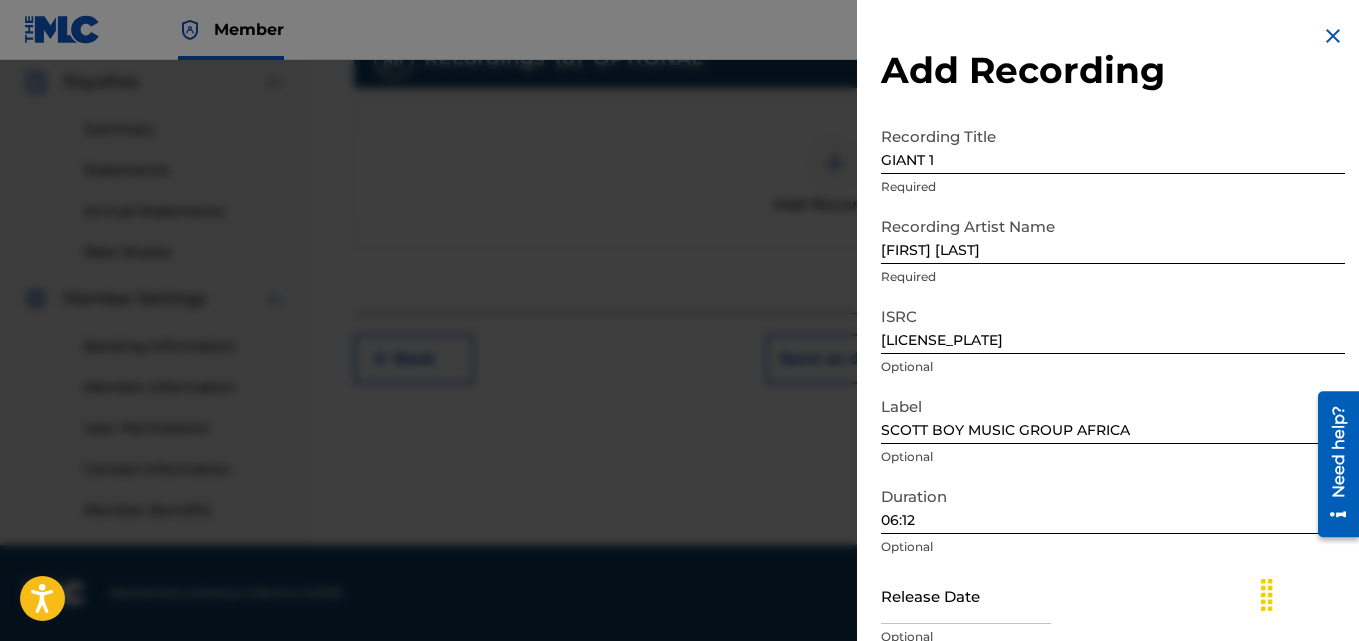 click on "Release Date Optional" at bounding box center (1113, 612) 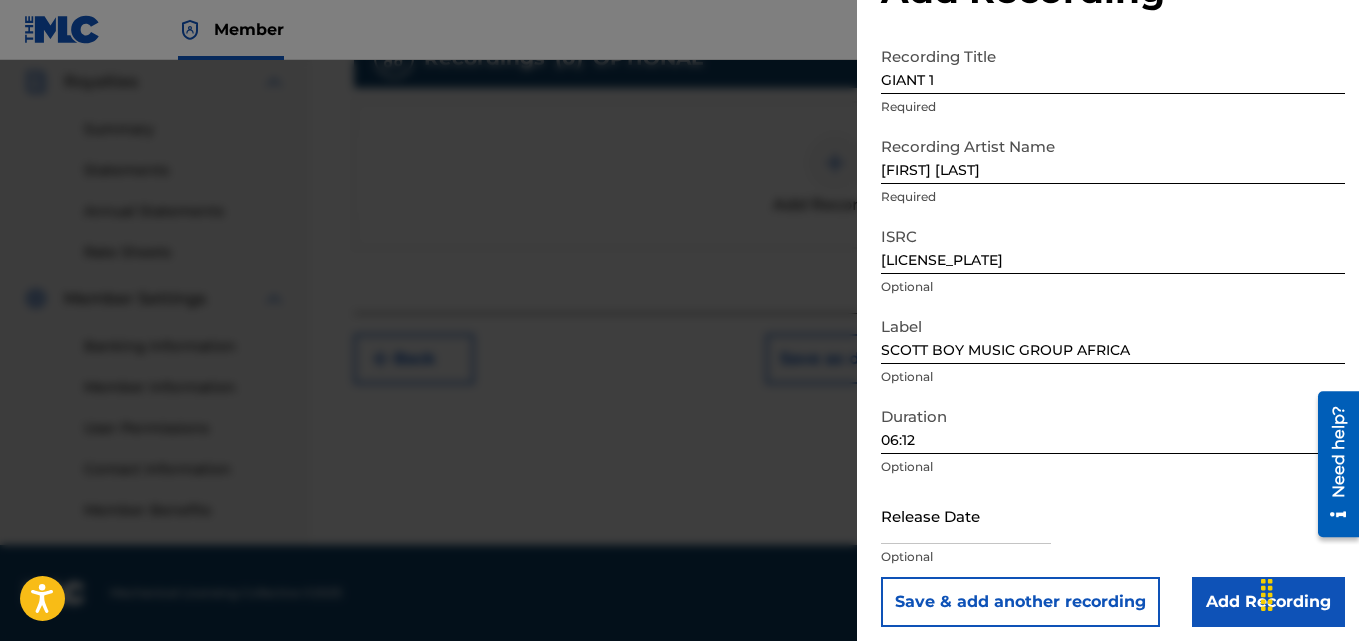 scroll, scrollTop: 90, scrollLeft: 0, axis: vertical 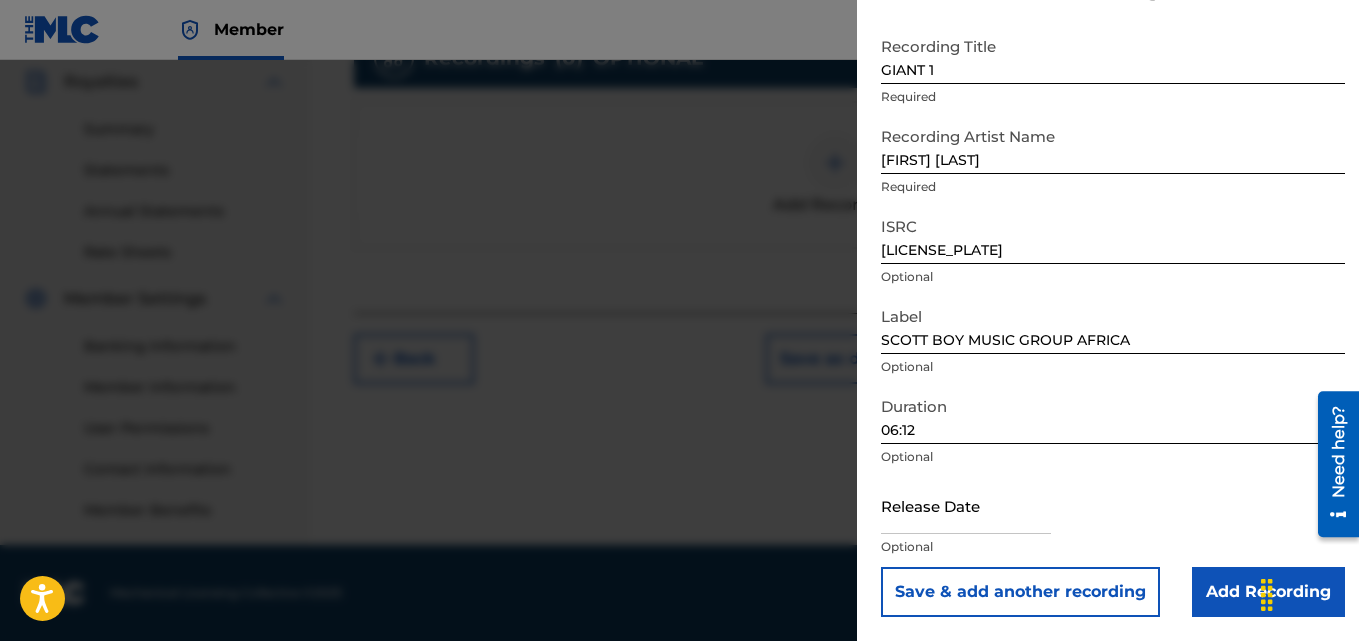 click at bounding box center (966, 505) 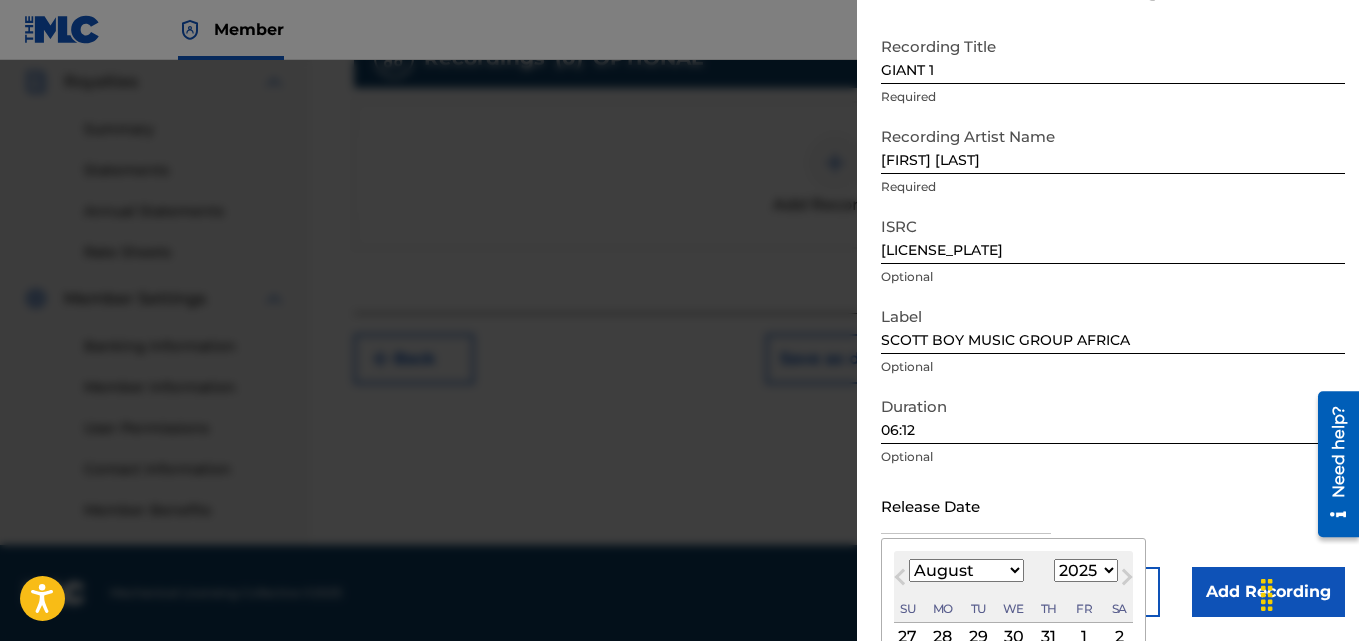type on "0" 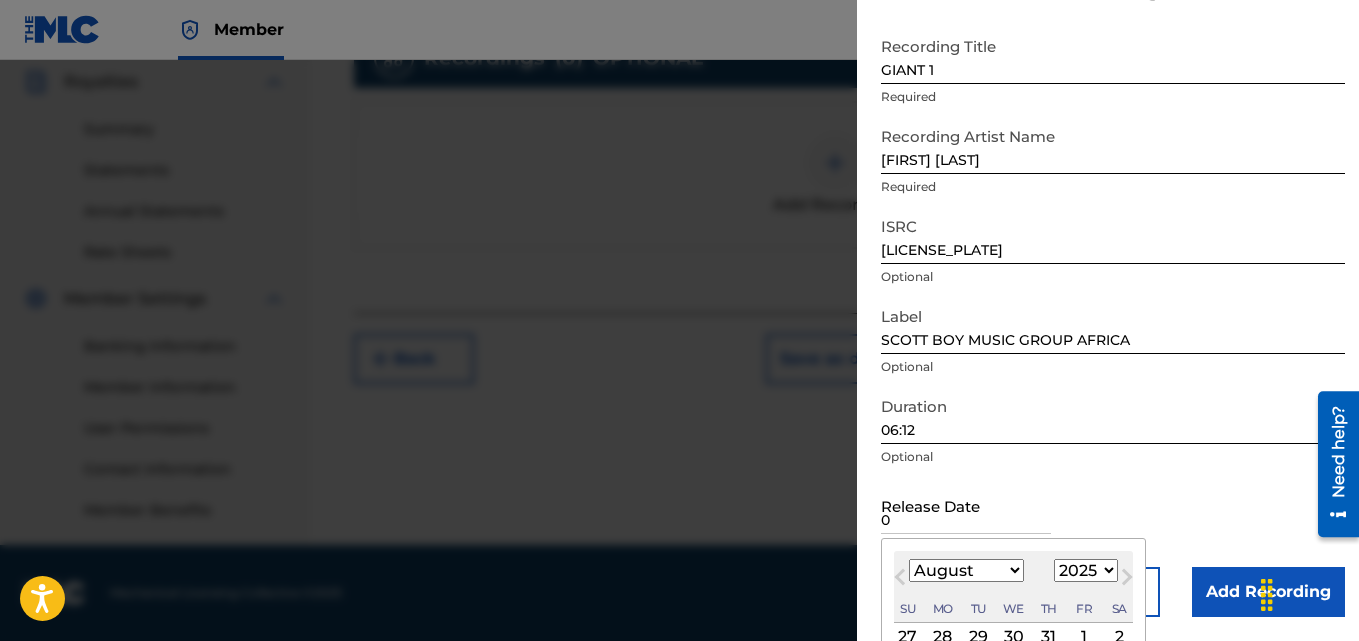 type 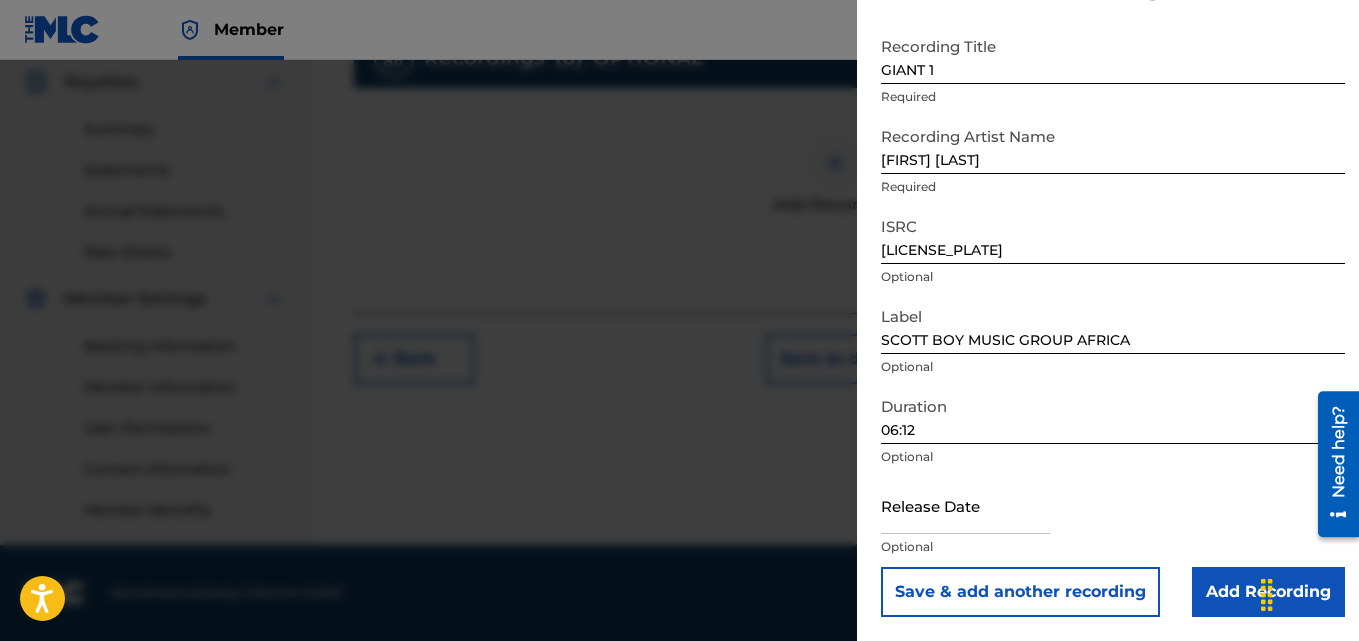 click on "Release Date Optional" at bounding box center (1113, 522) 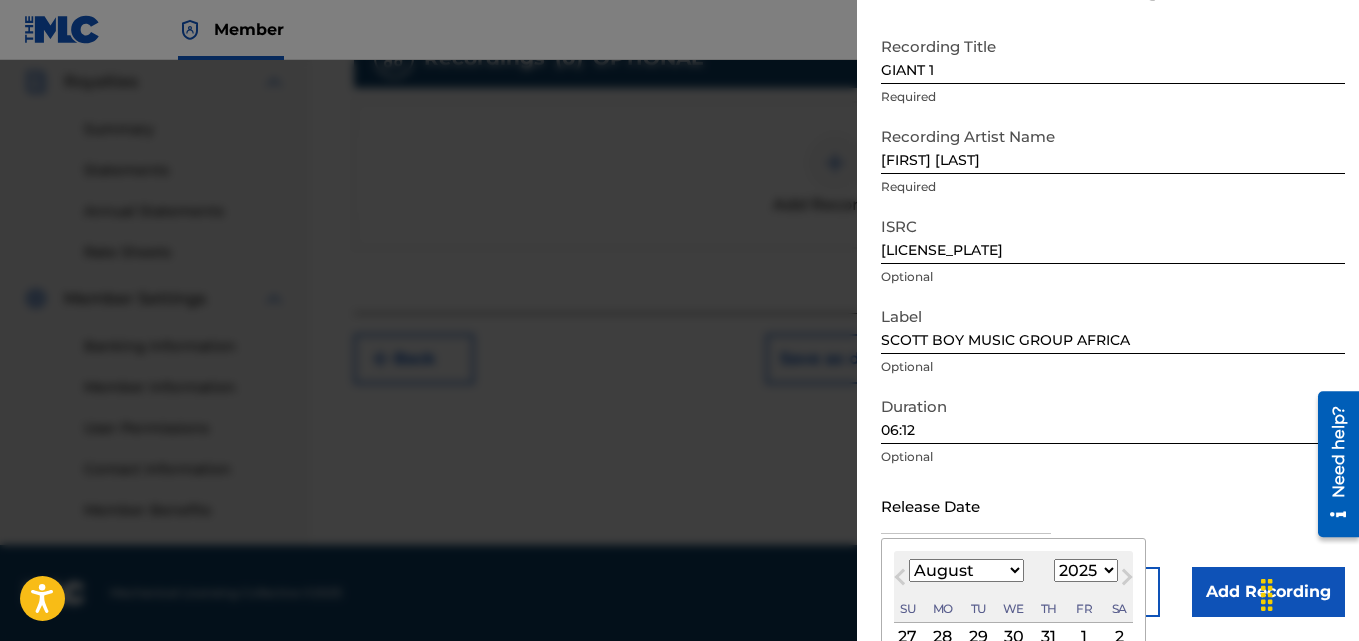 click at bounding box center [966, 505] 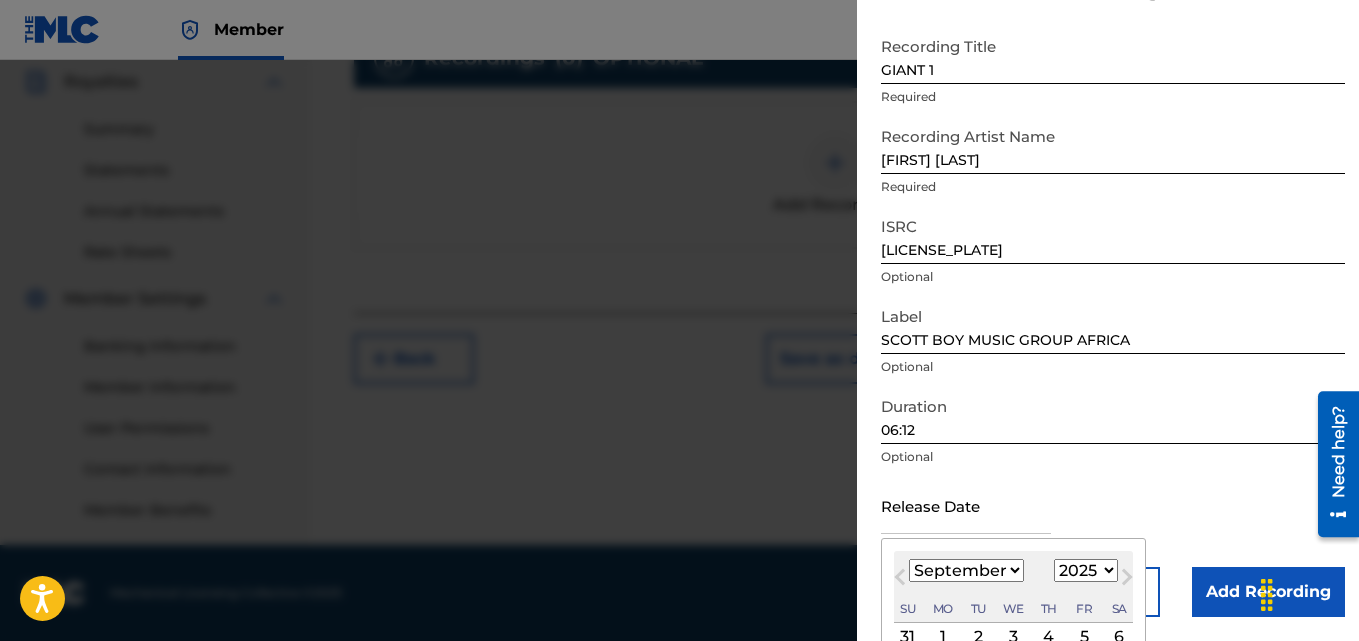 click at bounding box center (966, 505) 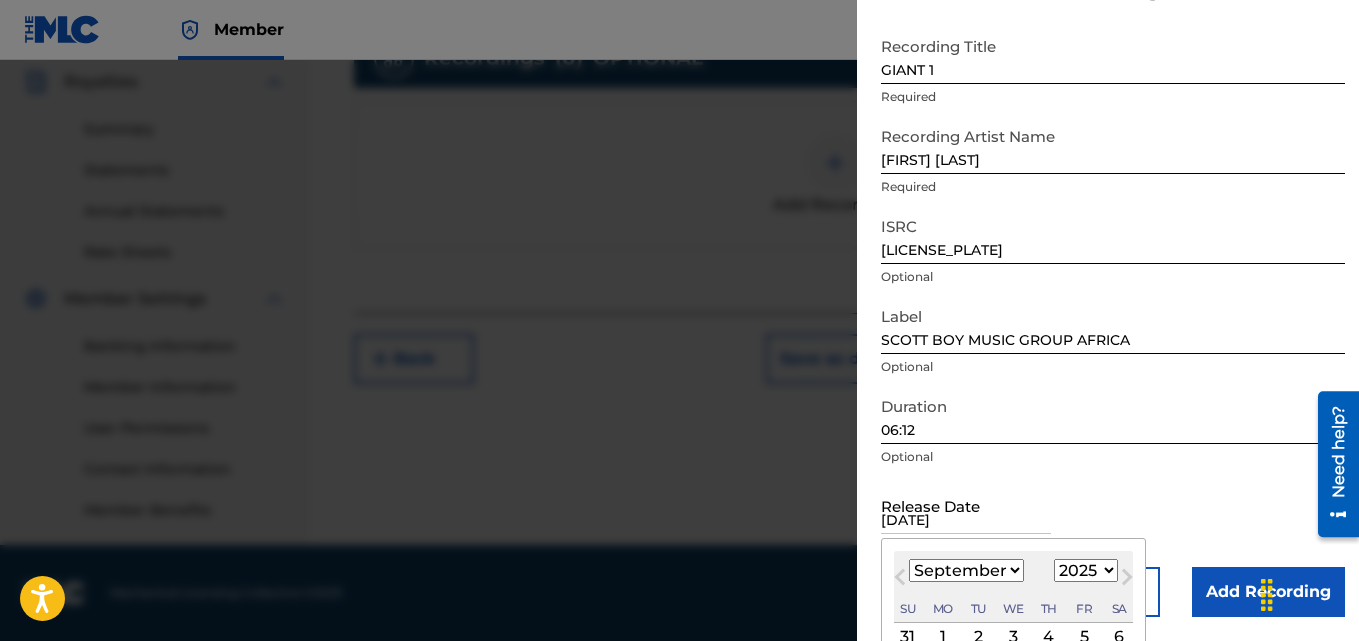 type on "[DATE]" 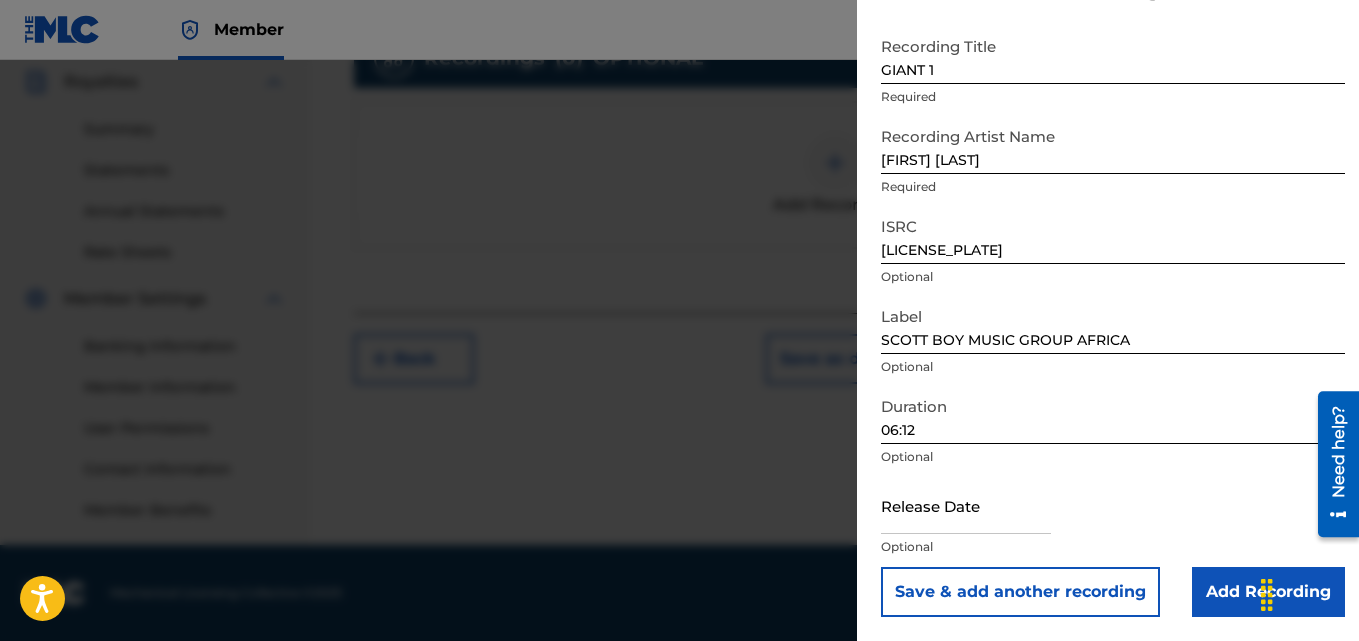 click on "Release Date Optional" at bounding box center [1113, 522] 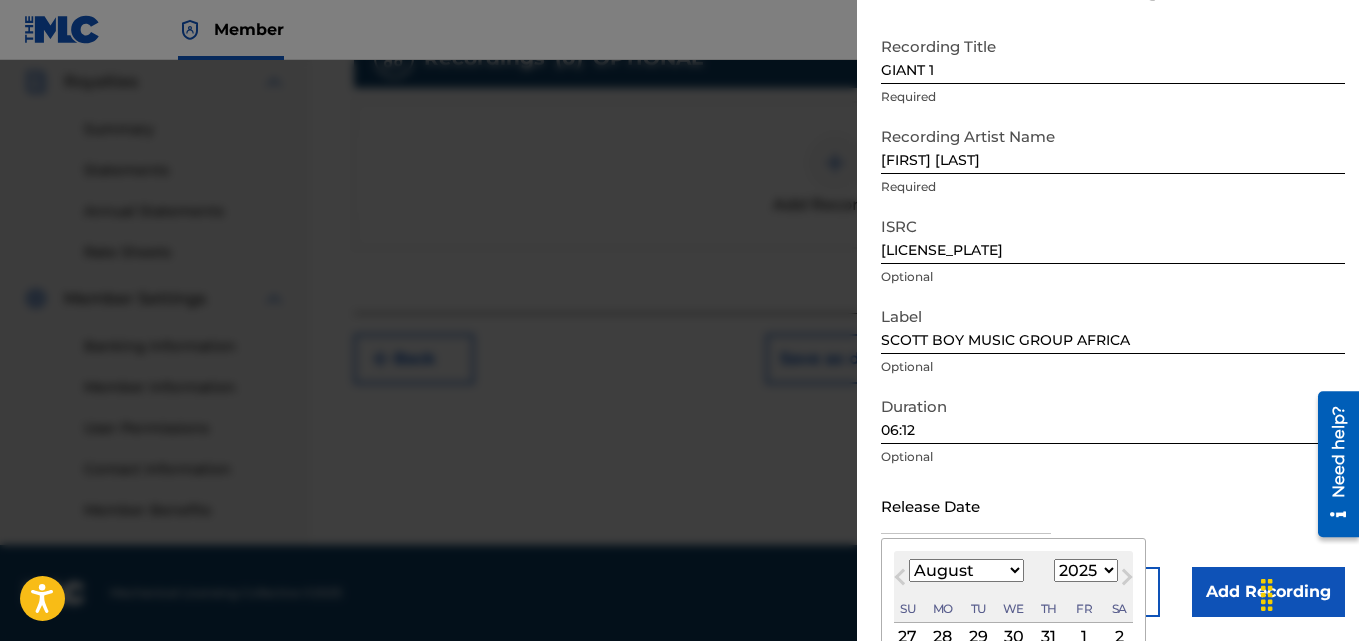 click at bounding box center [966, 505] 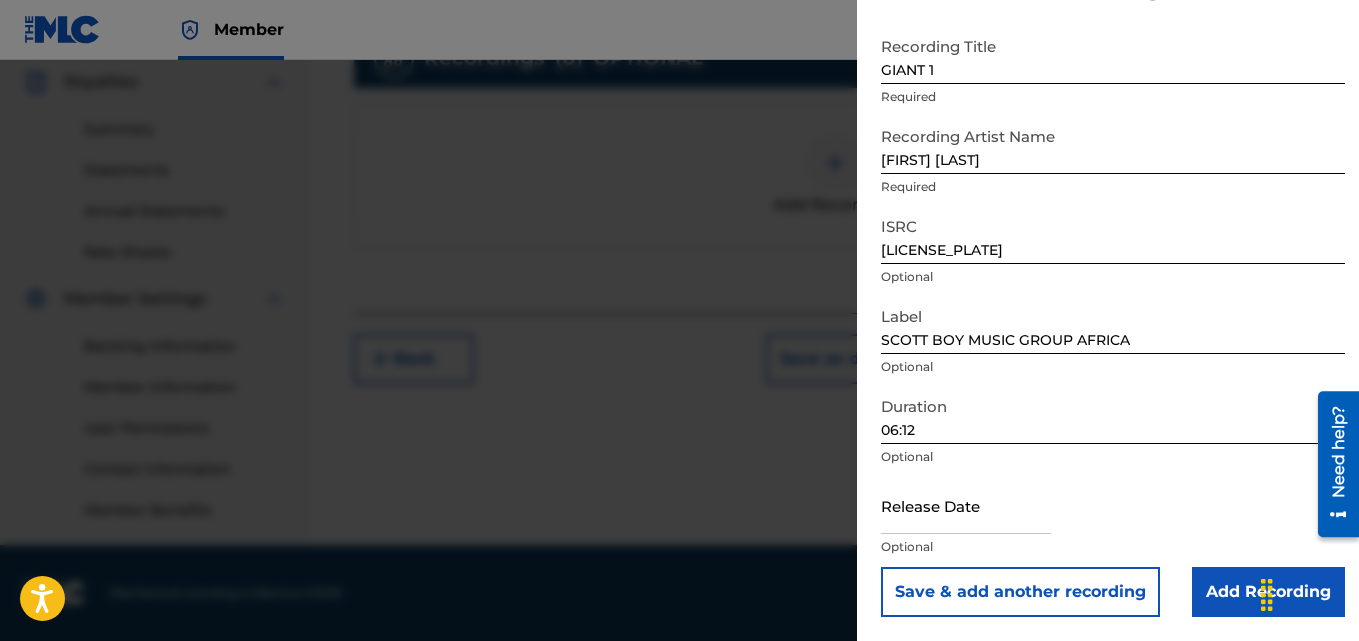 click on "Release Date Optional" at bounding box center [1113, 522] 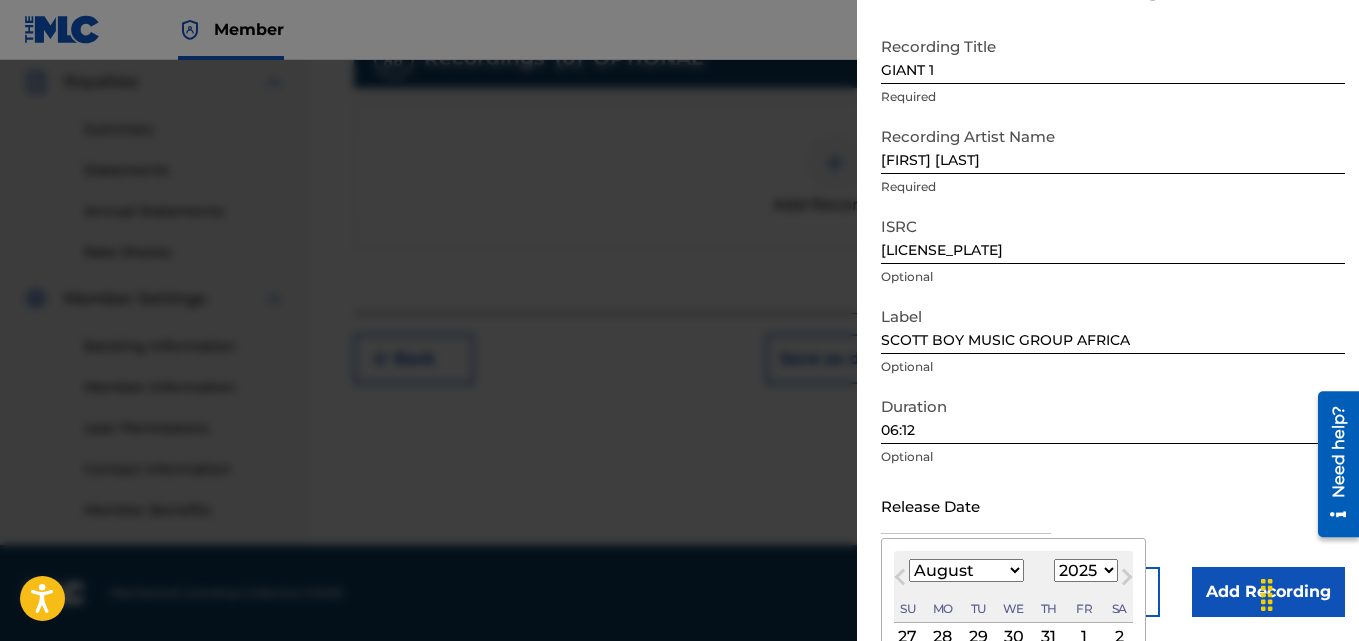 click at bounding box center (966, 505) 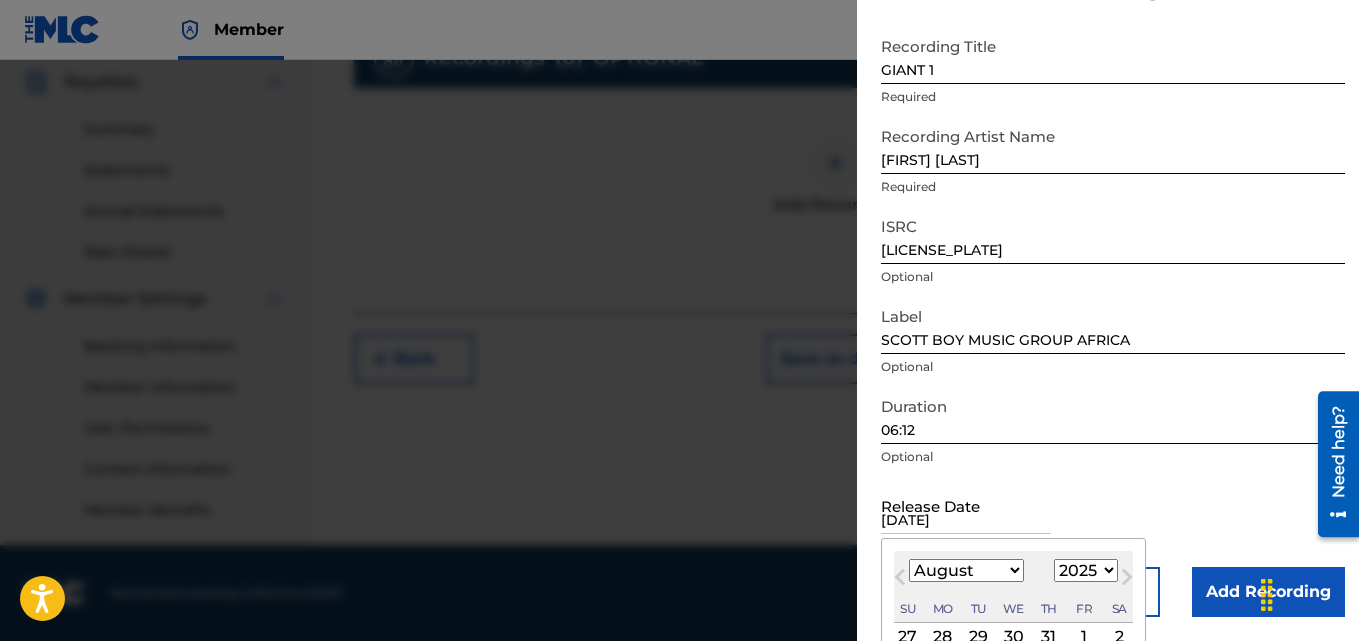 type on "[DATE]" 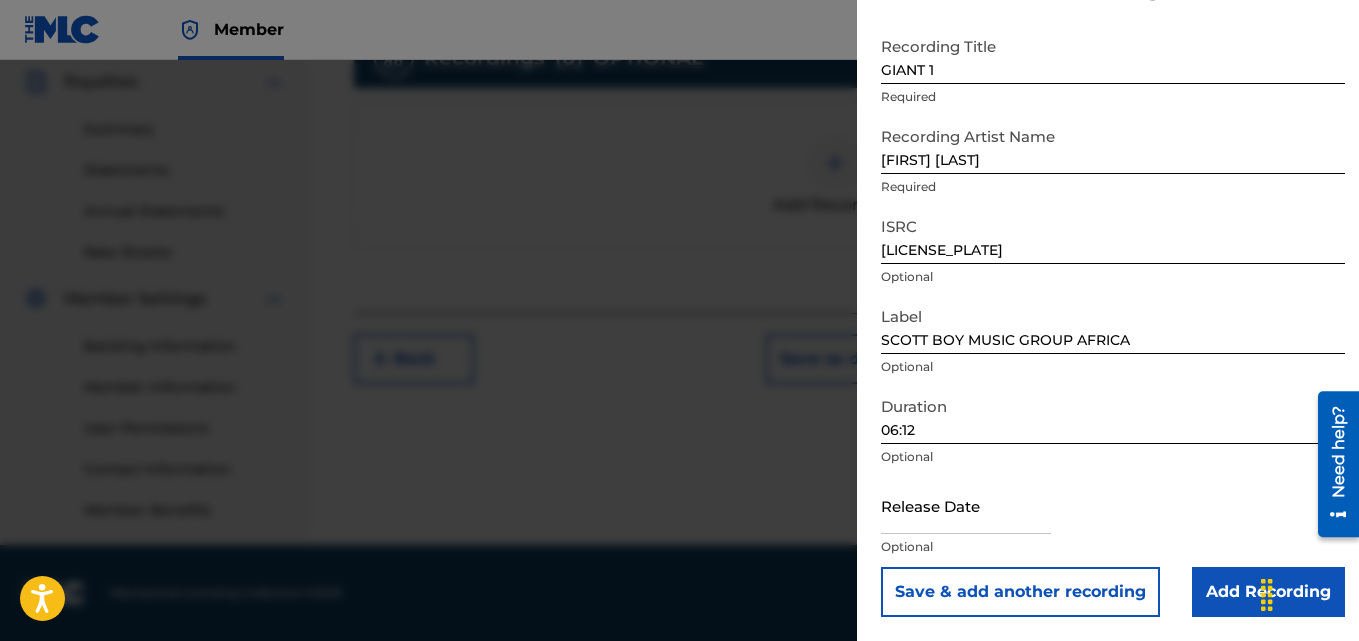 click on "Release Date Optional" at bounding box center [1113, 522] 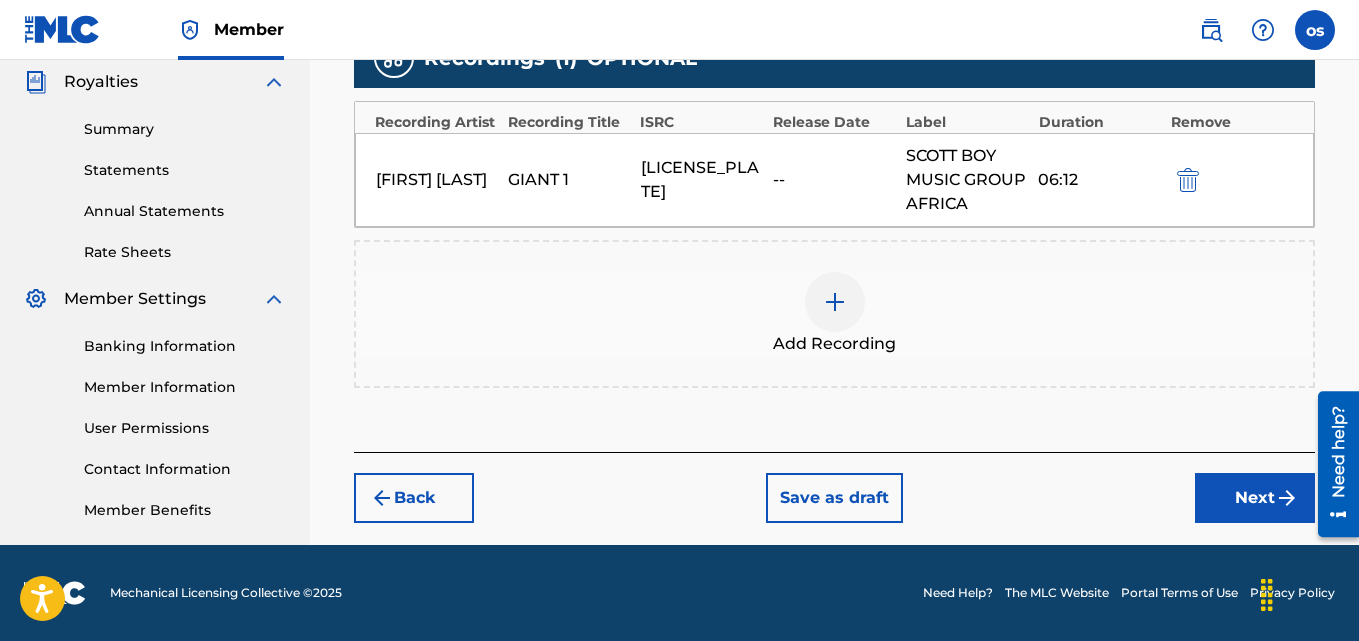 click at bounding box center (835, 302) 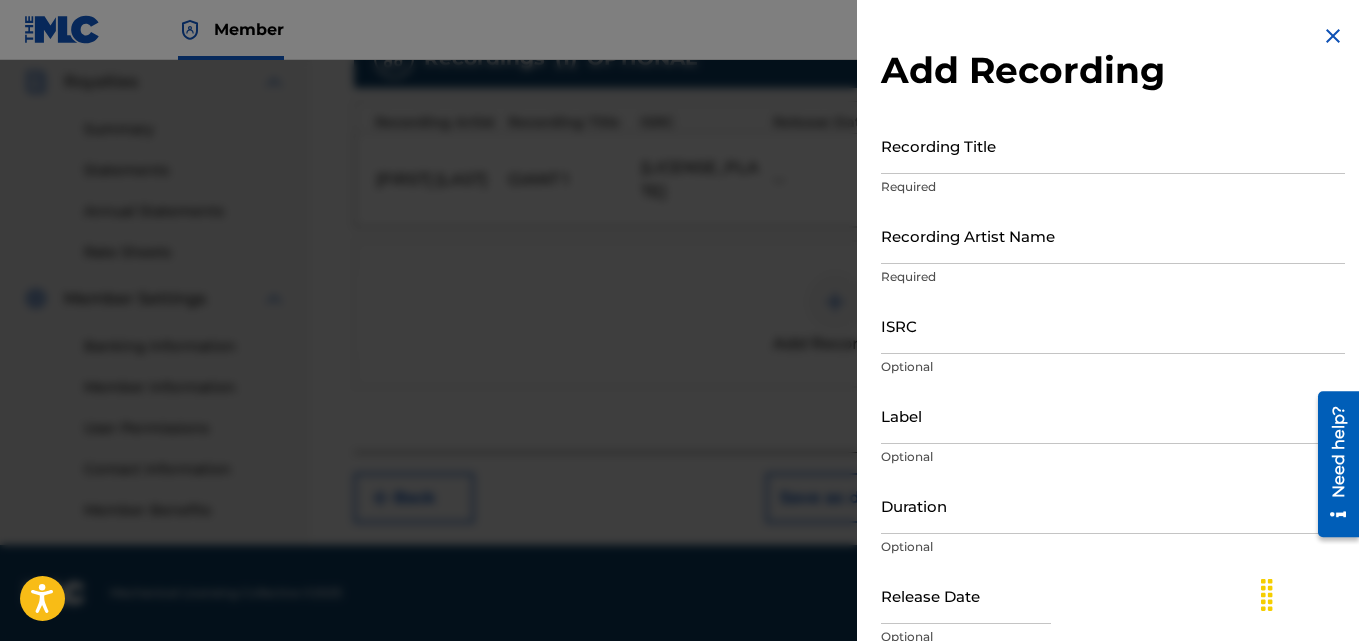 click at bounding box center [1333, 36] 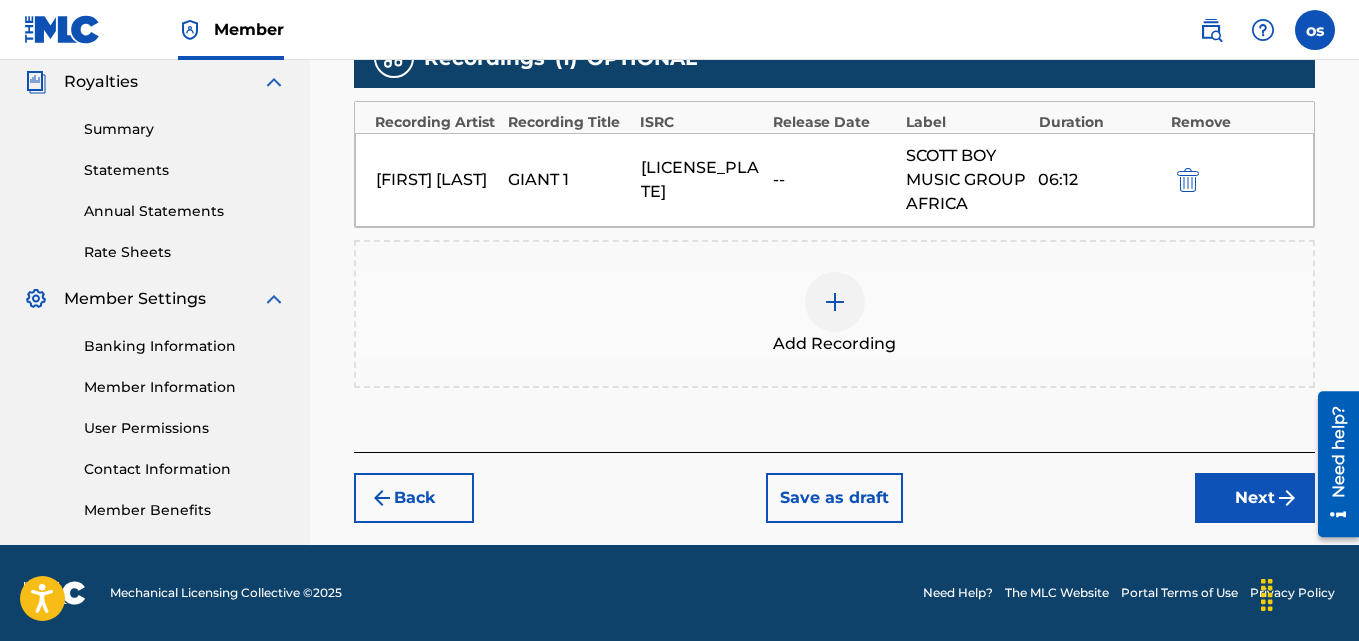 click on "--" at bounding box center [834, 180] 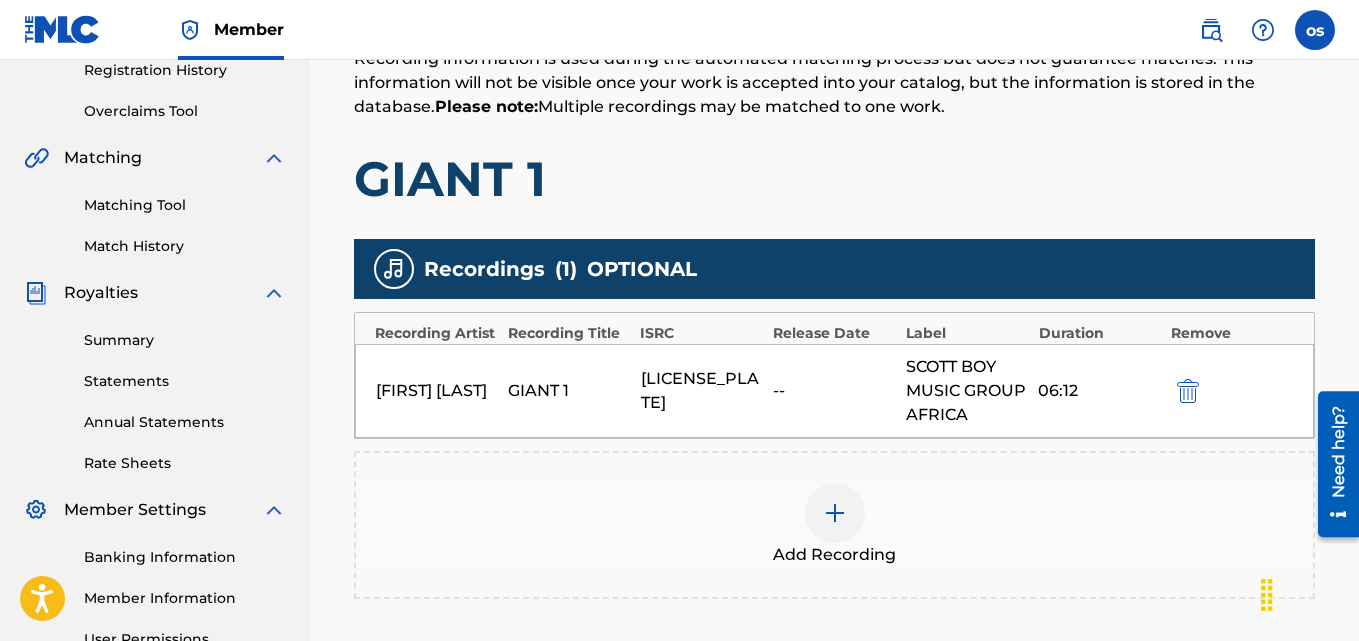 scroll, scrollTop: 384, scrollLeft: 0, axis: vertical 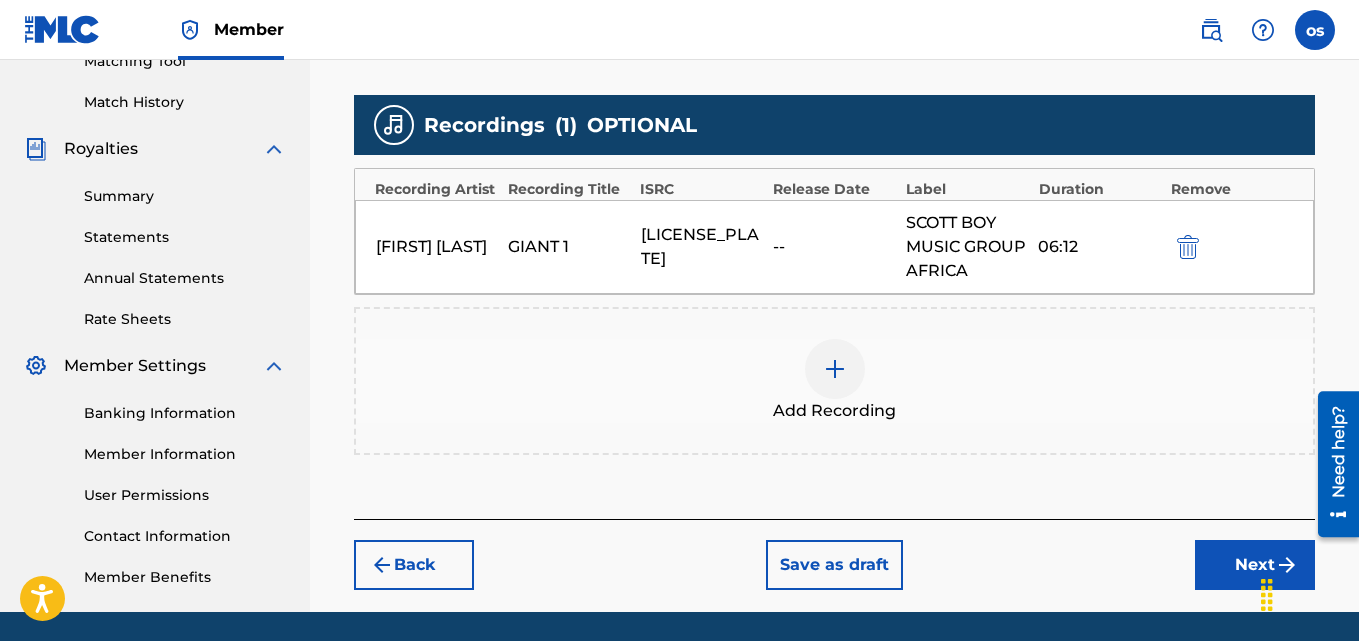 click on "Back" at bounding box center [414, 565] 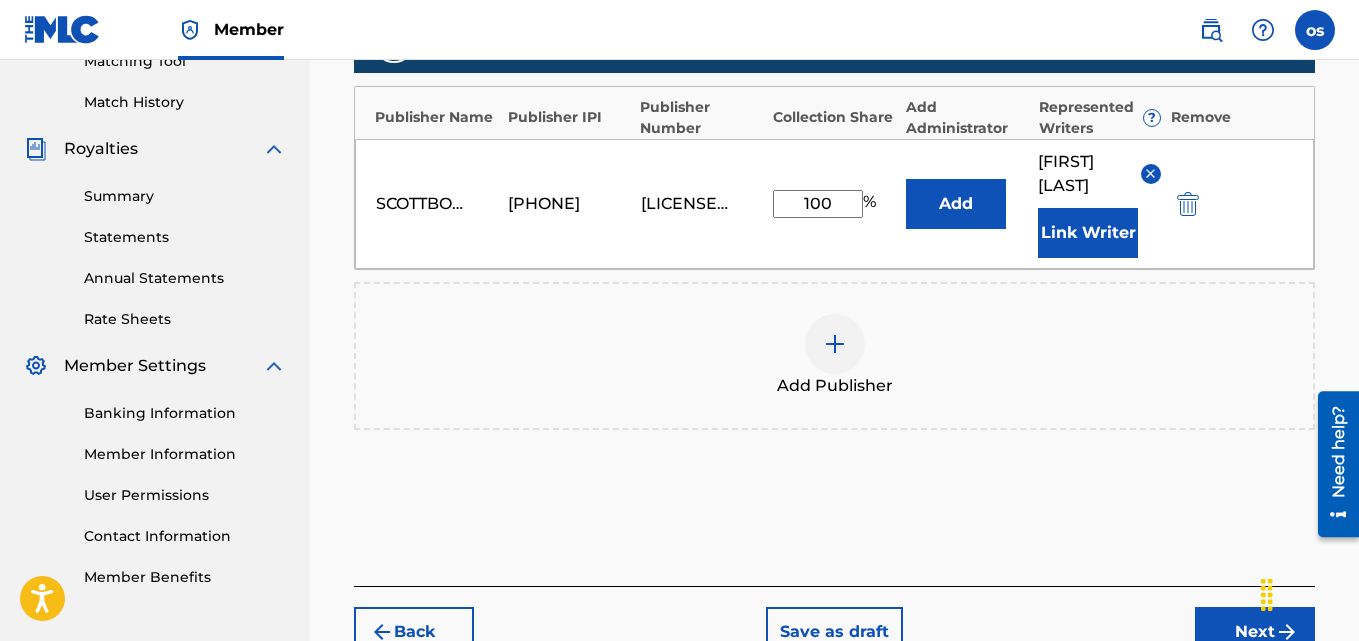 click on "Next" at bounding box center (1255, 632) 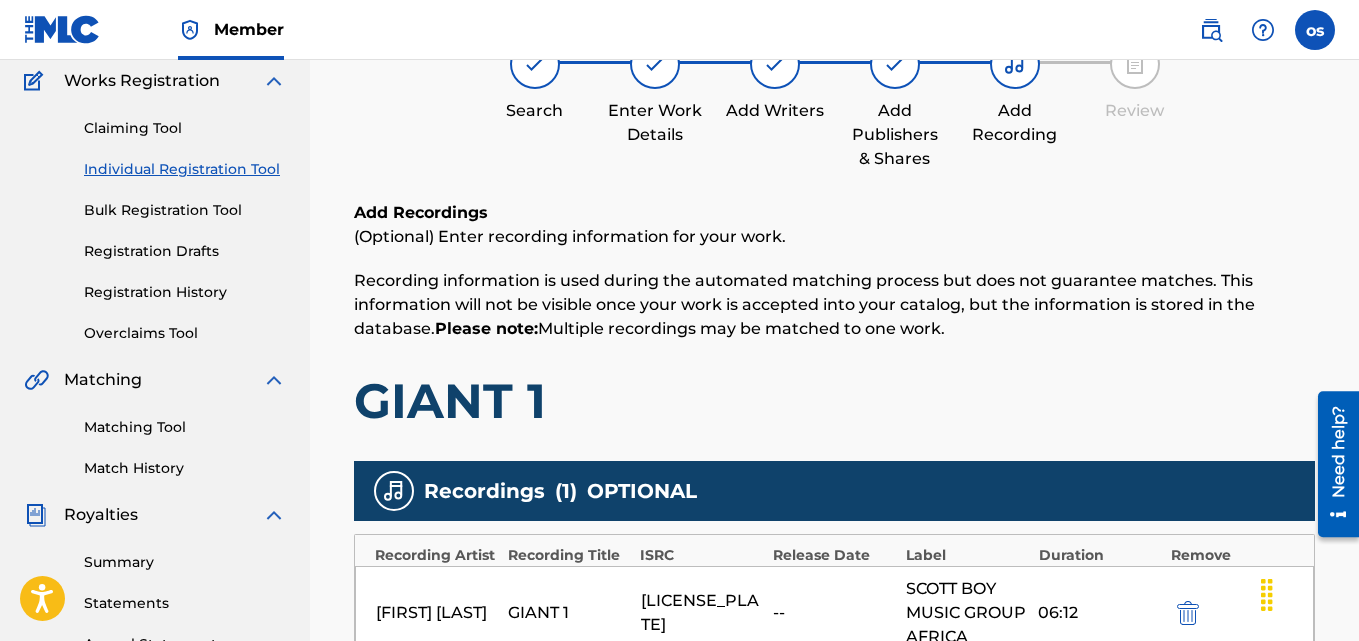 scroll, scrollTop: 90, scrollLeft: 0, axis: vertical 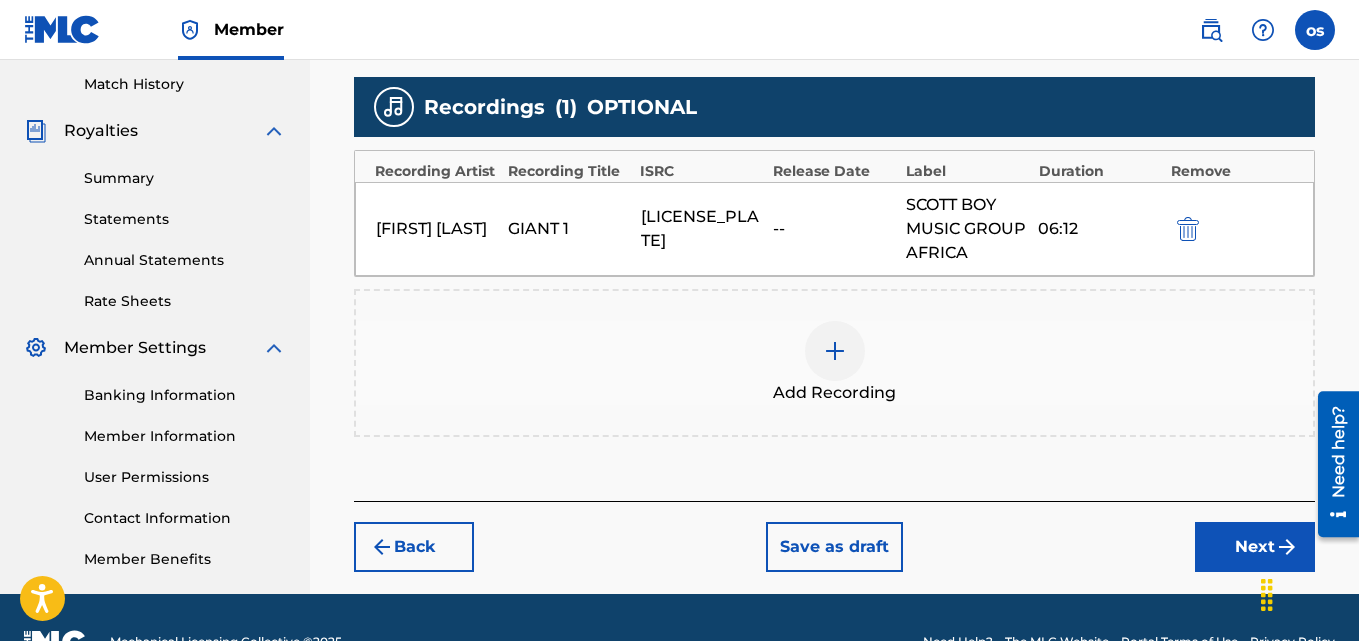 click on "Next" at bounding box center [1255, 547] 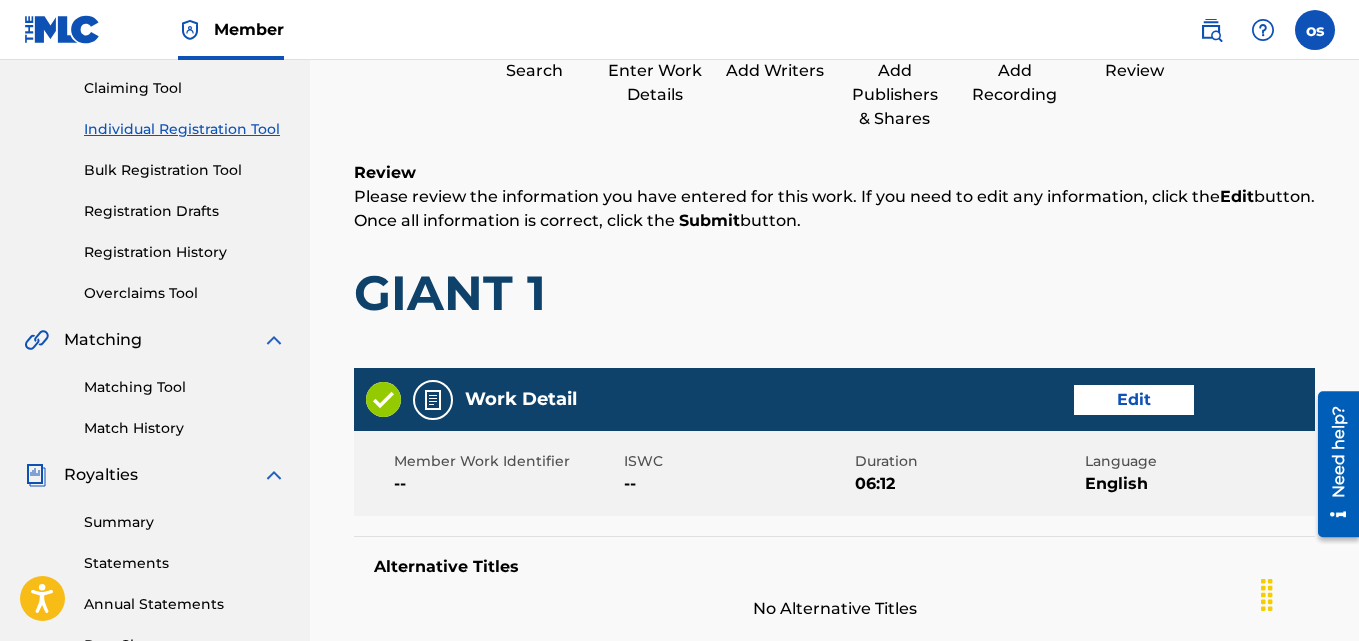 scroll, scrollTop: 90, scrollLeft: 0, axis: vertical 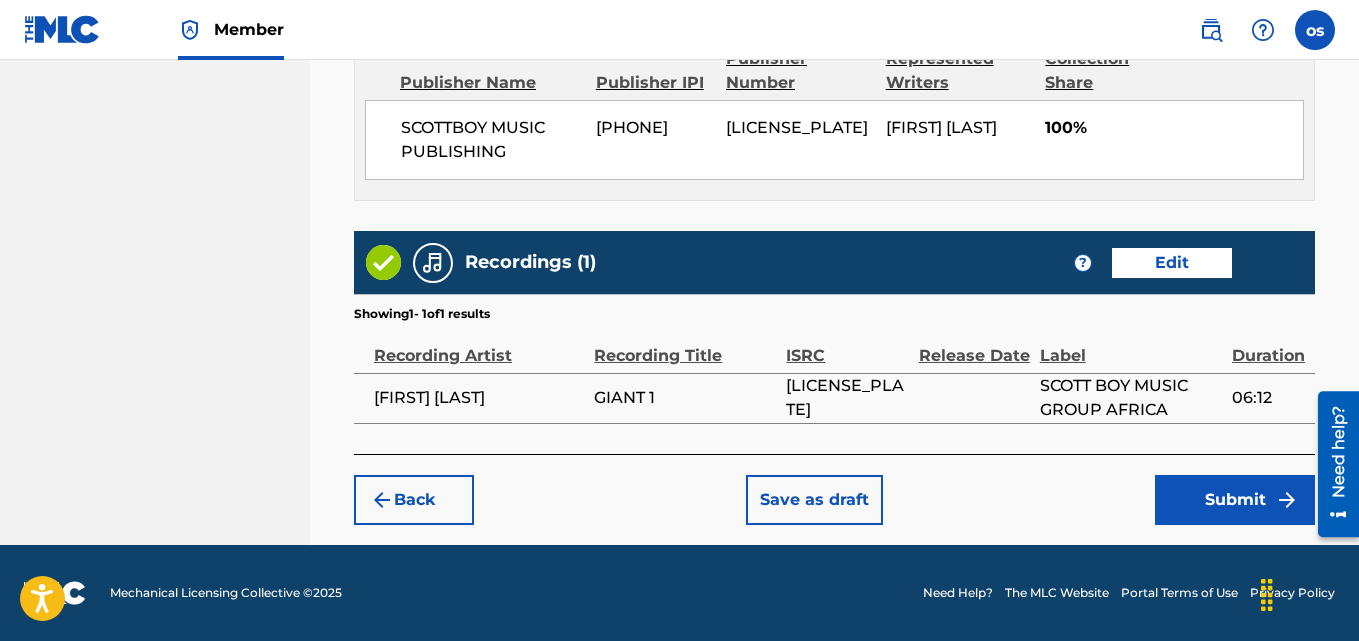click on "Label" at bounding box center (1131, 345) 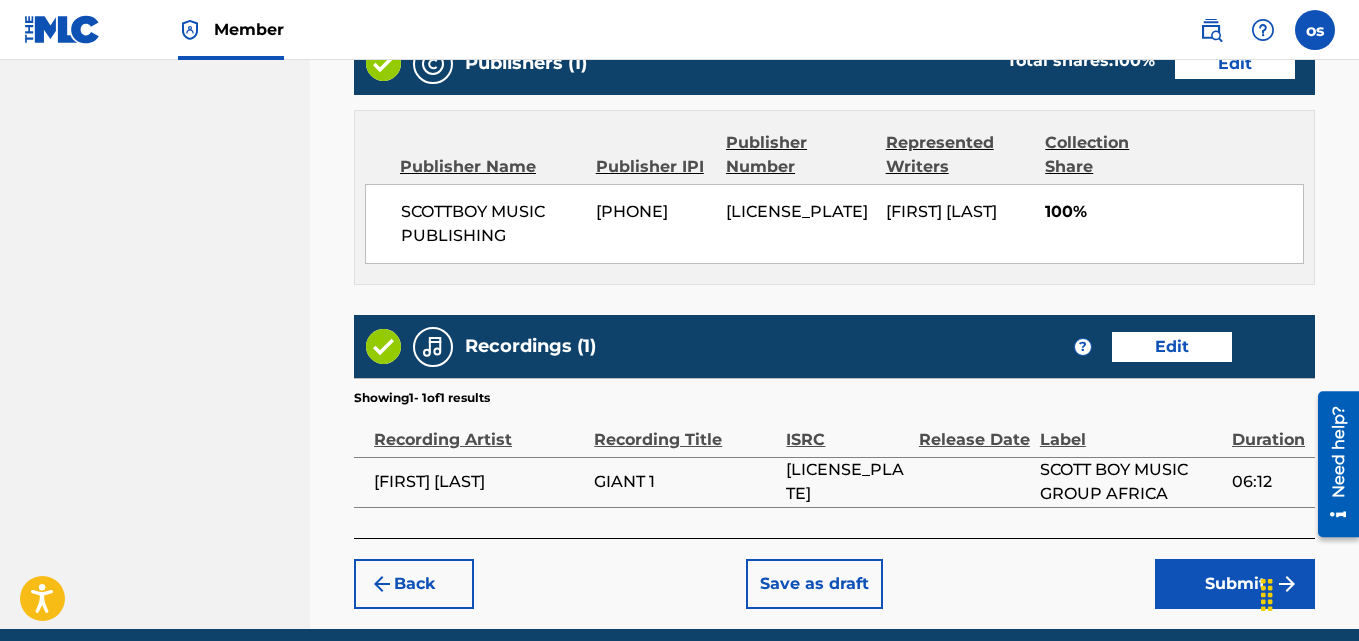scroll, scrollTop: 1138, scrollLeft: 0, axis: vertical 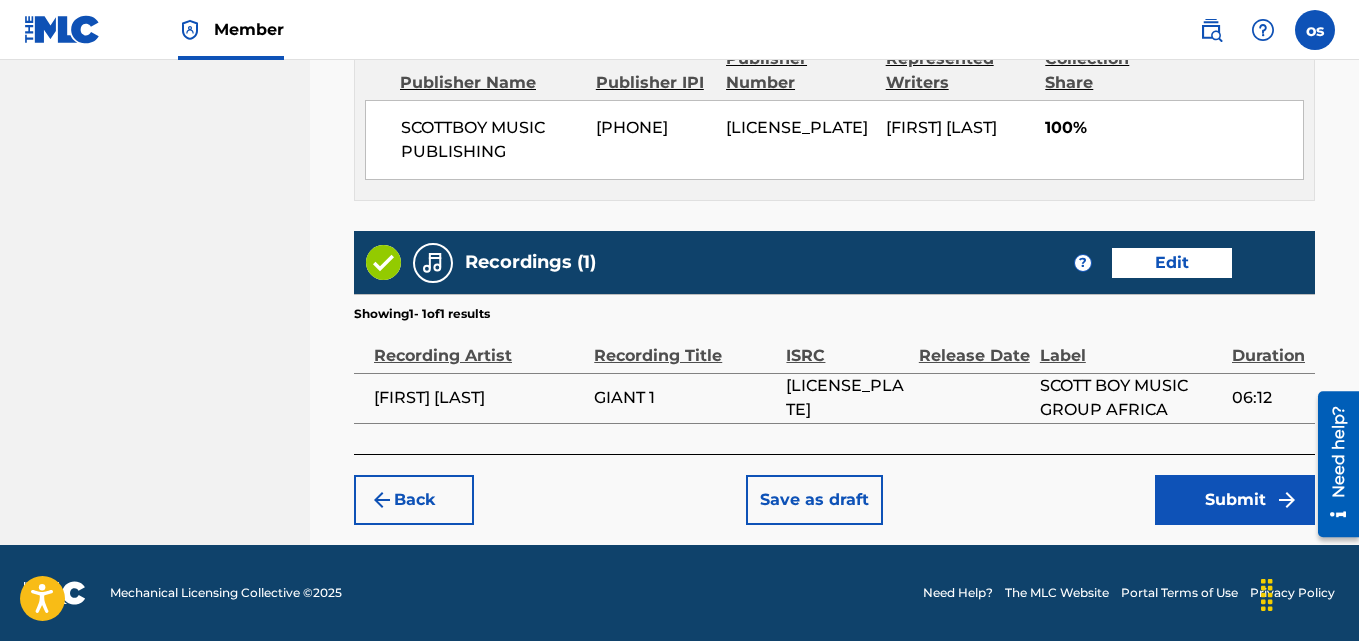 click on "Submit" at bounding box center (1235, 500) 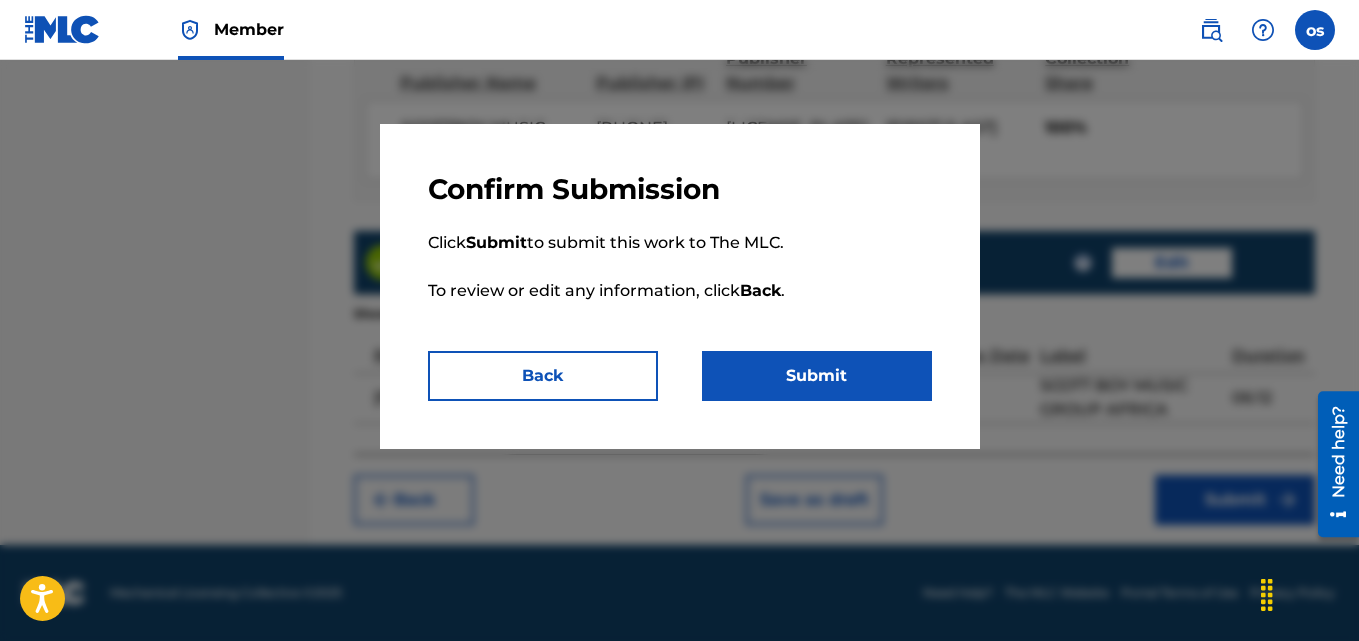 click on "Submit" at bounding box center (817, 376) 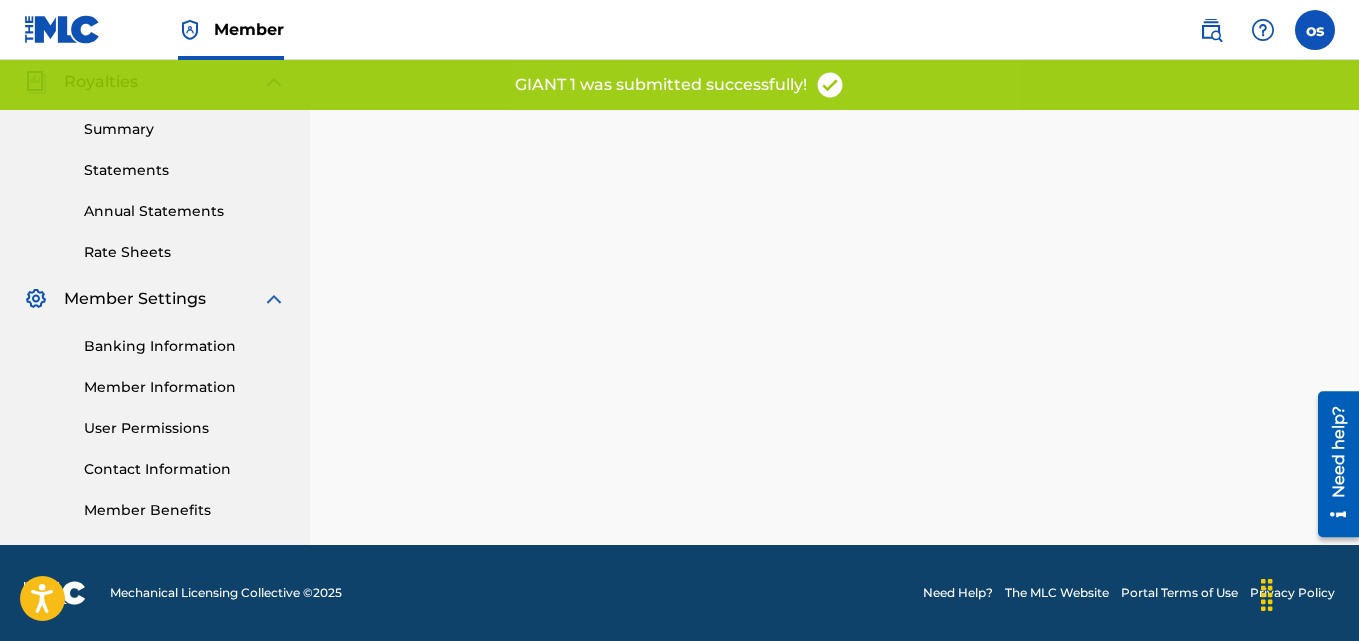 scroll, scrollTop: 0, scrollLeft: 0, axis: both 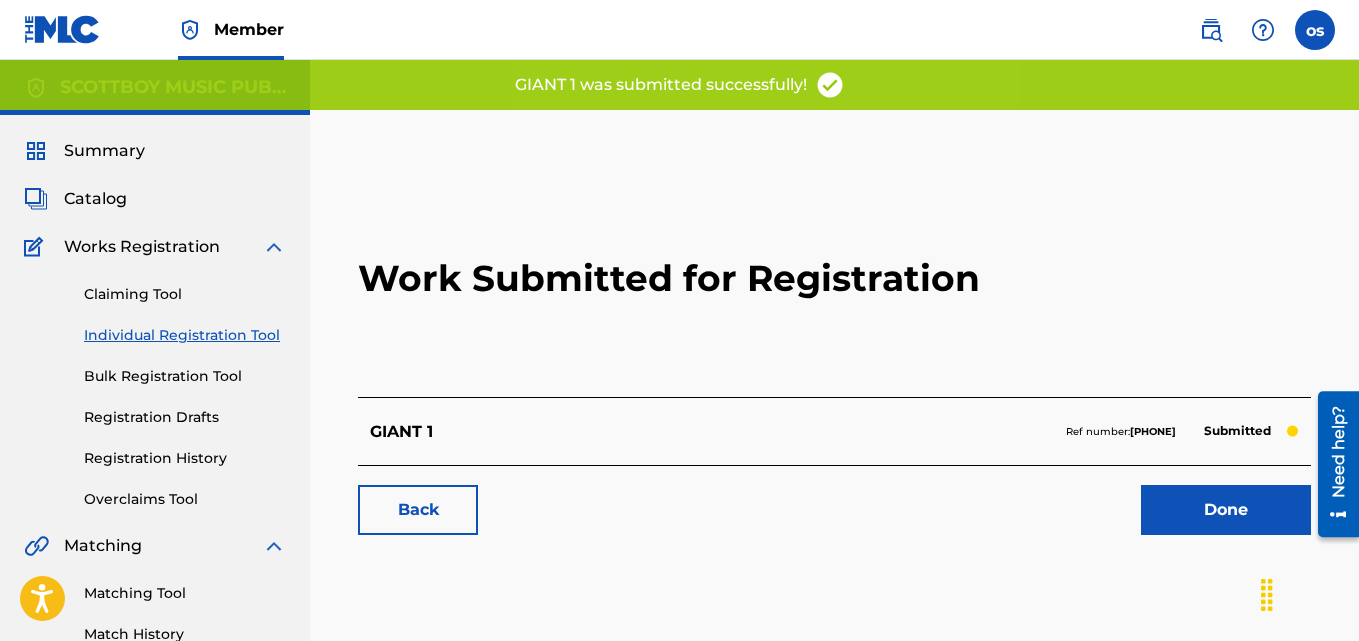 click on "Done" at bounding box center [1226, 510] 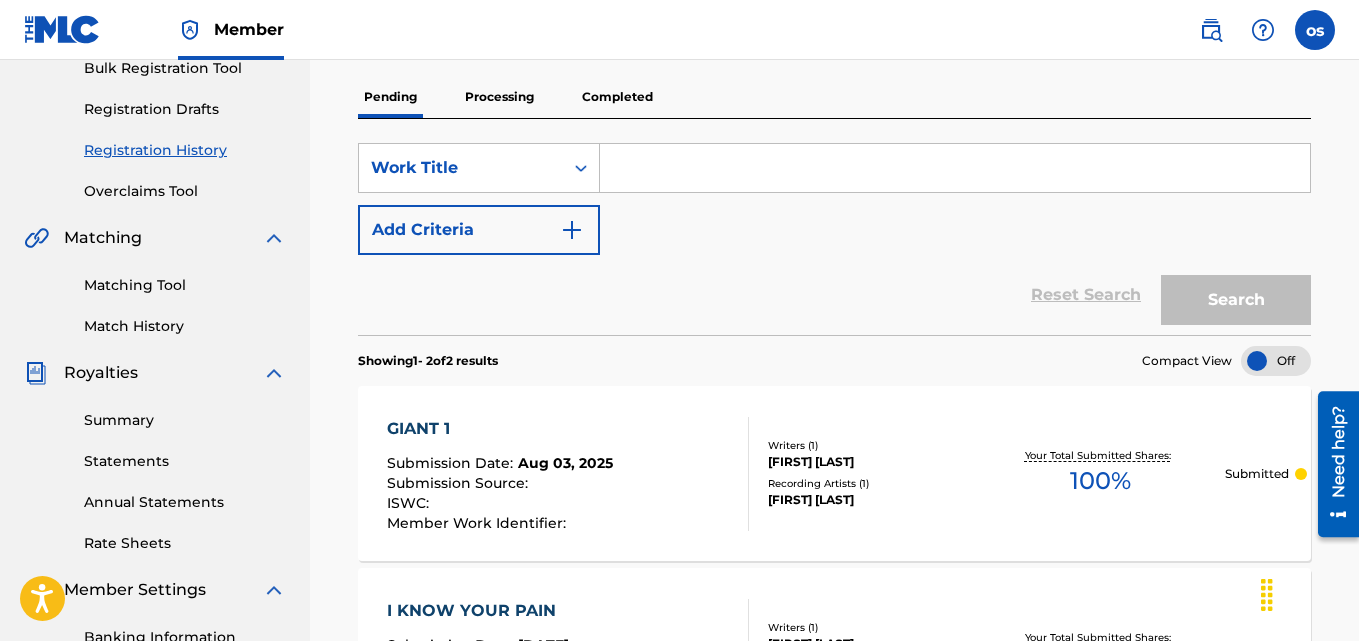 scroll, scrollTop: 364, scrollLeft: 0, axis: vertical 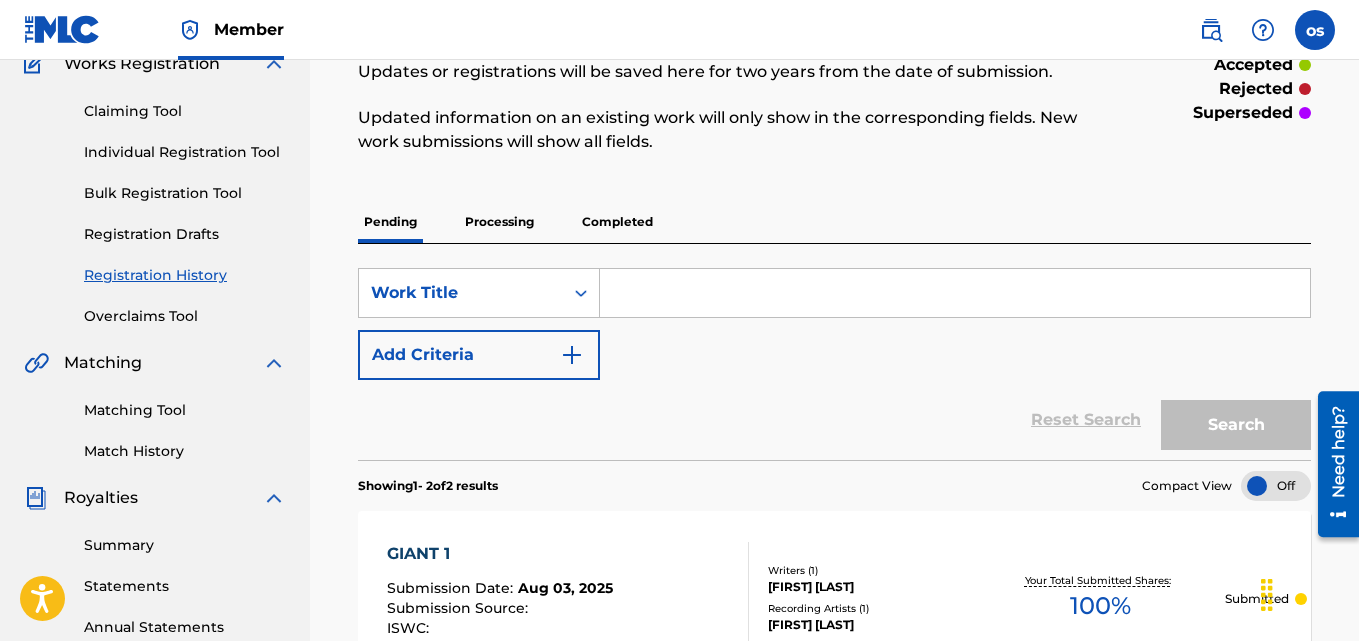 click at bounding box center [955, 293] 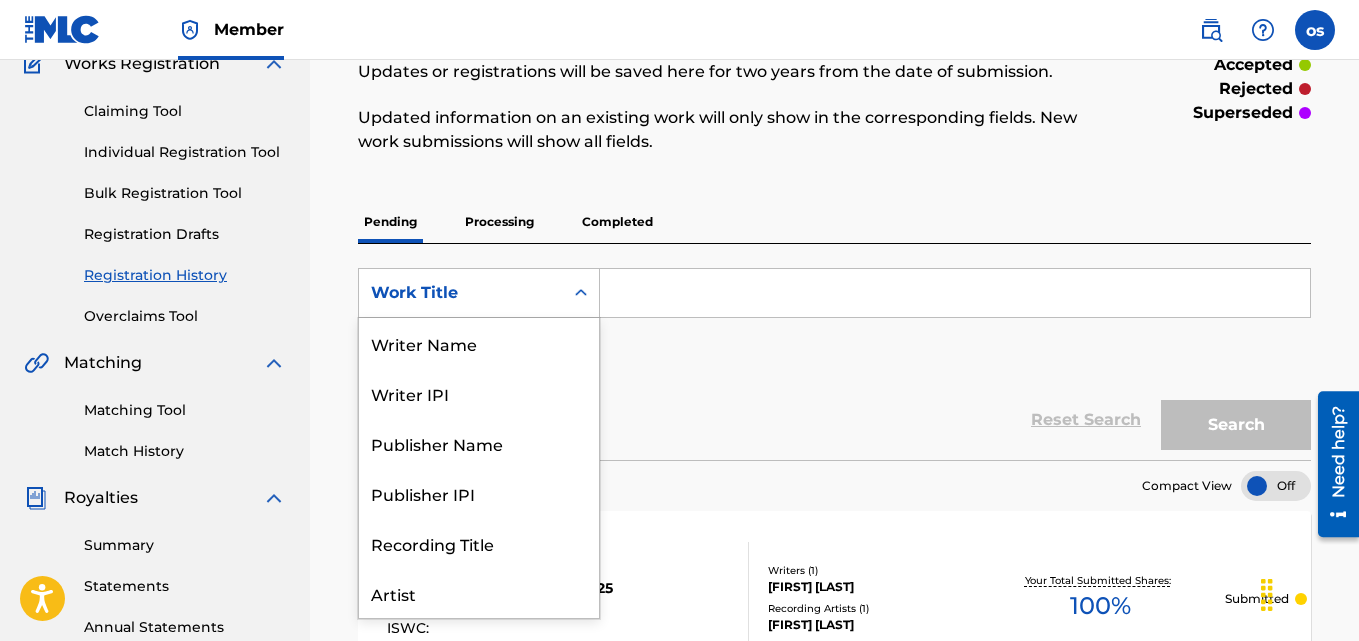 scroll, scrollTop: 100, scrollLeft: 0, axis: vertical 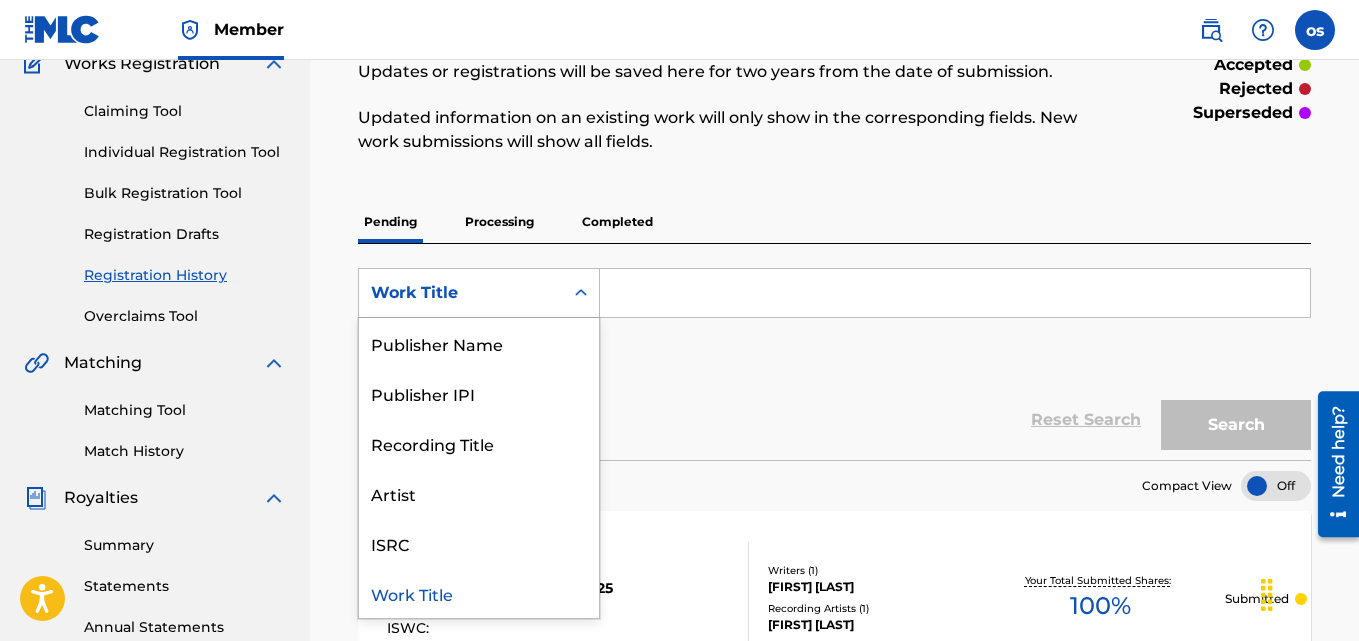 click on "Work Title" at bounding box center (461, 293) 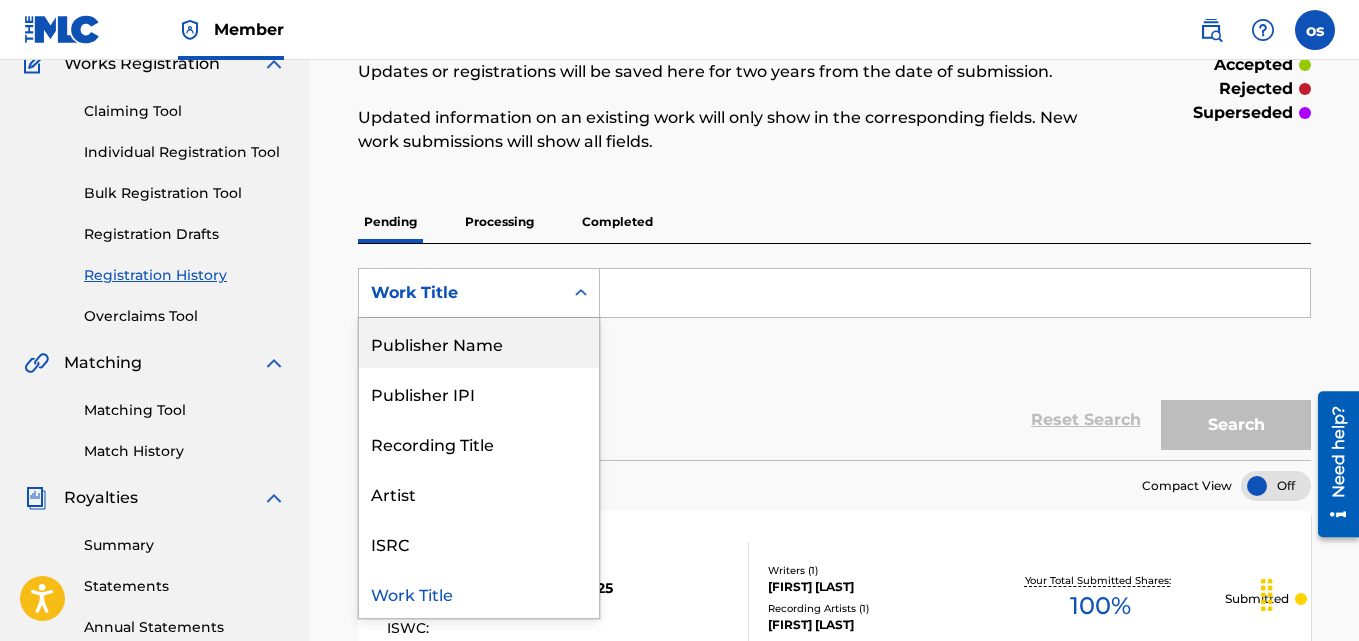 click on "Publisher Name" at bounding box center [479, 343] 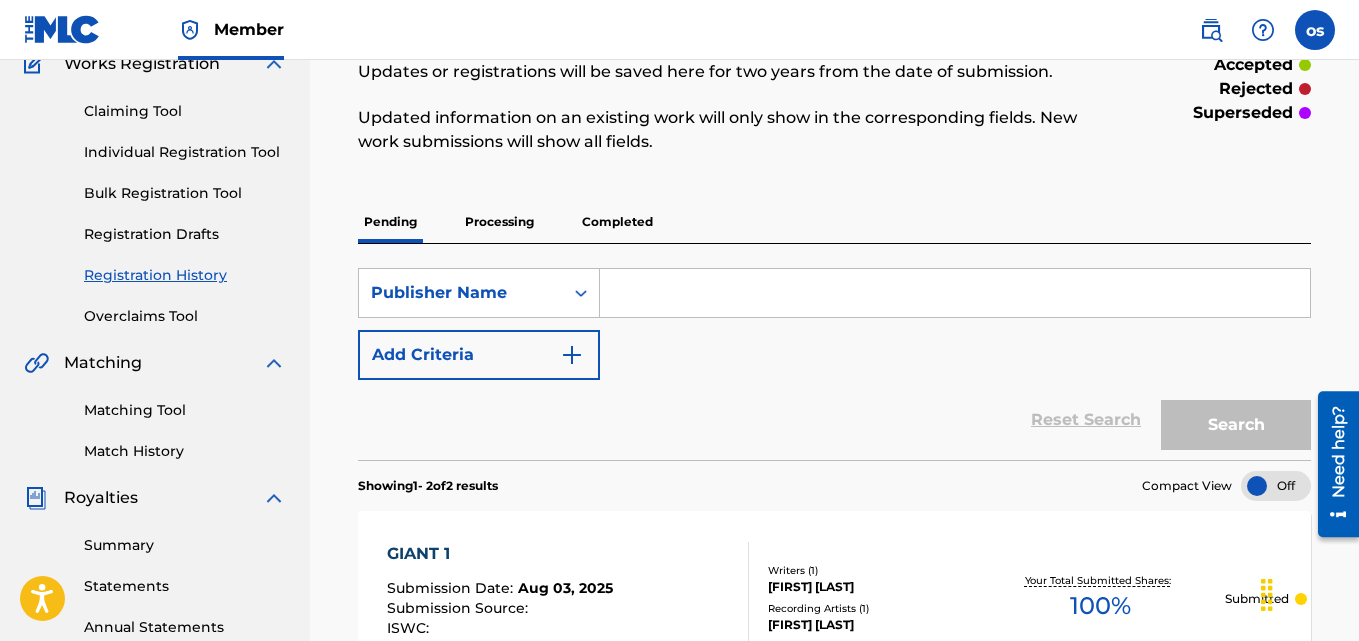 click at bounding box center (955, 293) 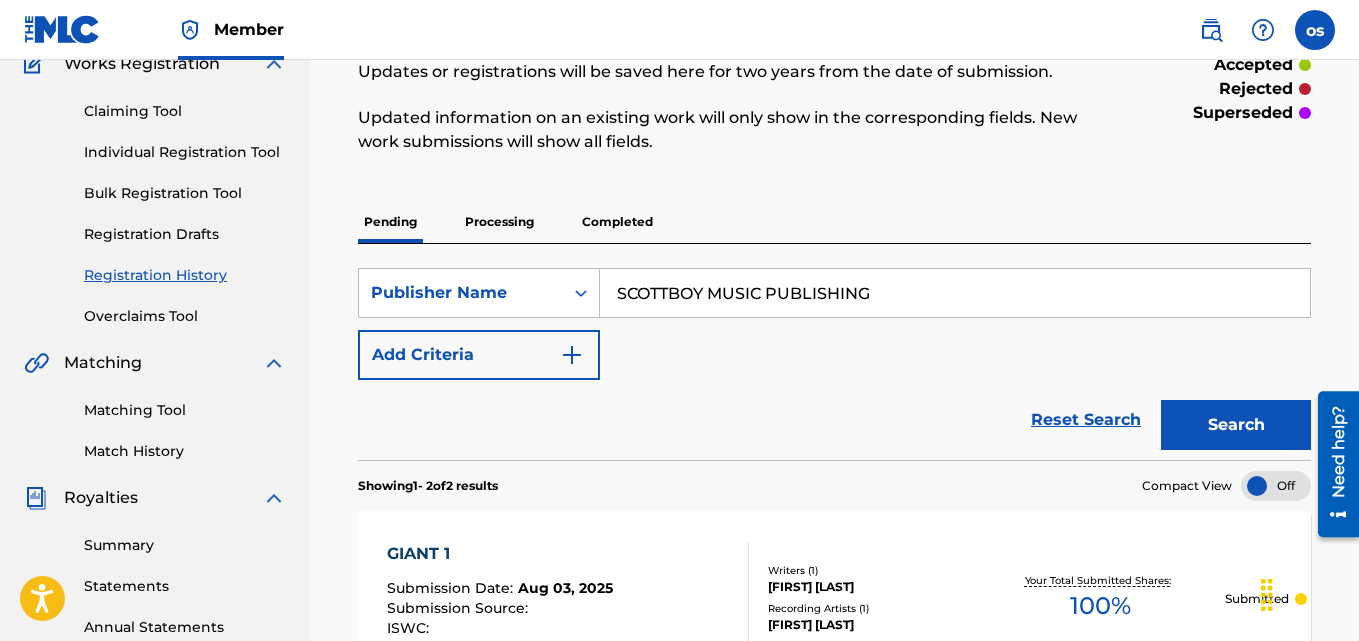 click on "Search" at bounding box center [1236, 425] 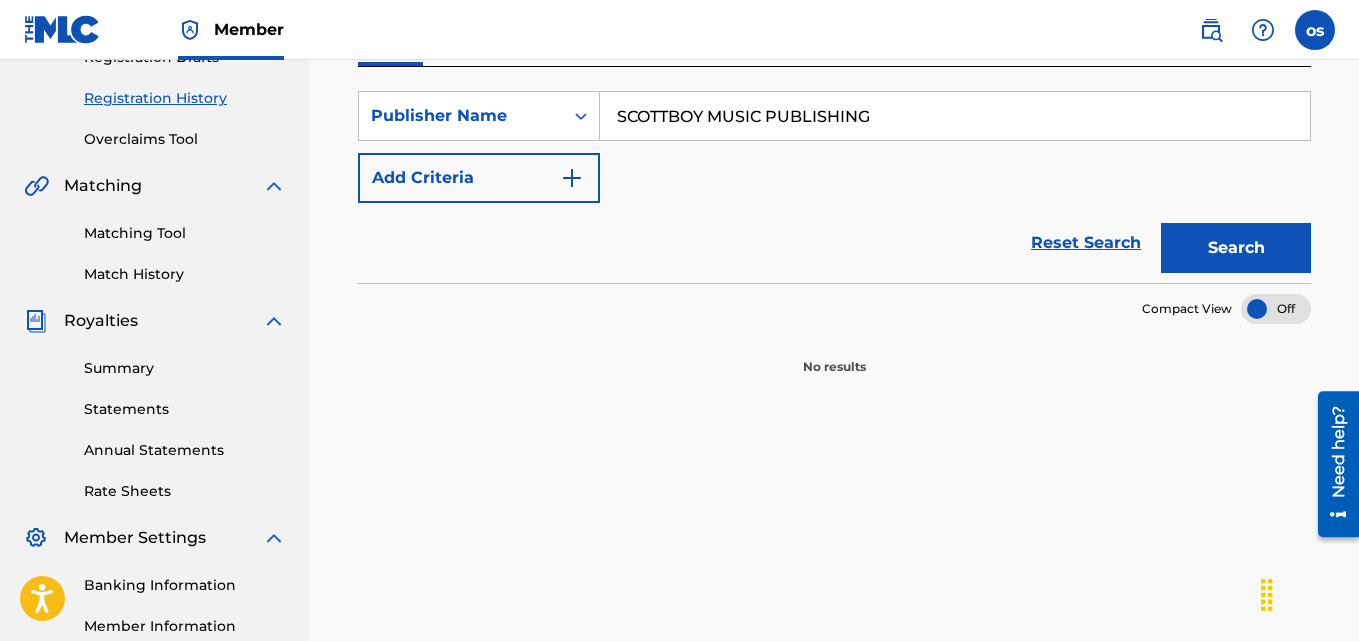scroll, scrollTop: 401, scrollLeft: 0, axis: vertical 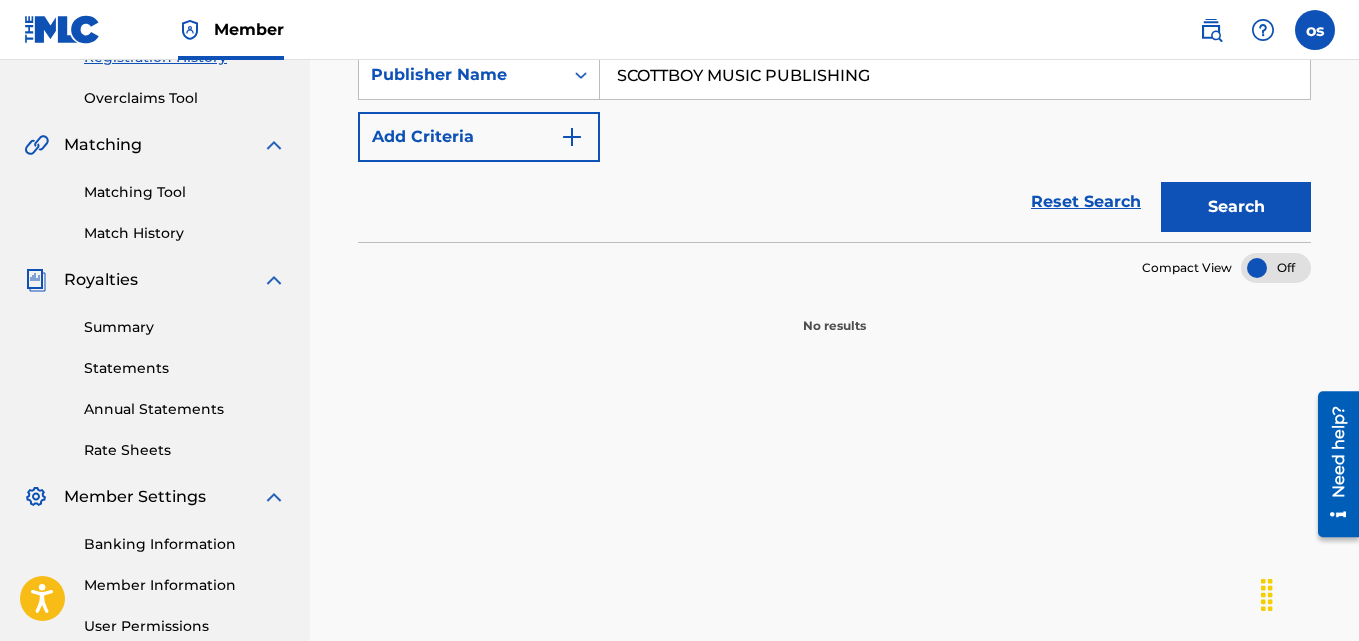 click on "Search" at bounding box center [1236, 207] 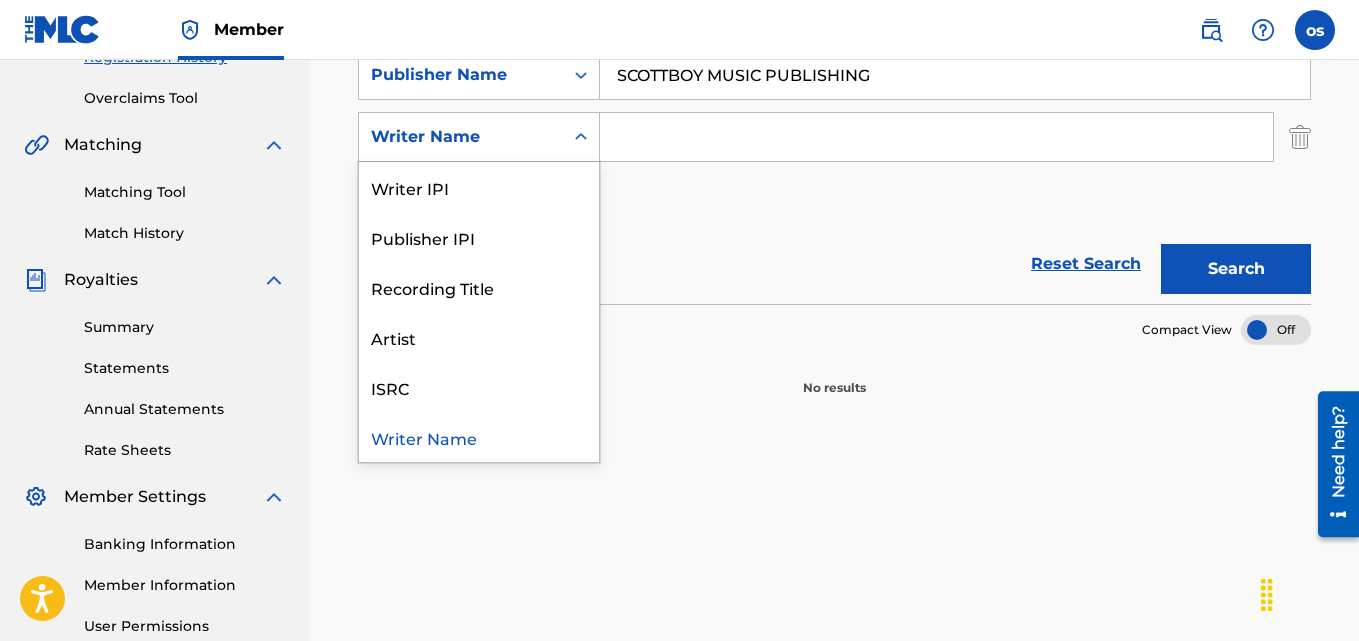click on "Writer Name" at bounding box center (461, 137) 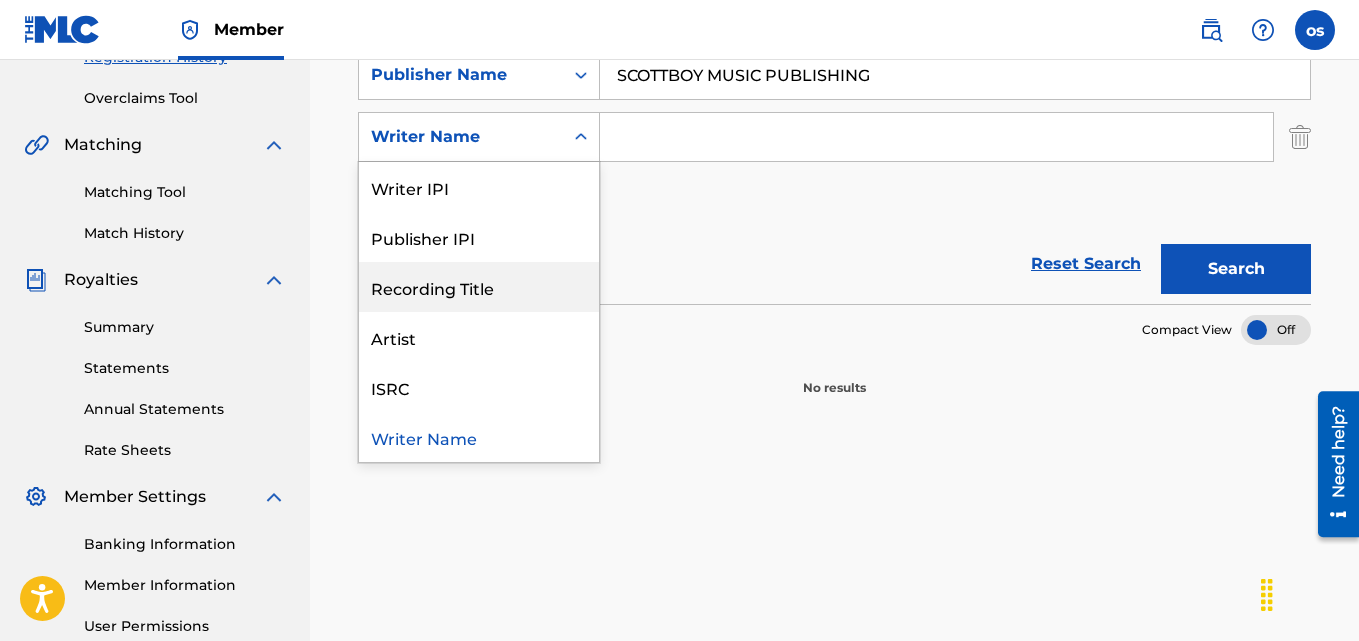 click on "Recording Title" at bounding box center [479, 287] 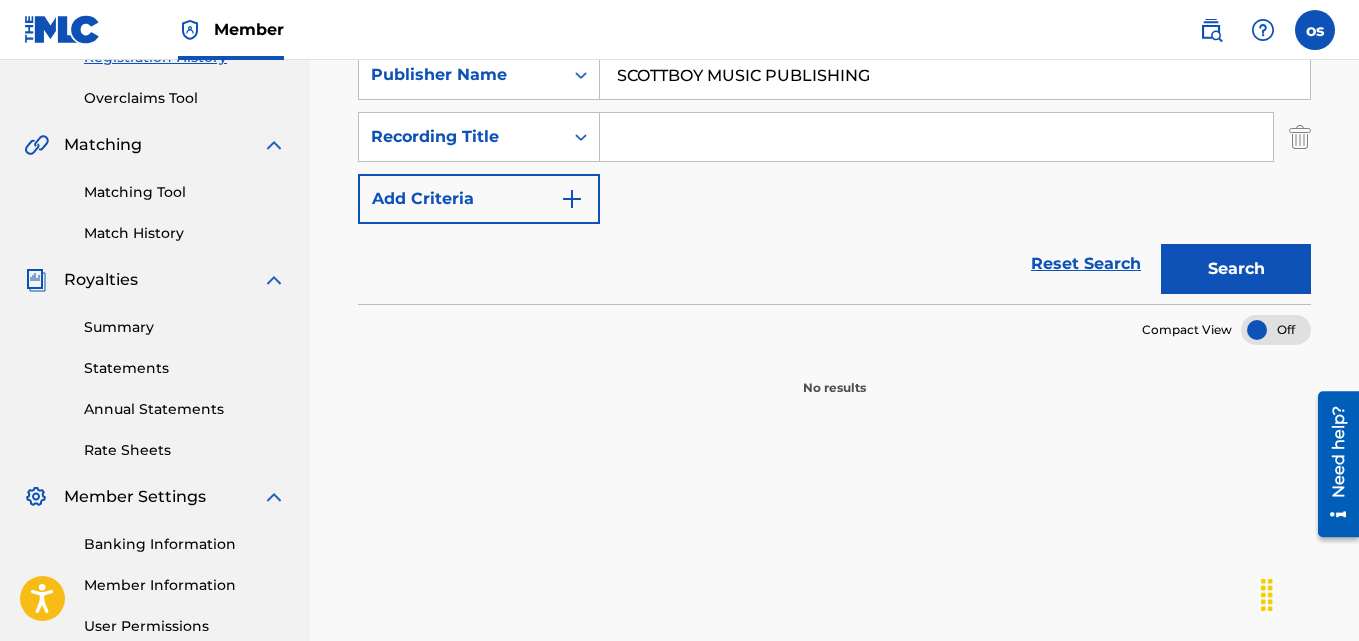 click at bounding box center [936, 137] 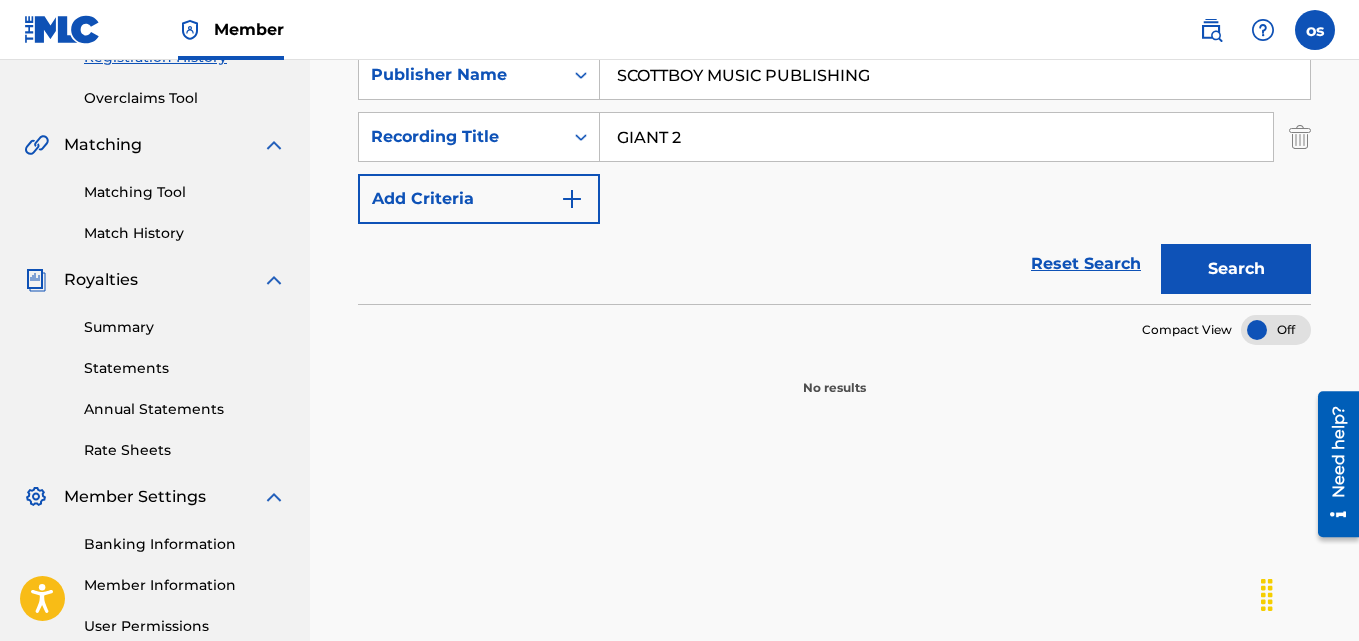 type on "GIANT 2" 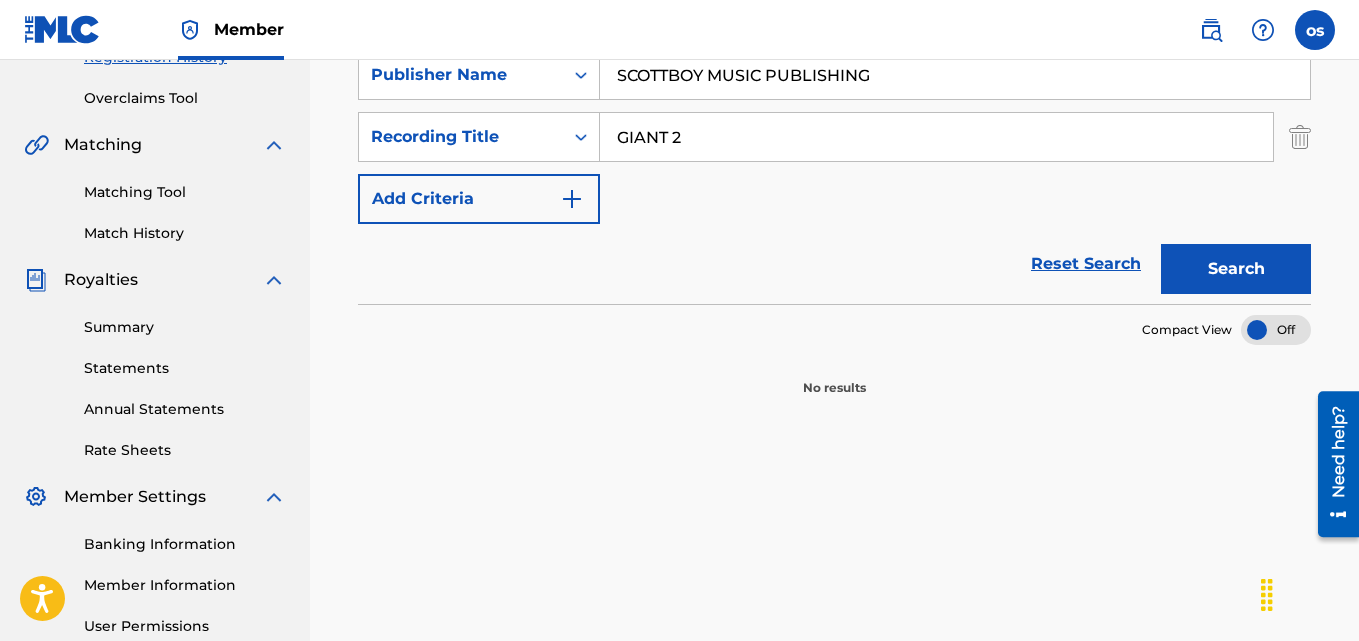 click on "Search" at bounding box center [1236, 269] 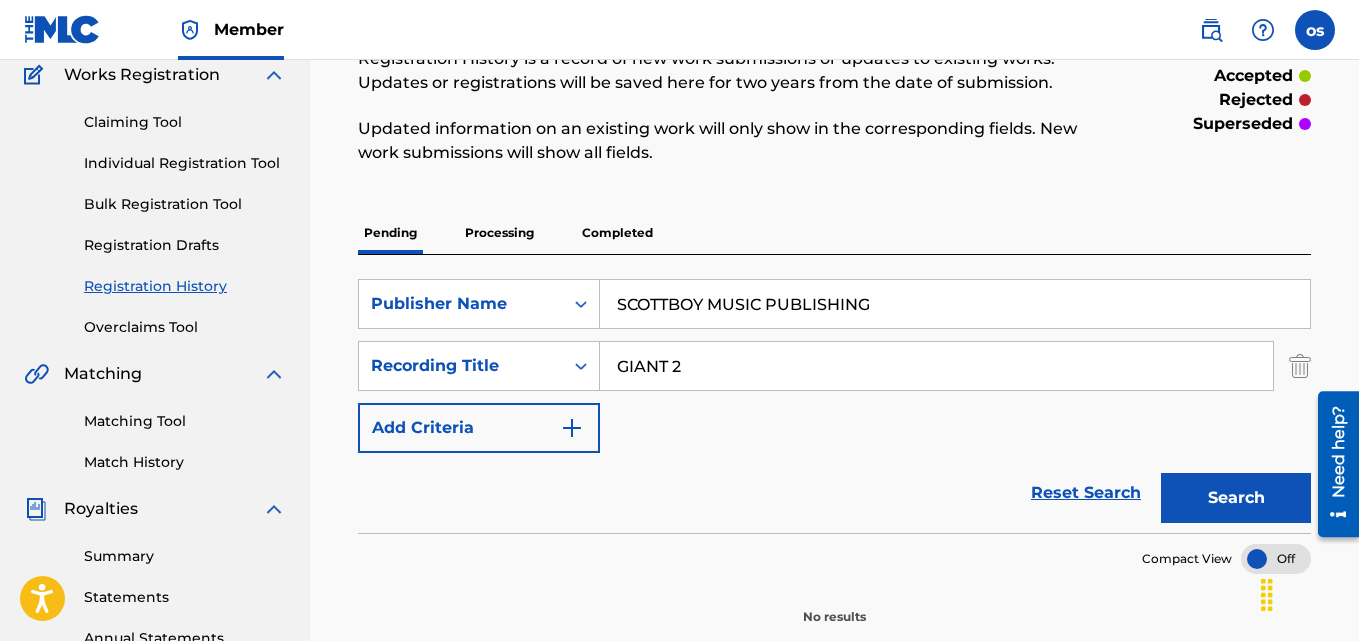 scroll, scrollTop: 167, scrollLeft: 0, axis: vertical 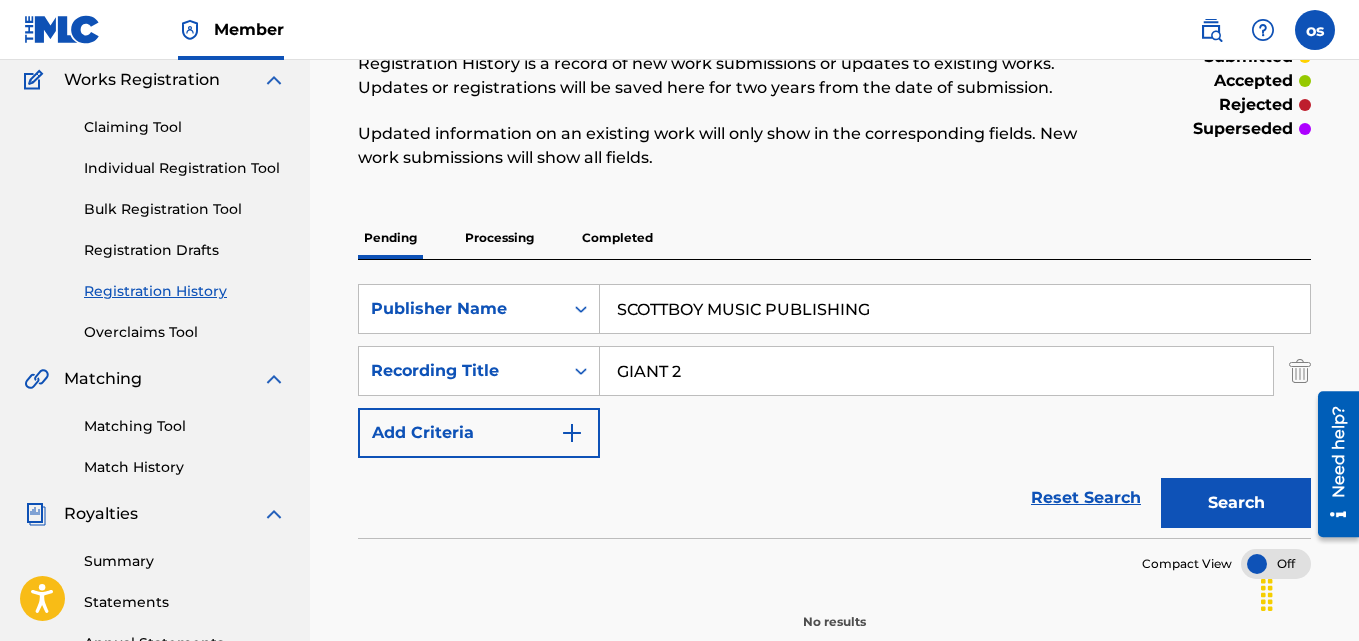 click on "Add Criteria" at bounding box center (479, 433) 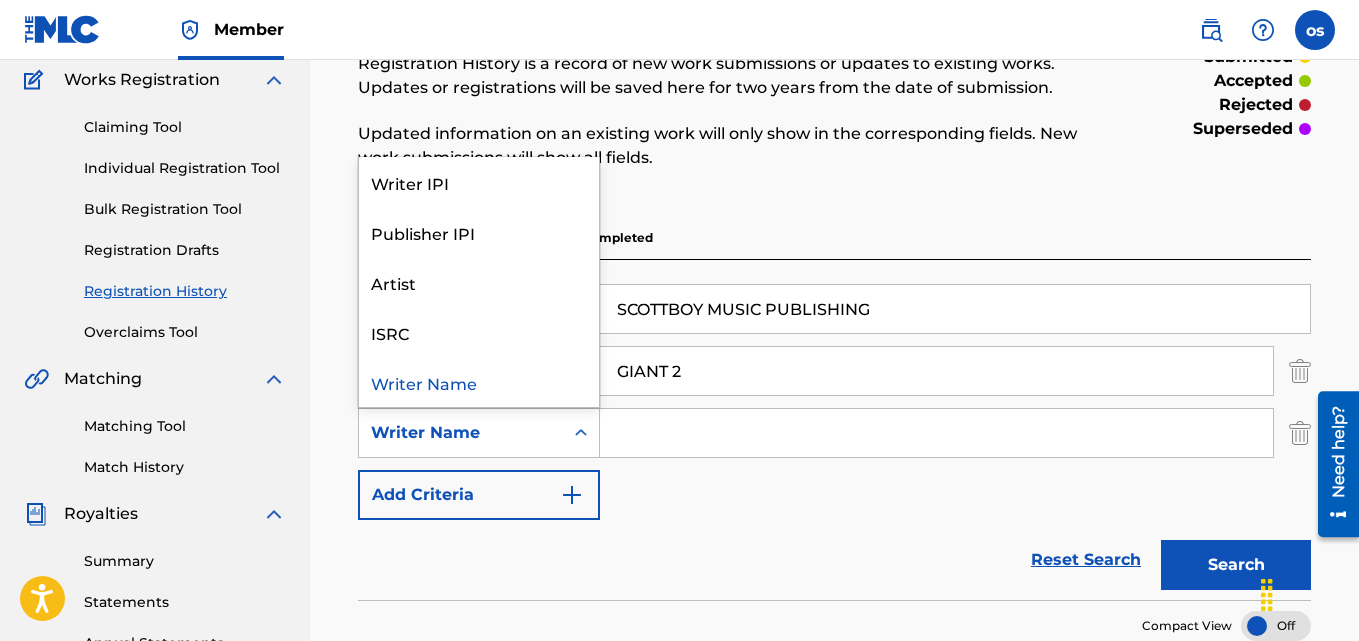click on "Writer Name" at bounding box center [461, 433] 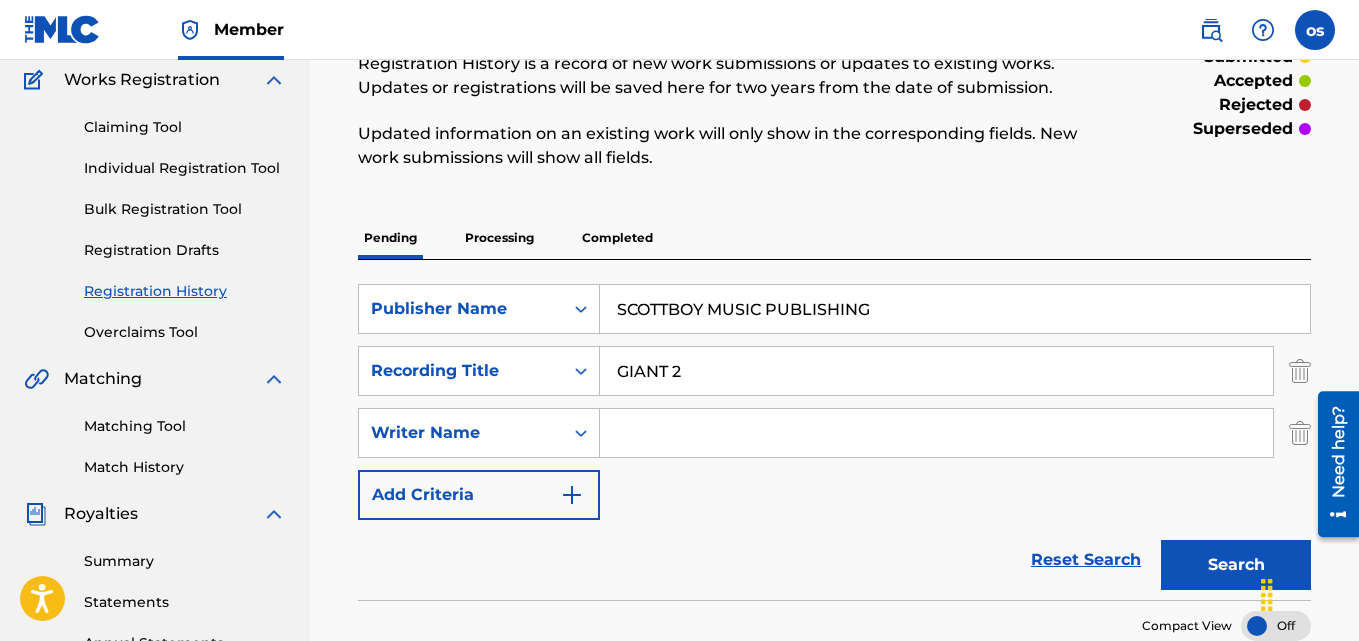 click on "Completed" at bounding box center (617, 238) 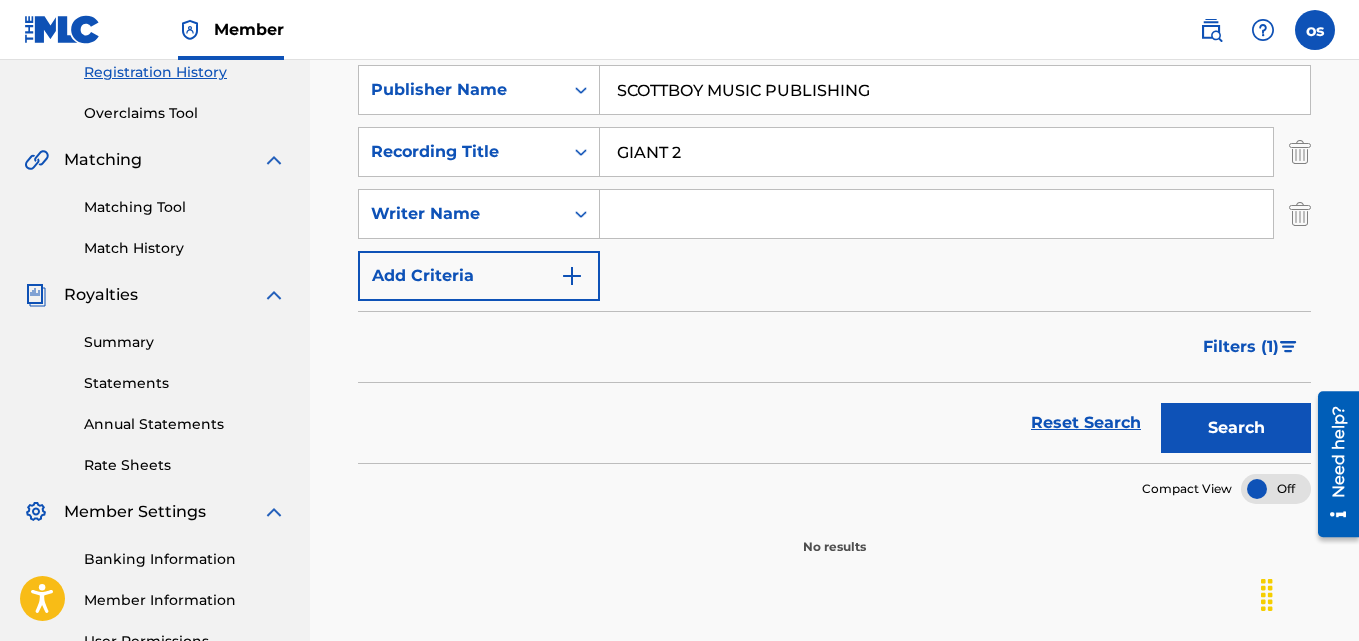 scroll, scrollTop: 392, scrollLeft: 0, axis: vertical 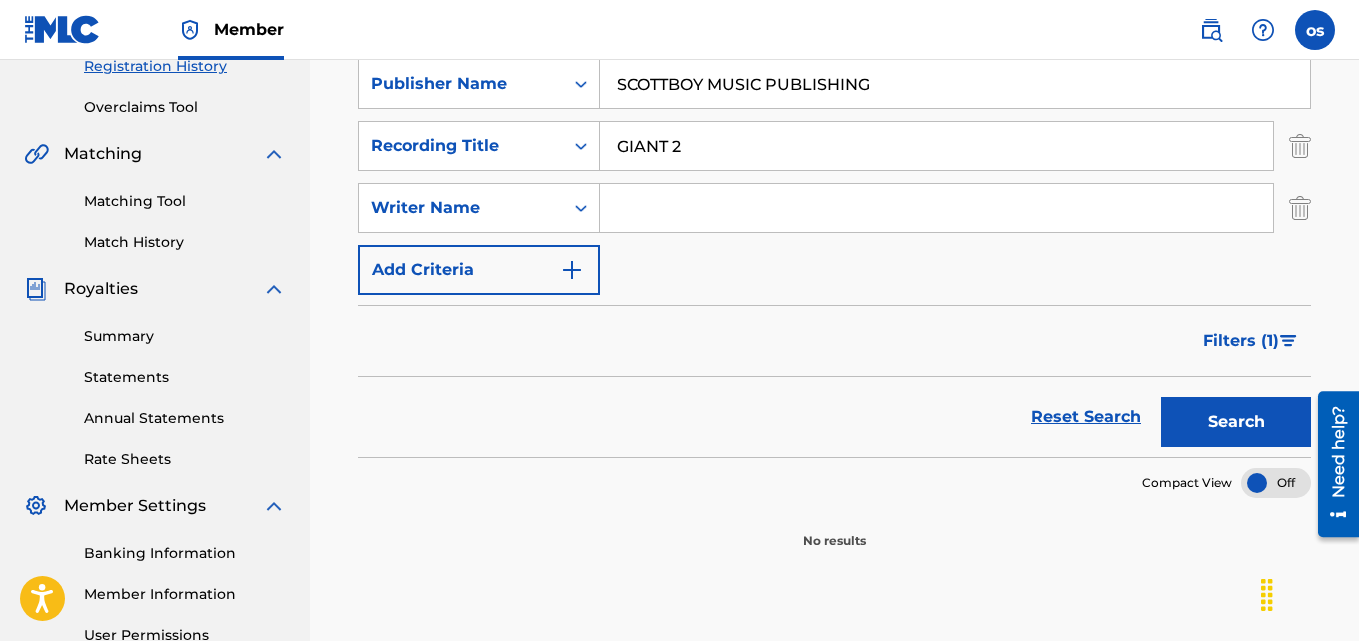 click on "Search" at bounding box center [1236, 422] 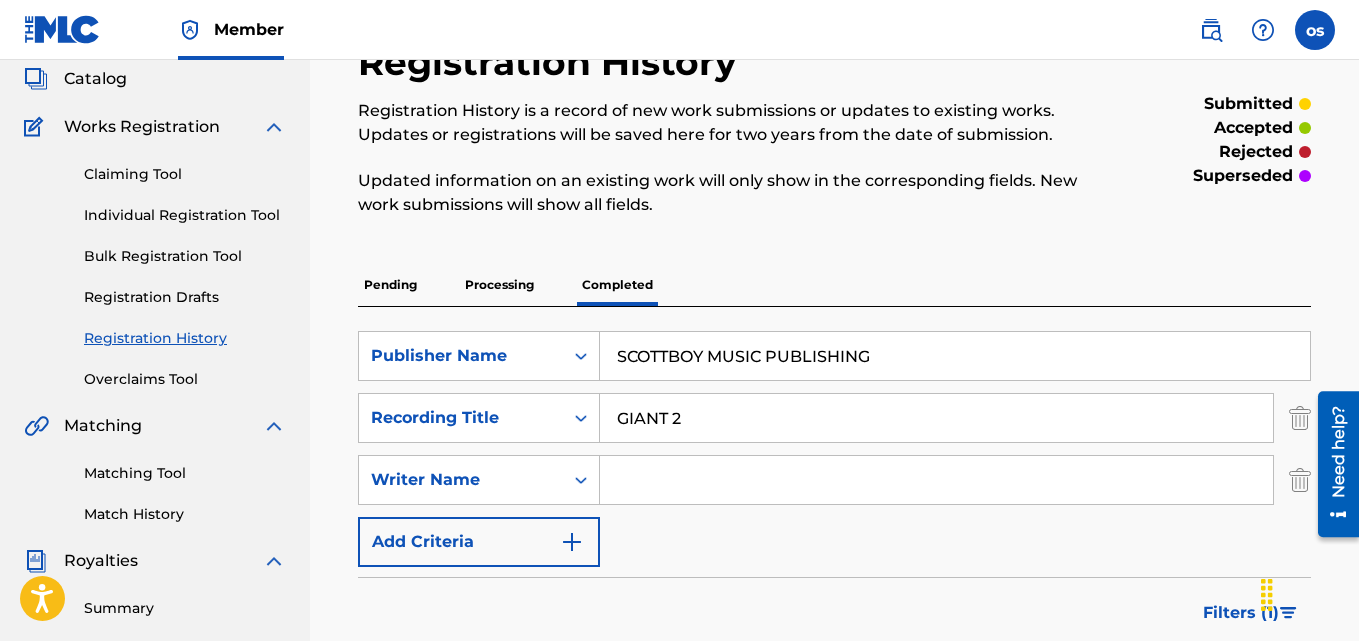 scroll, scrollTop: 0, scrollLeft: 0, axis: both 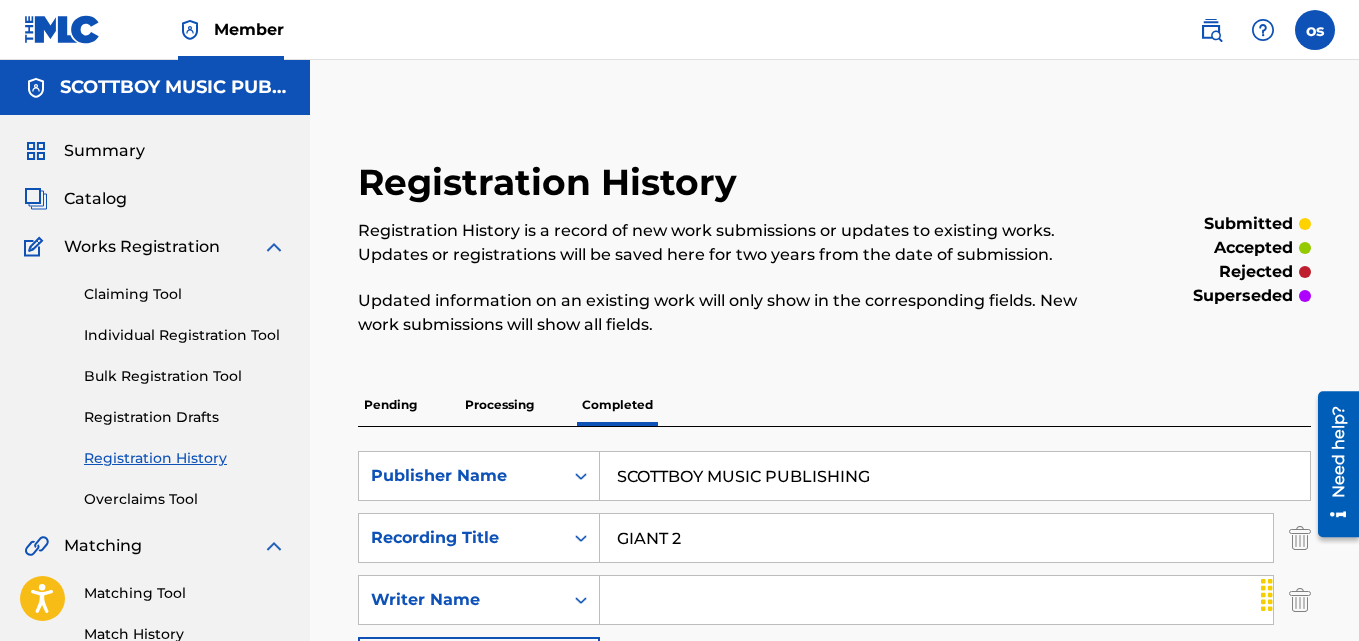 click on "Pending" at bounding box center (390, 405) 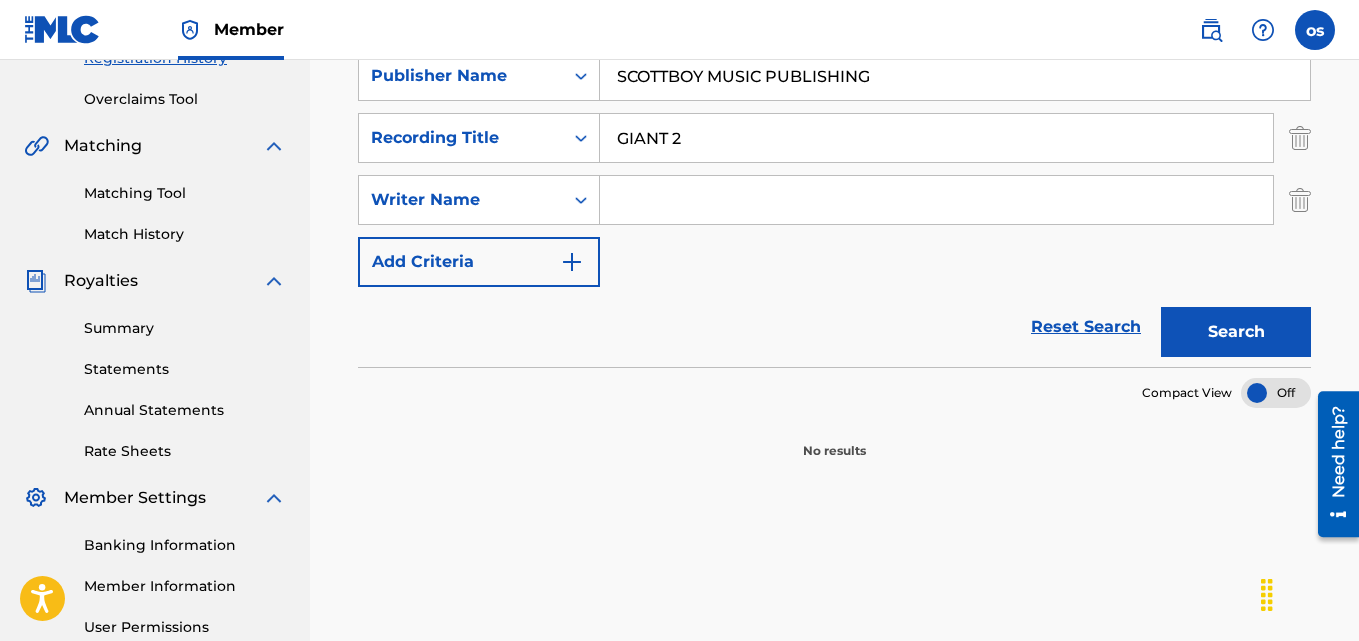 scroll, scrollTop: 402, scrollLeft: 0, axis: vertical 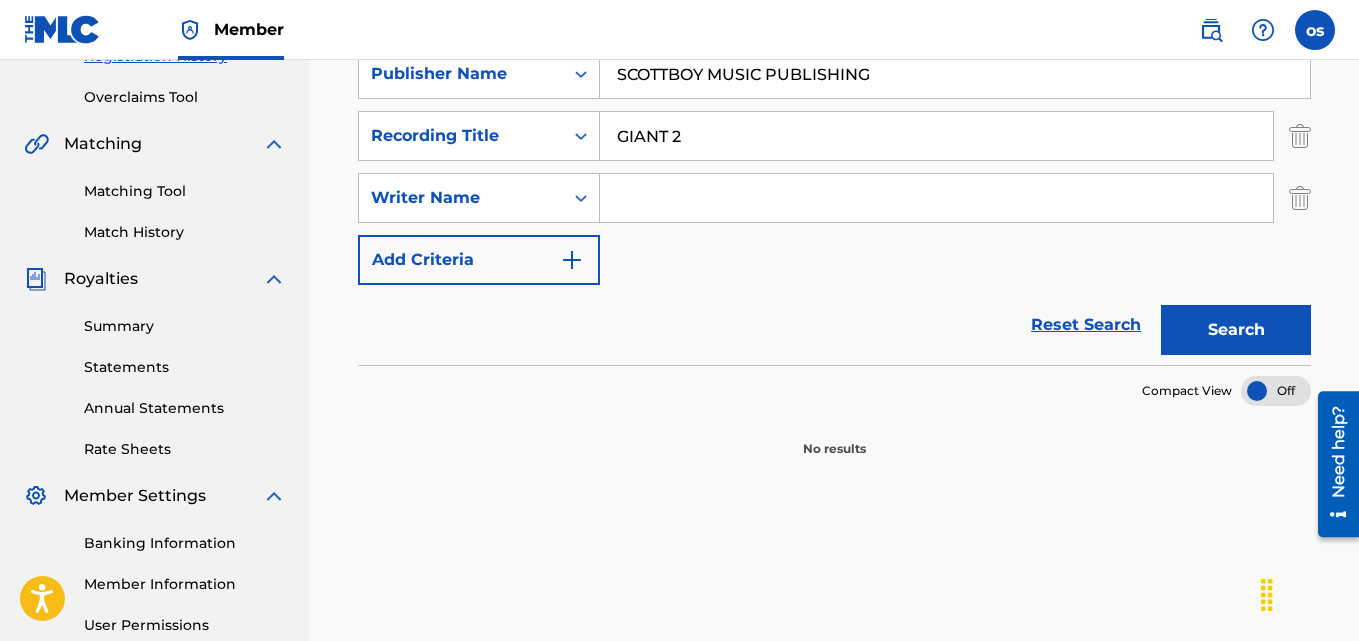 click on "SCOTTBOY MUSIC PUBLISHING" at bounding box center (955, 74) 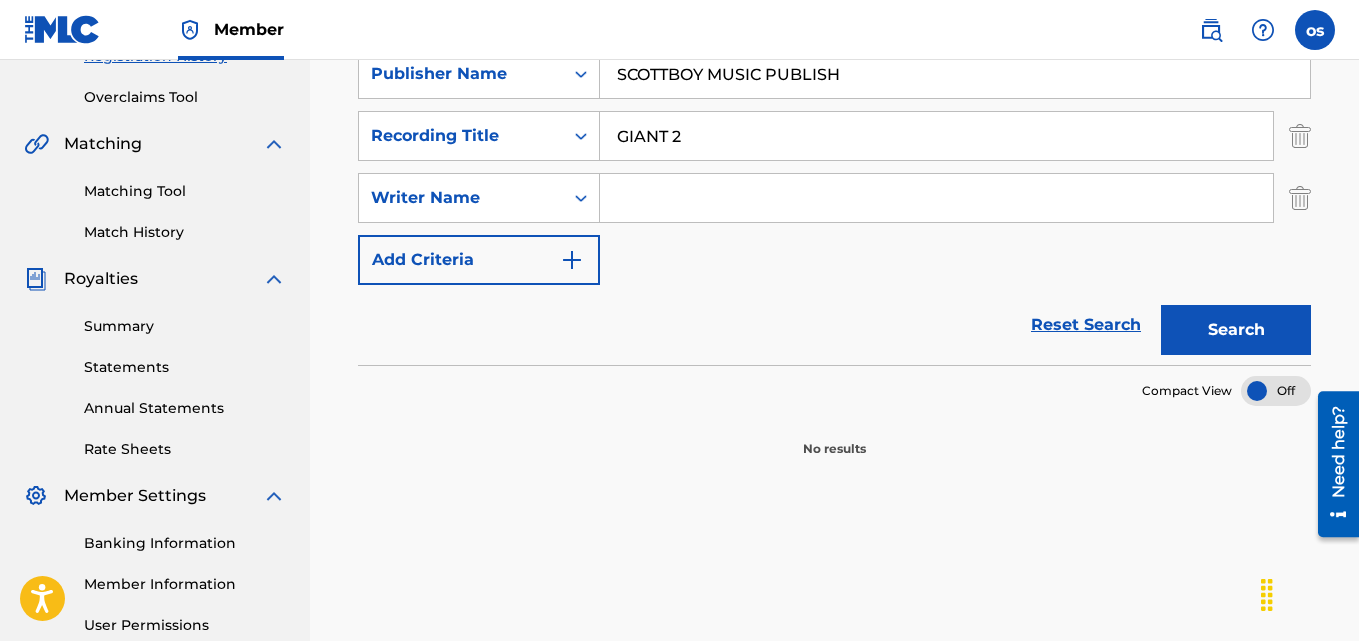 type on "SCOTTBOY MUSIC PUBLISHING" 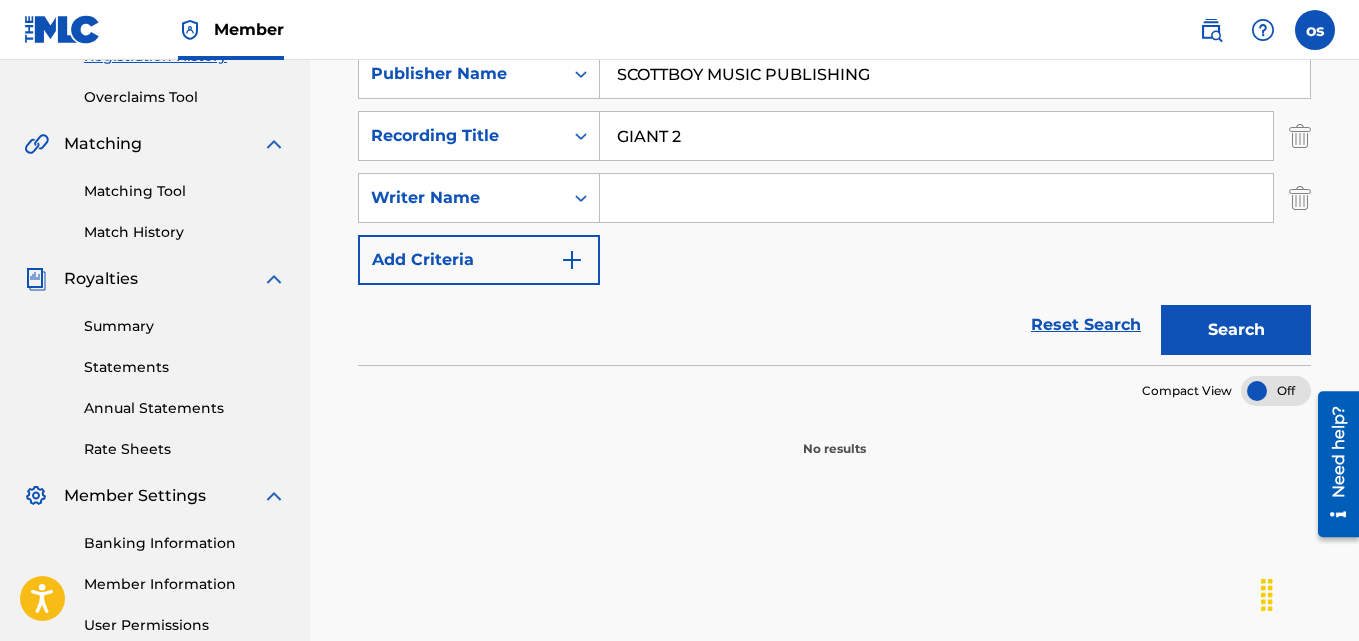 click on "Search" at bounding box center [1236, 330] 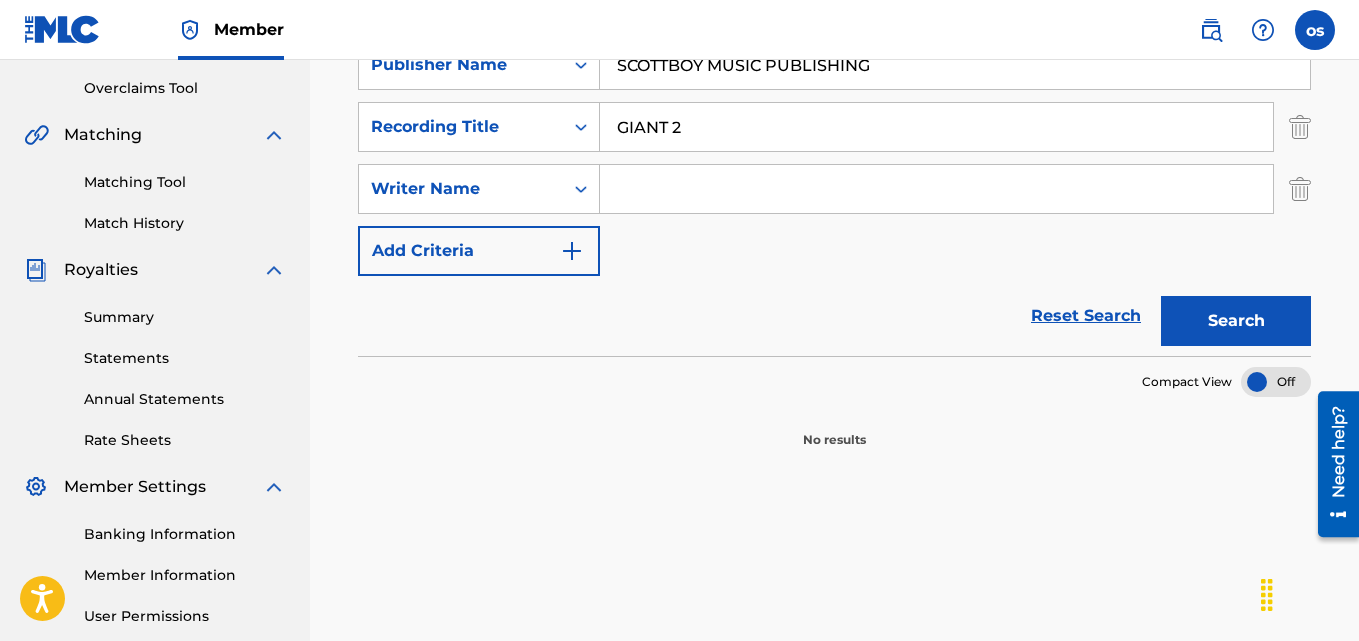 scroll, scrollTop: 415, scrollLeft: 0, axis: vertical 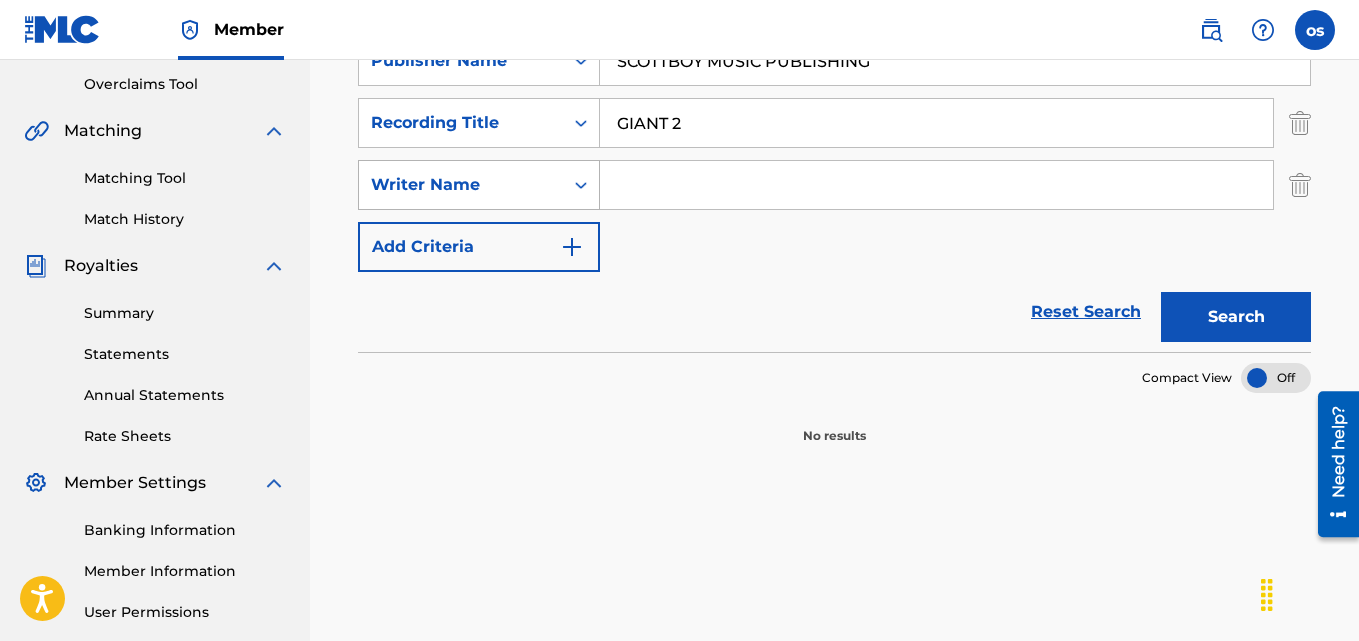 click on "Writer Name" at bounding box center [461, 185] 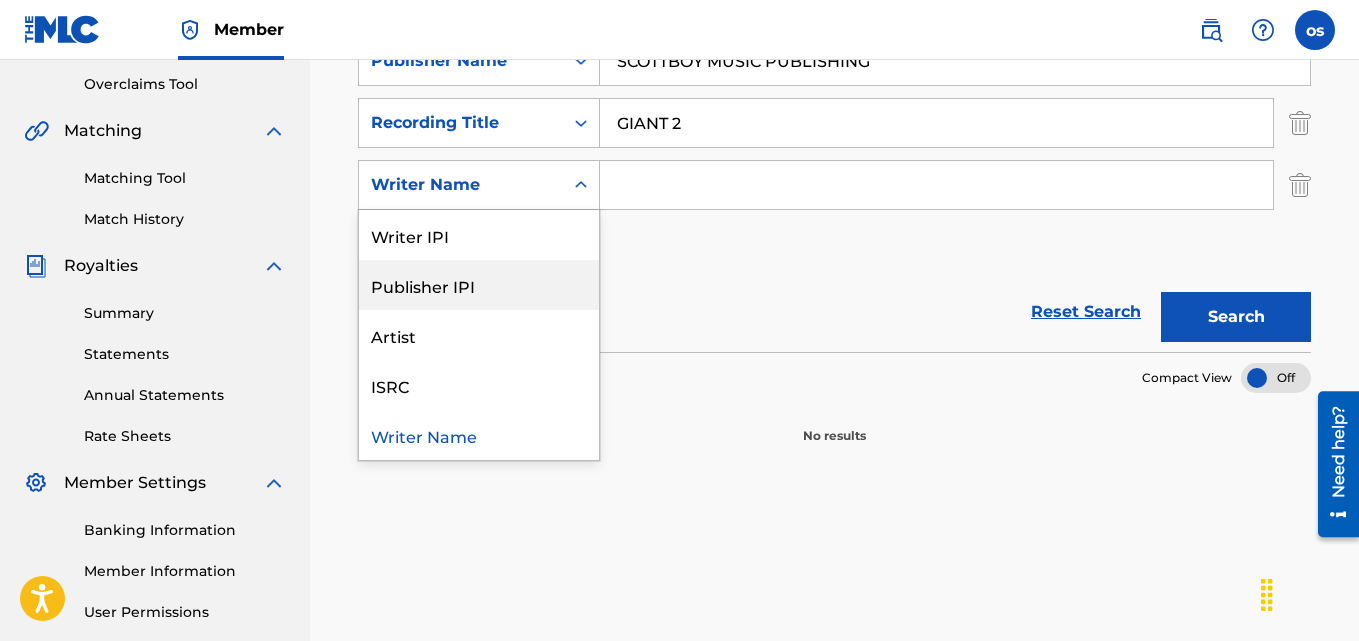 click on "Publisher IPI" at bounding box center [479, 285] 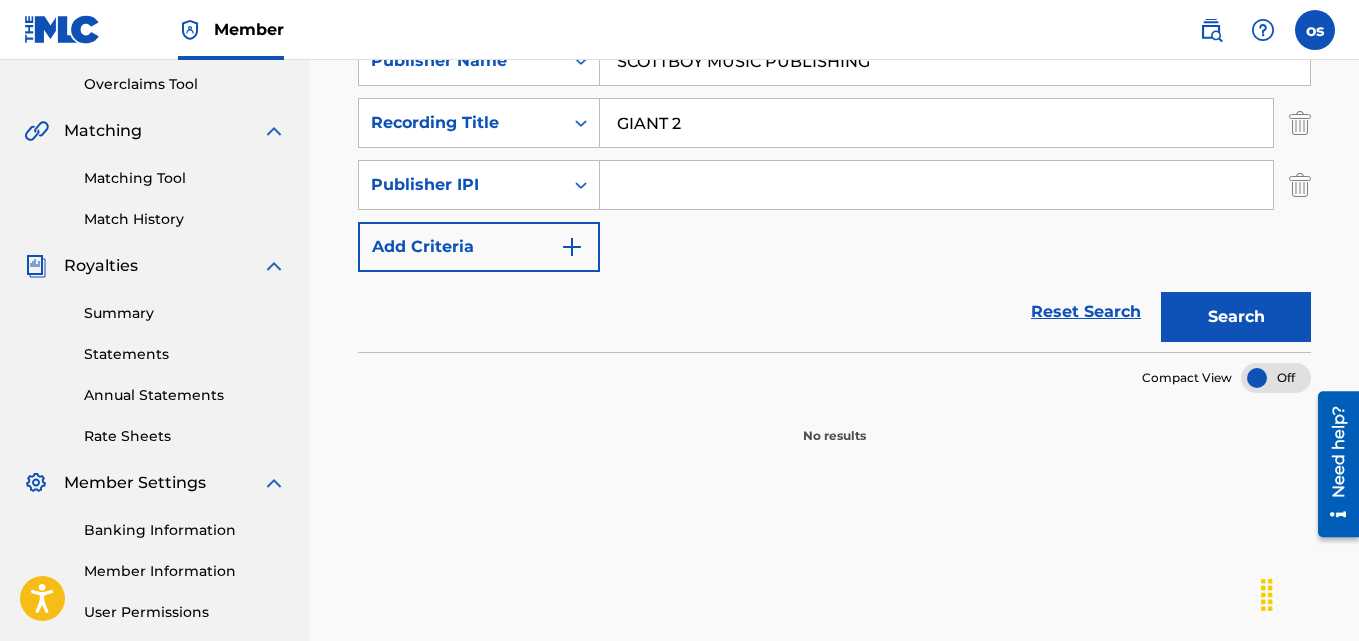 click at bounding box center (1300, 185) 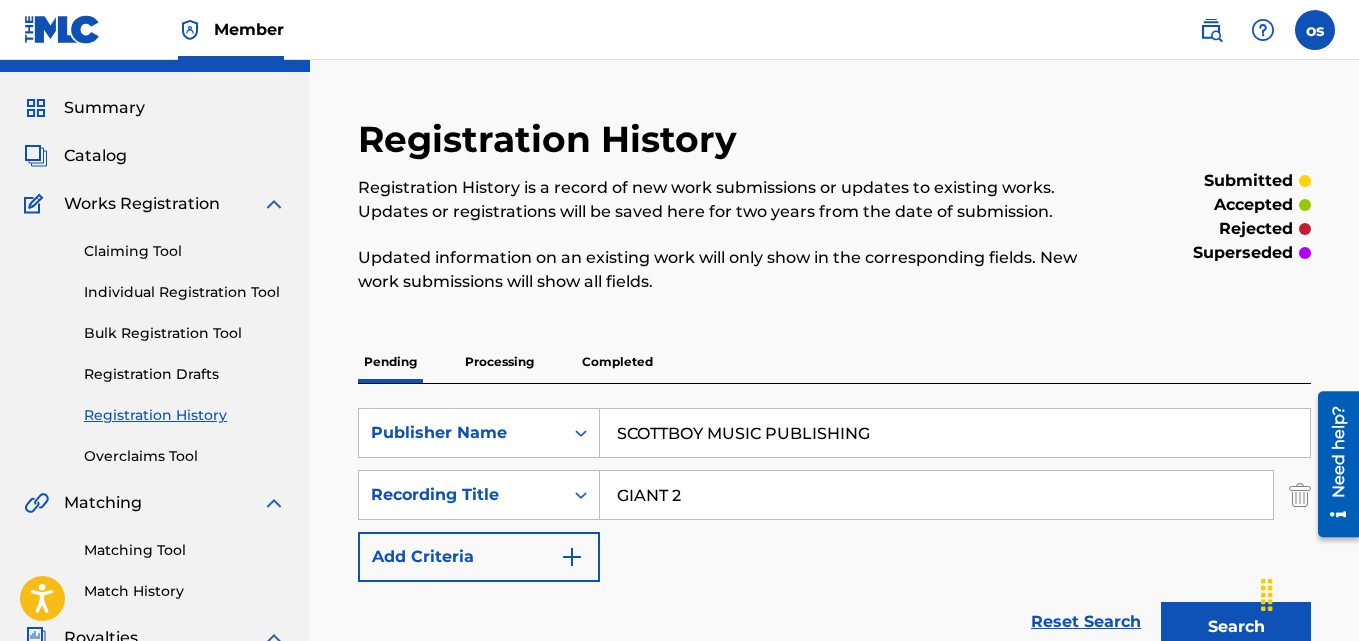 scroll, scrollTop: 38, scrollLeft: 0, axis: vertical 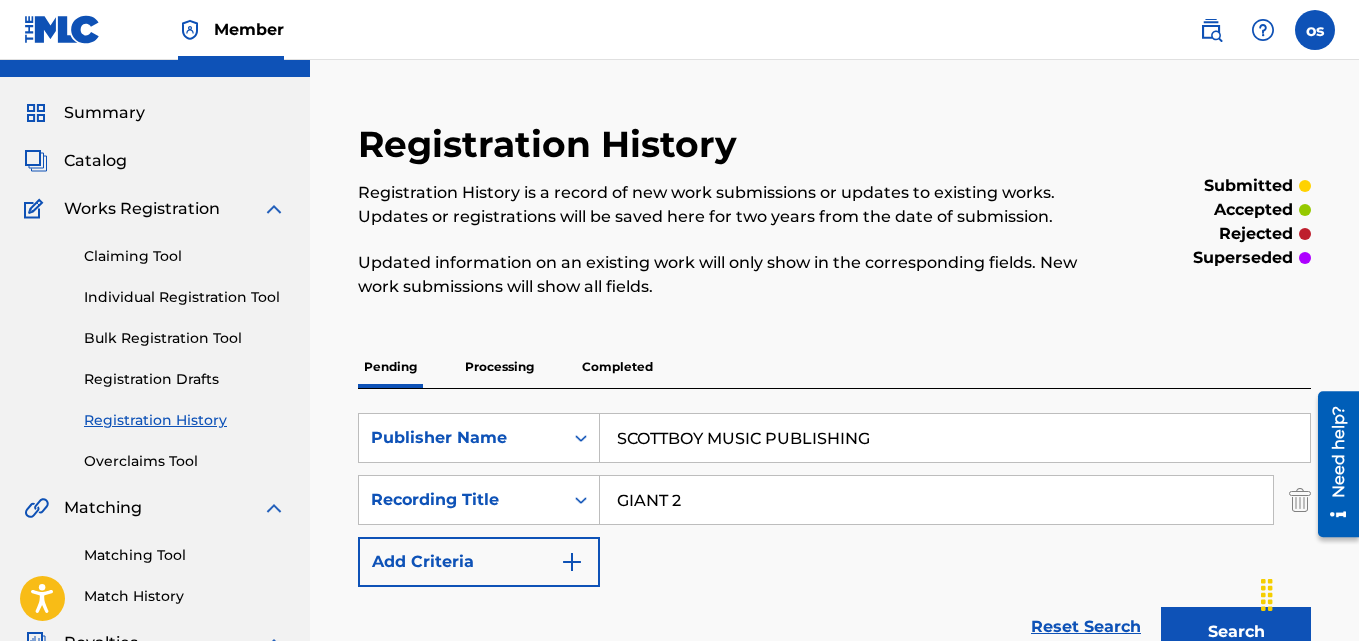 click on "Works Registration" at bounding box center [142, 209] 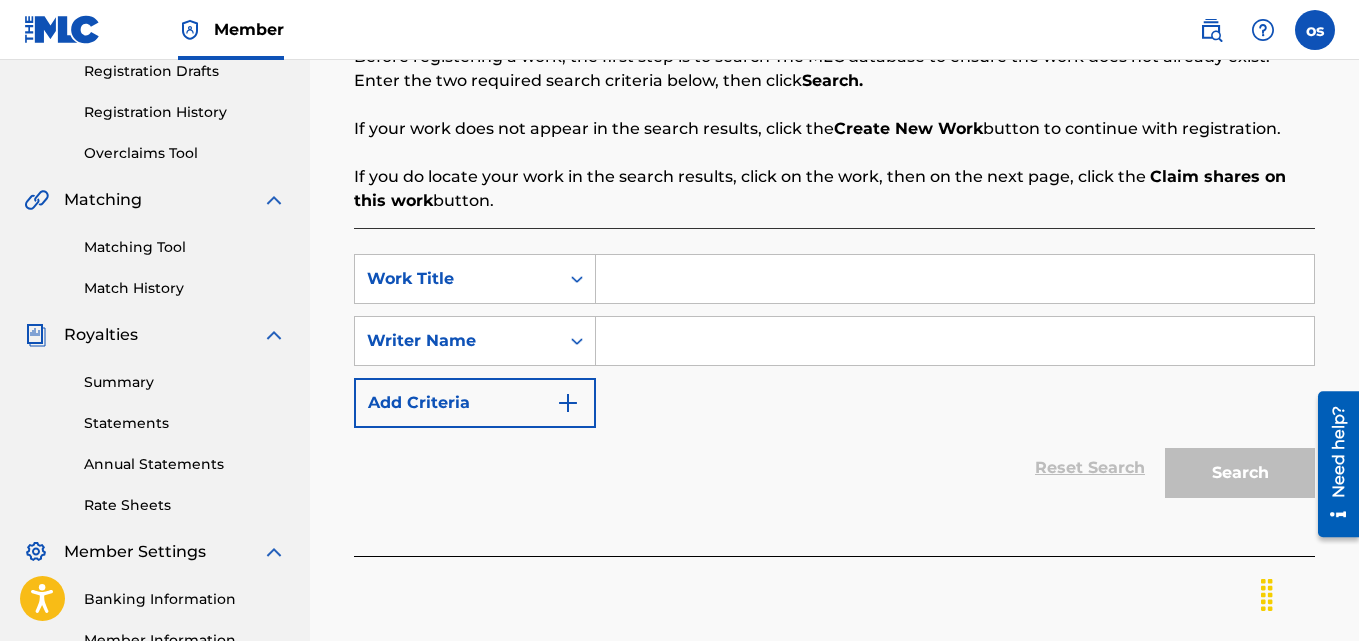 scroll, scrollTop: 357, scrollLeft: 0, axis: vertical 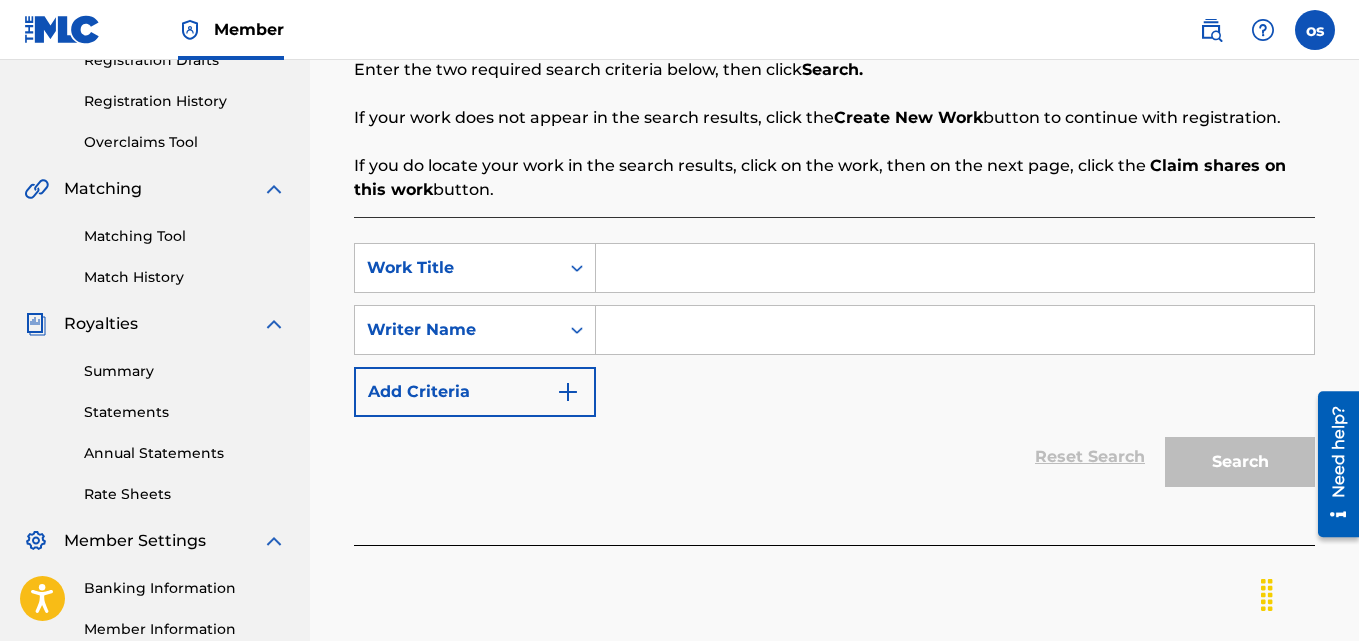 click at bounding box center [955, 268] 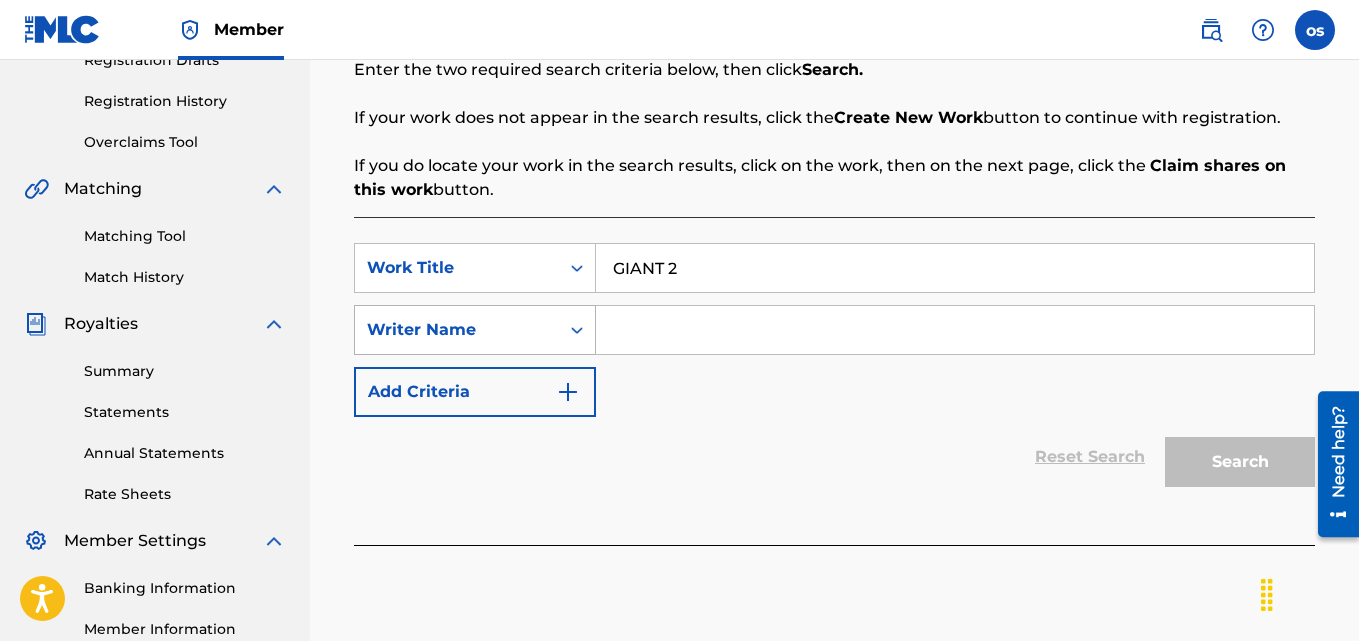 type on "GIANT 2" 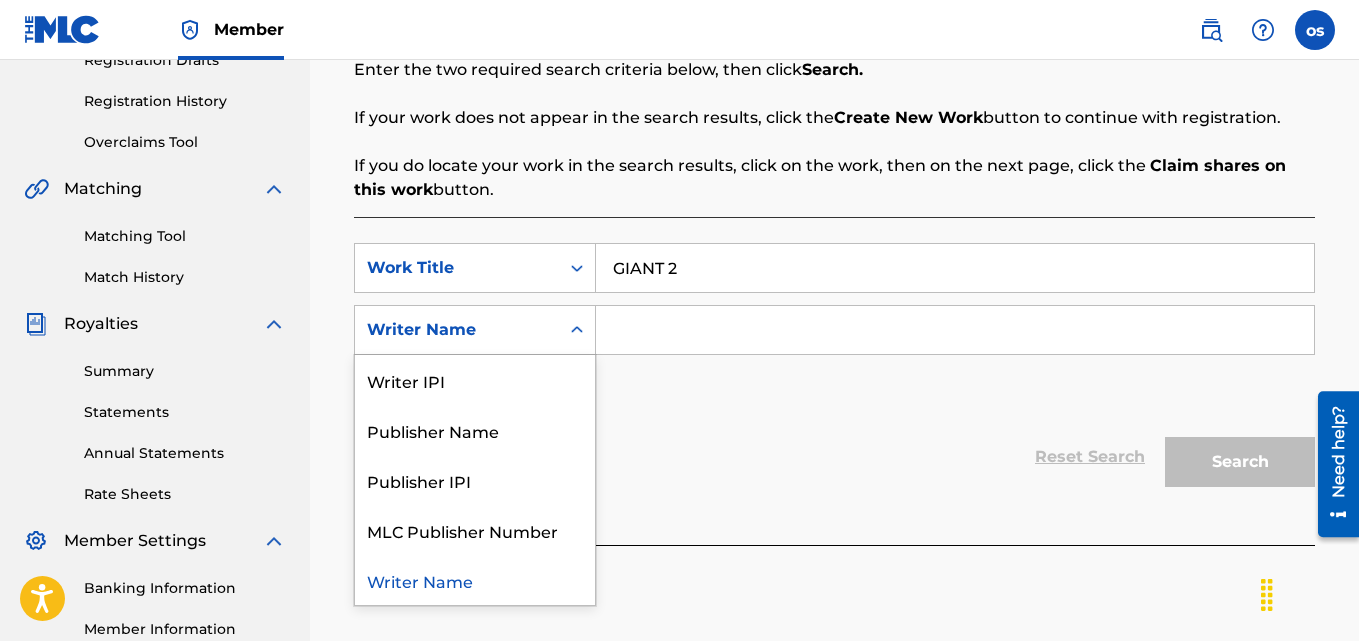 click on "Writer Name" at bounding box center (457, 330) 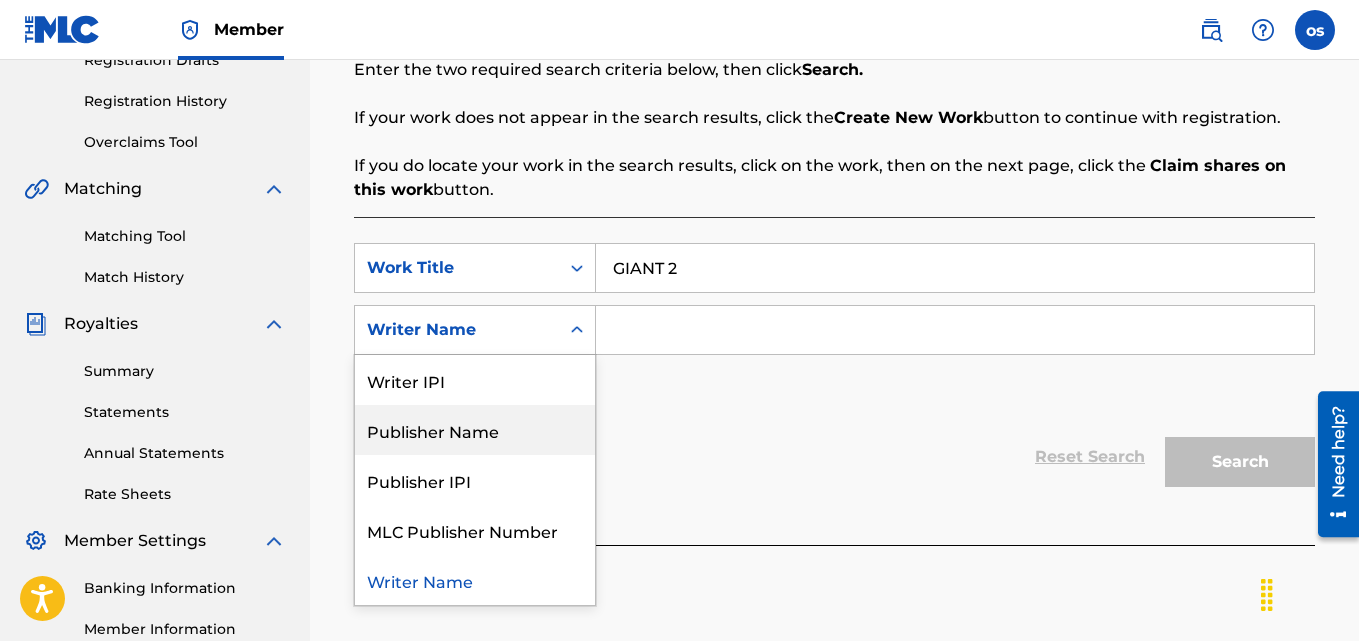 click on "Publisher Name" at bounding box center [475, 430] 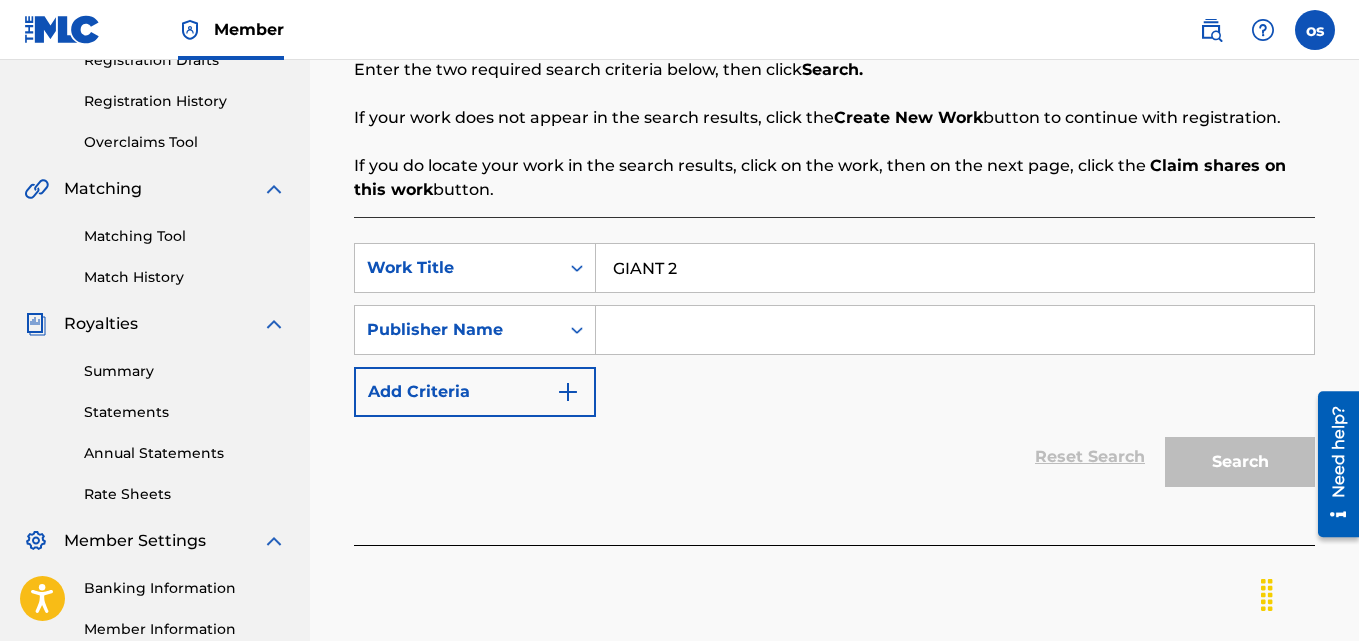 click at bounding box center [955, 330] 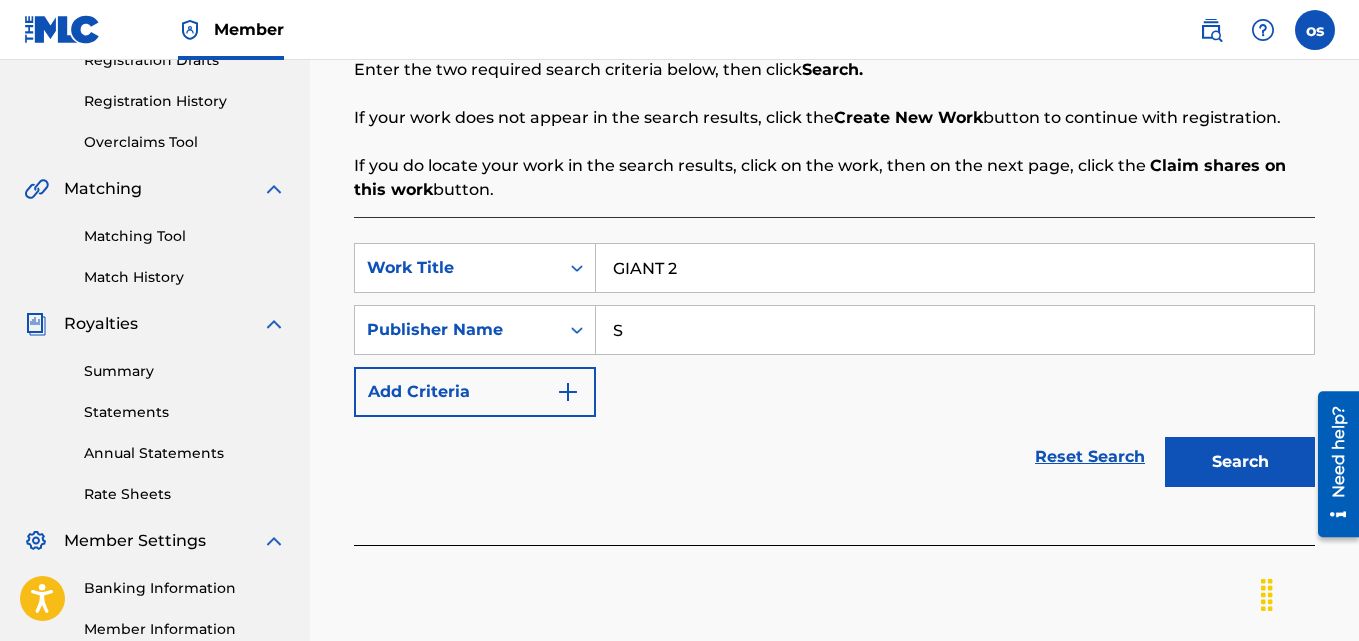 type on "SCOTTBOY MUSIC PUBLISHING" 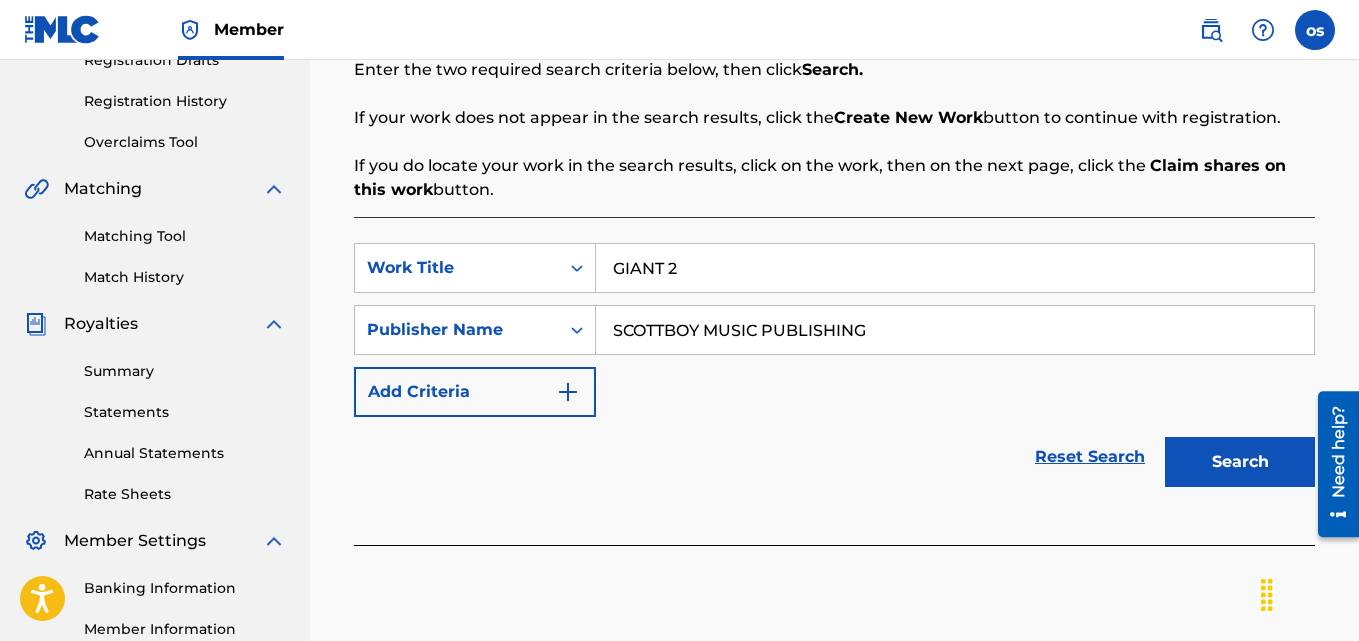 click on "Search" at bounding box center [1240, 462] 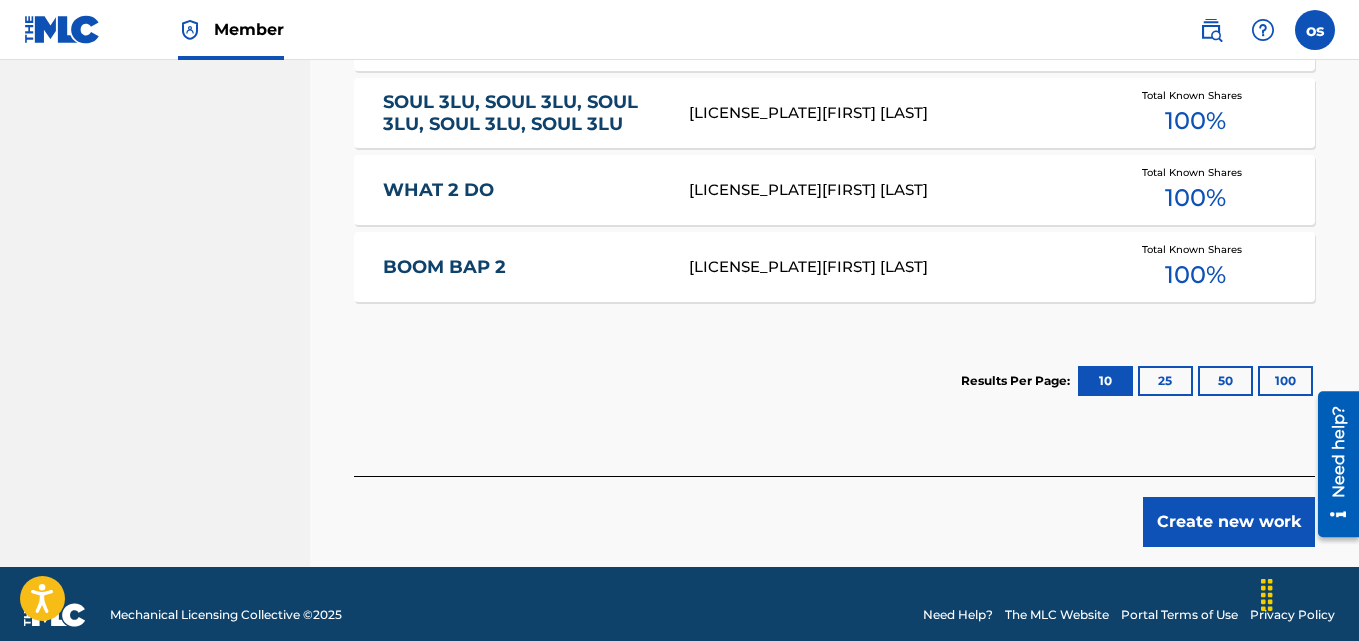 scroll, scrollTop: 1301, scrollLeft: 0, axis: vertical 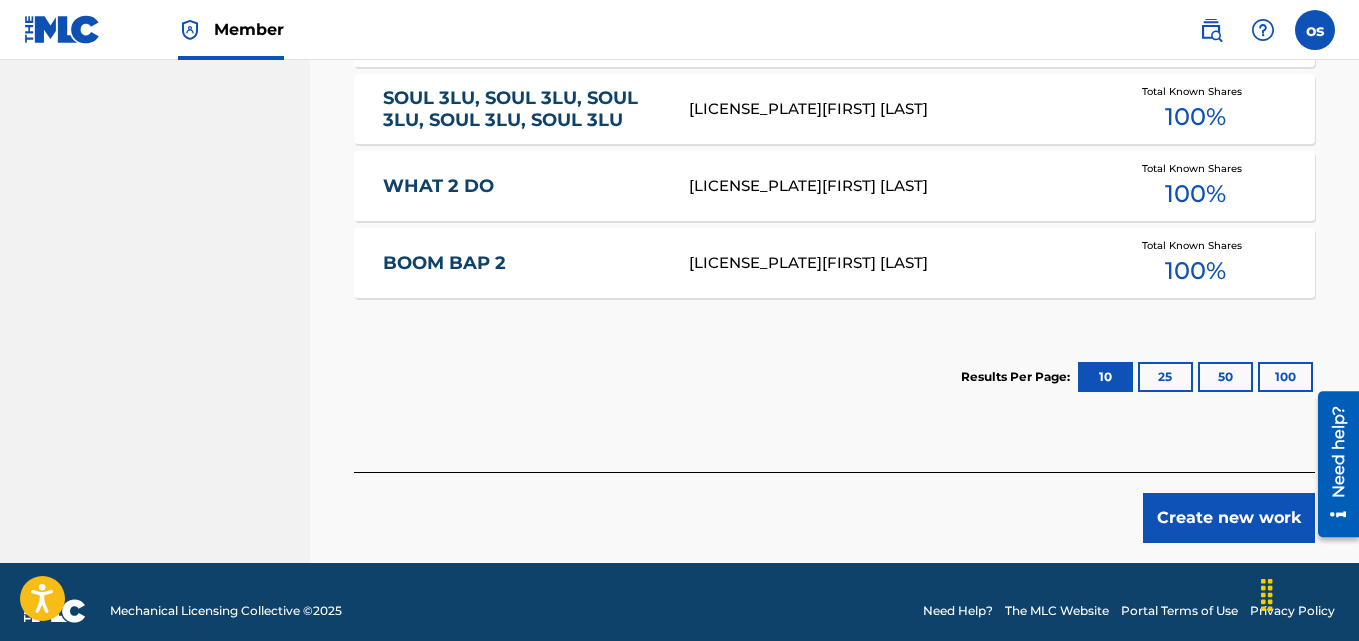 click on "Create new work" at bounding box center [1229, 518] 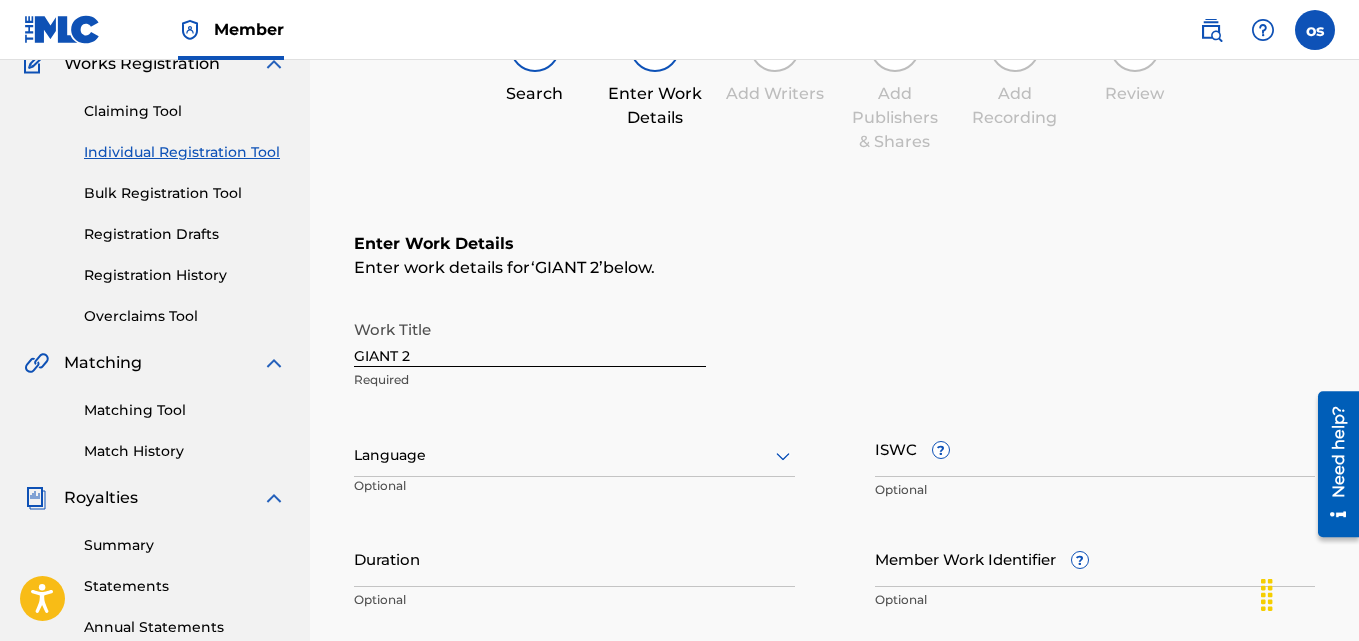 scroll, scrollTop: 389, scrollLeft: 0, axis: vertical 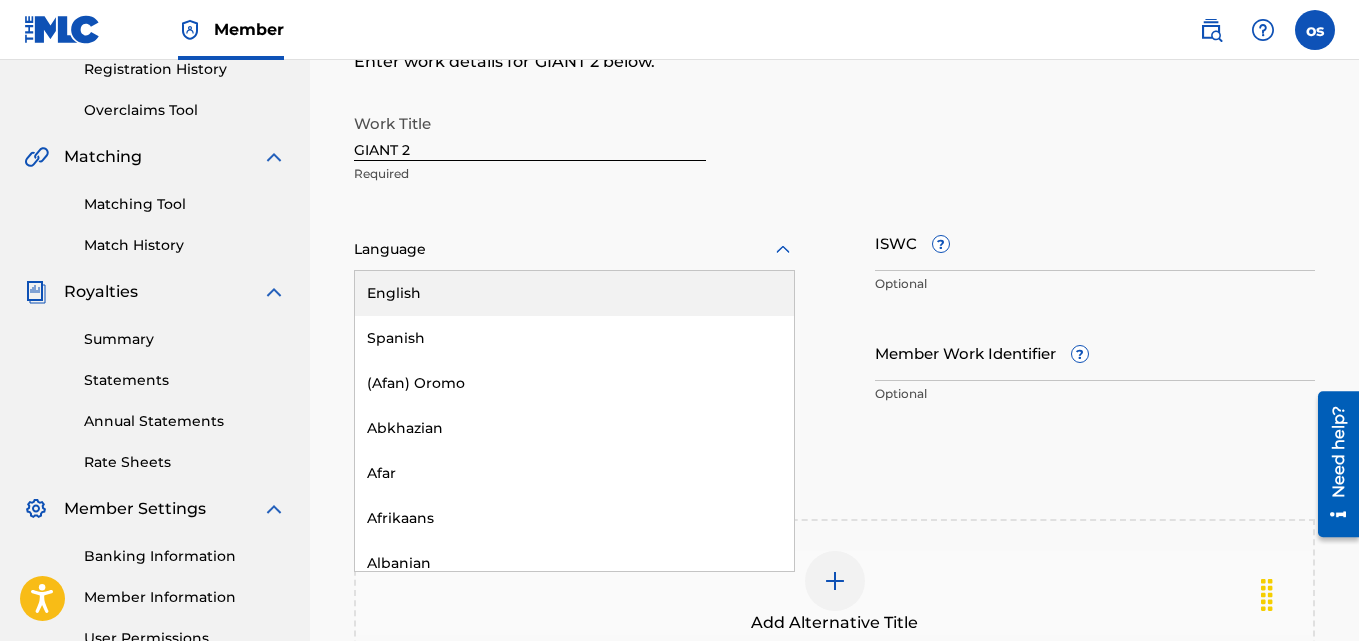 click at bounding box center [574, 249] 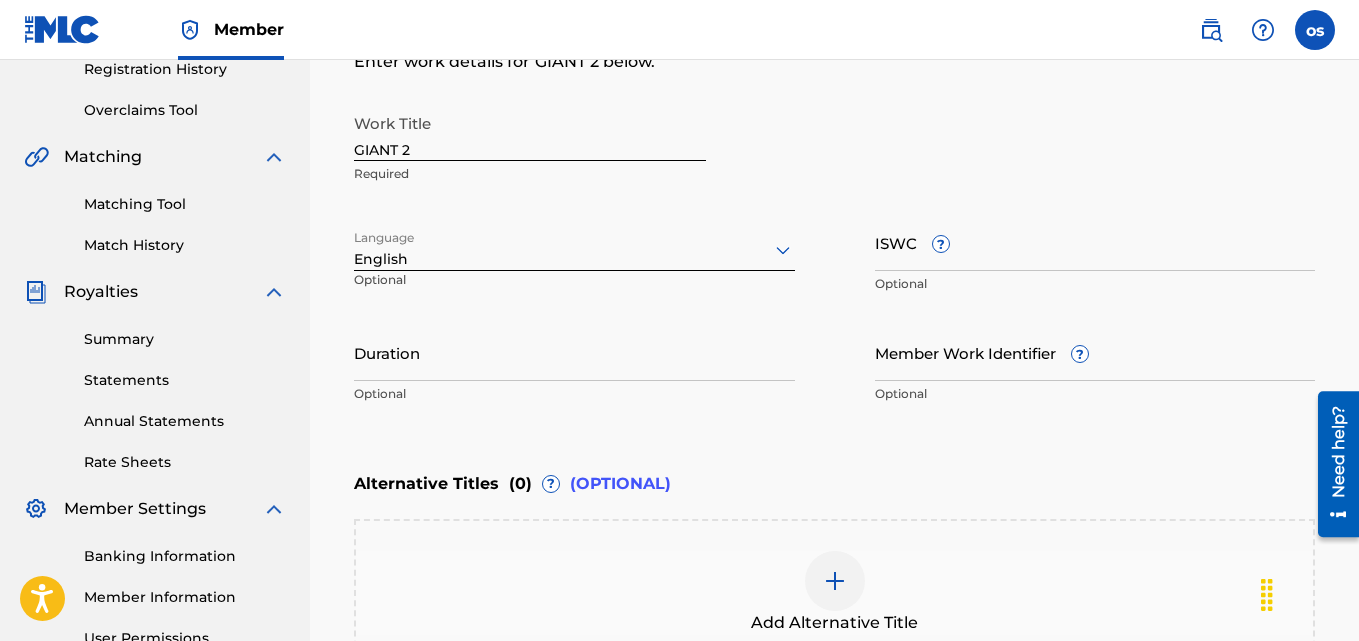click on "Duration" at bounding box center (574, 352) 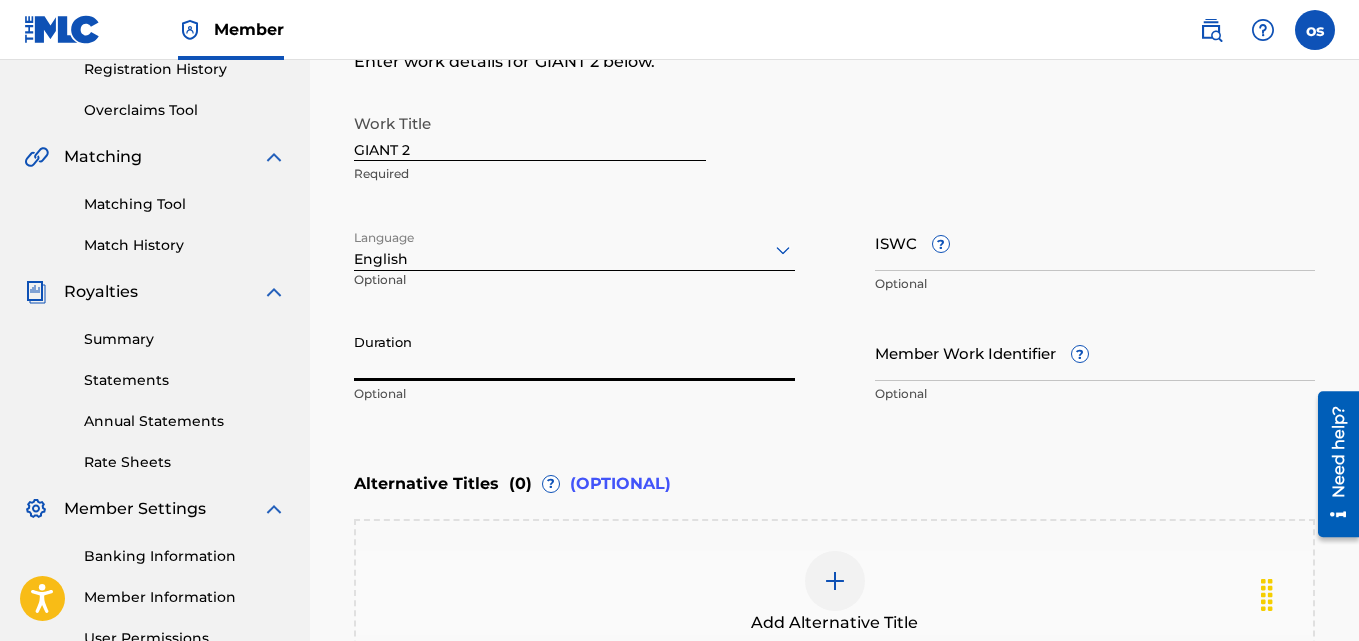 click on "Duration" at bounding box center [574, 352] 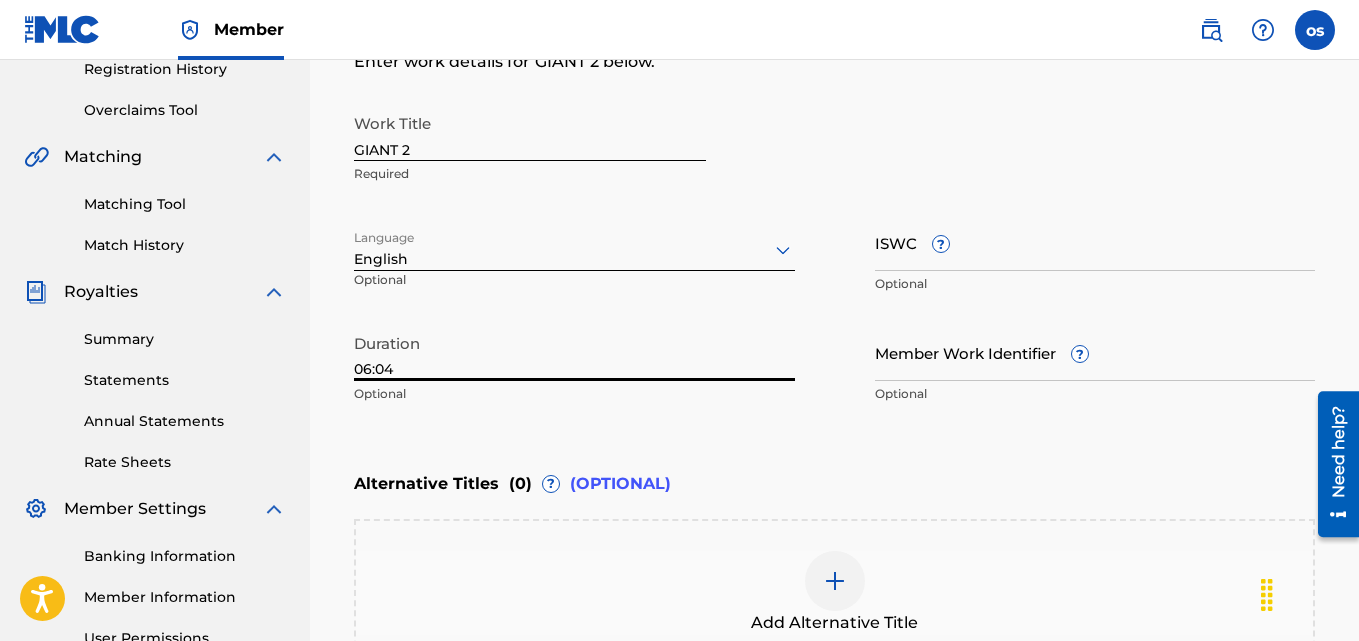 scroll, scrollTop: 618, scrollLeft: 0, axis: vertical 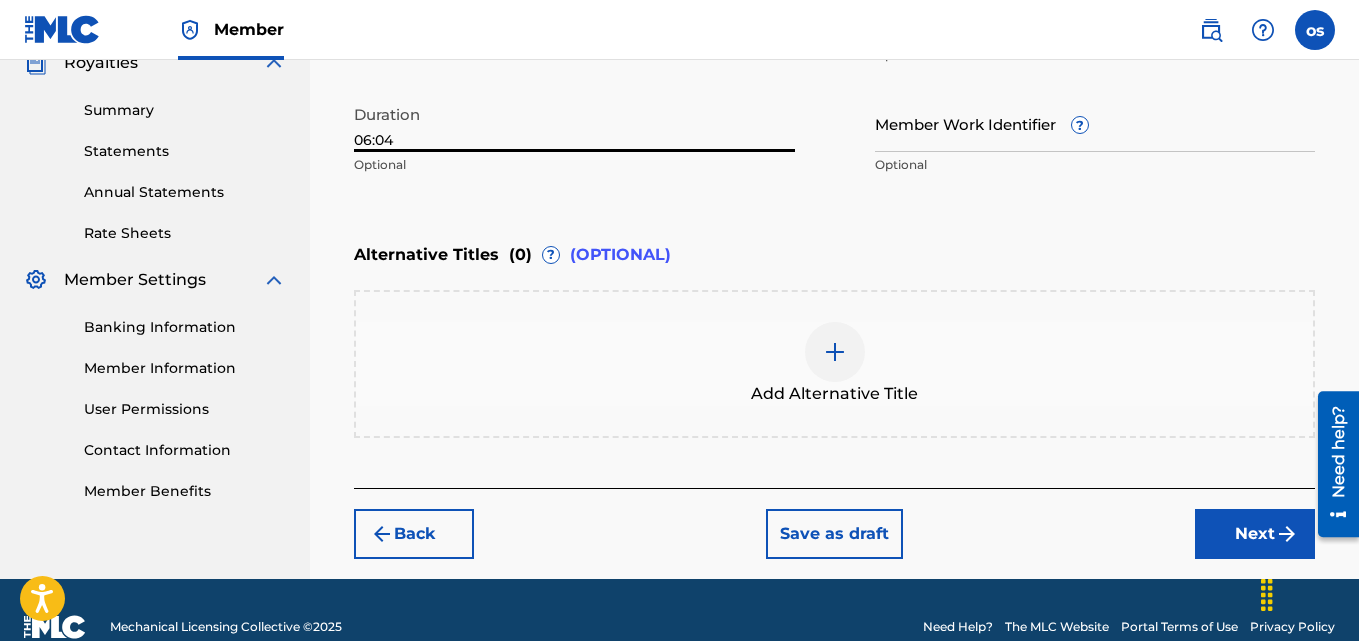 type on "06:04" 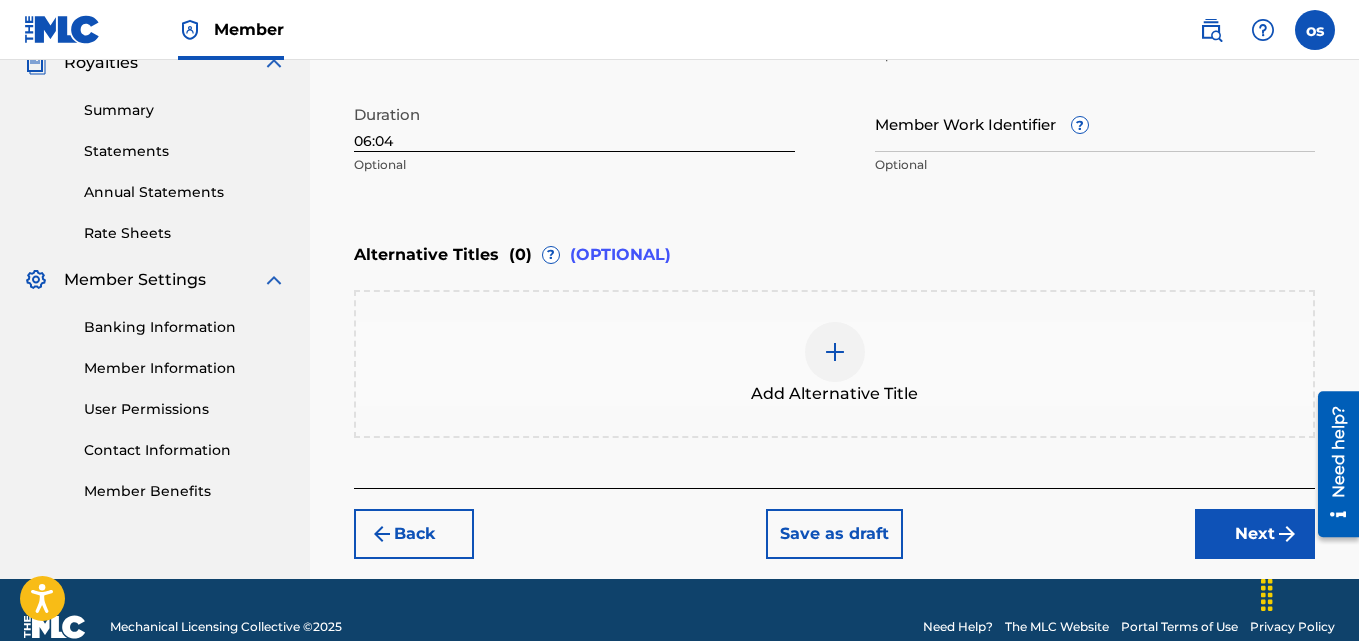 click on "Next" at bounding box center [1255, 534] 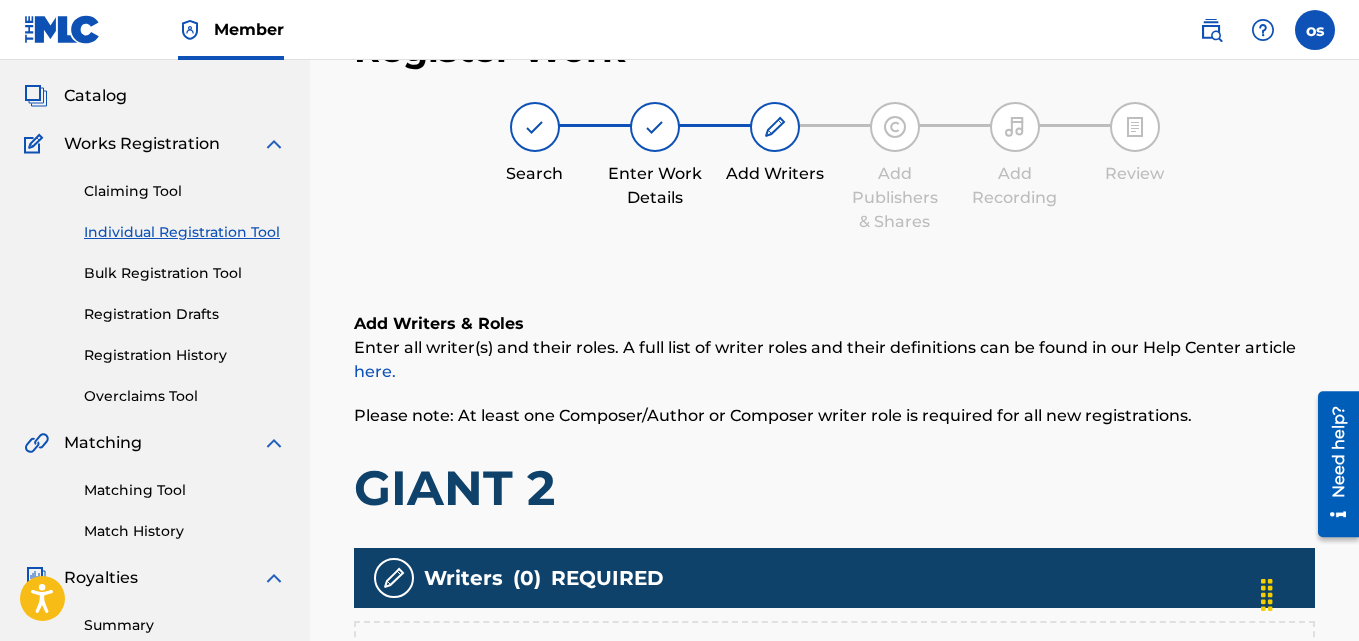 scroll, scrollTop: 90, scrollLeft: 0, axis: vertical 